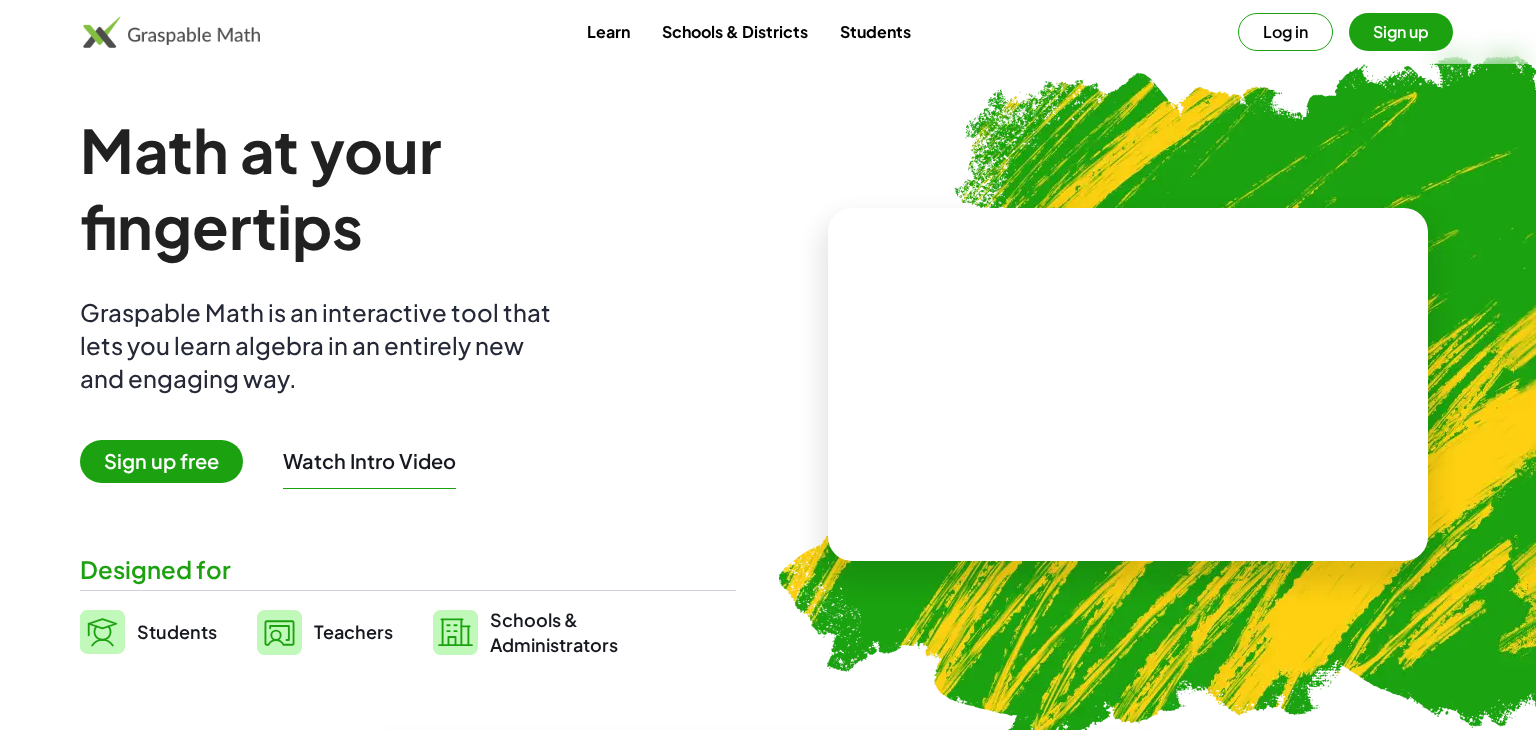 scroll, scrollTop: 0, scrollLeft: 0, axis: both 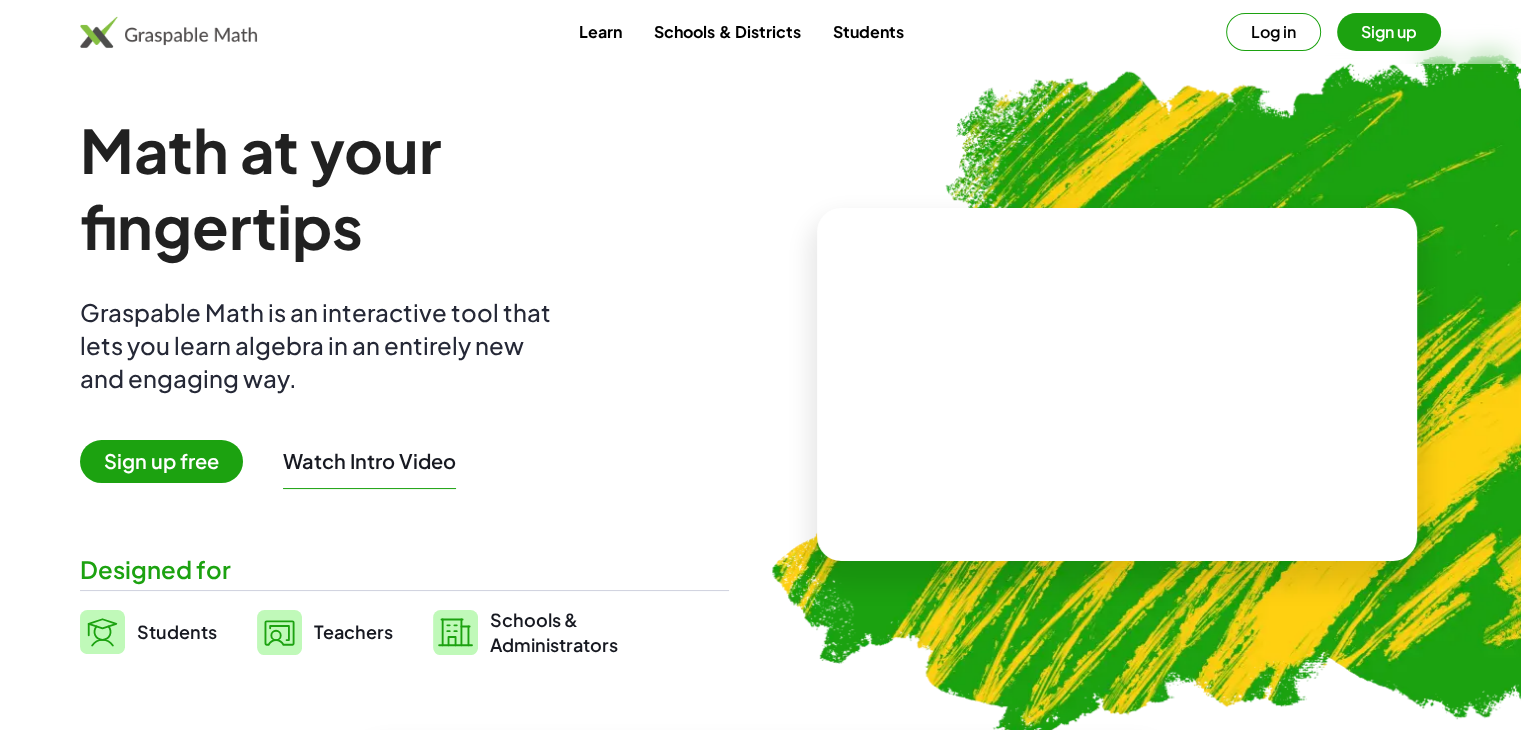 click on "Sign up free" at bounding box center (161, 461) 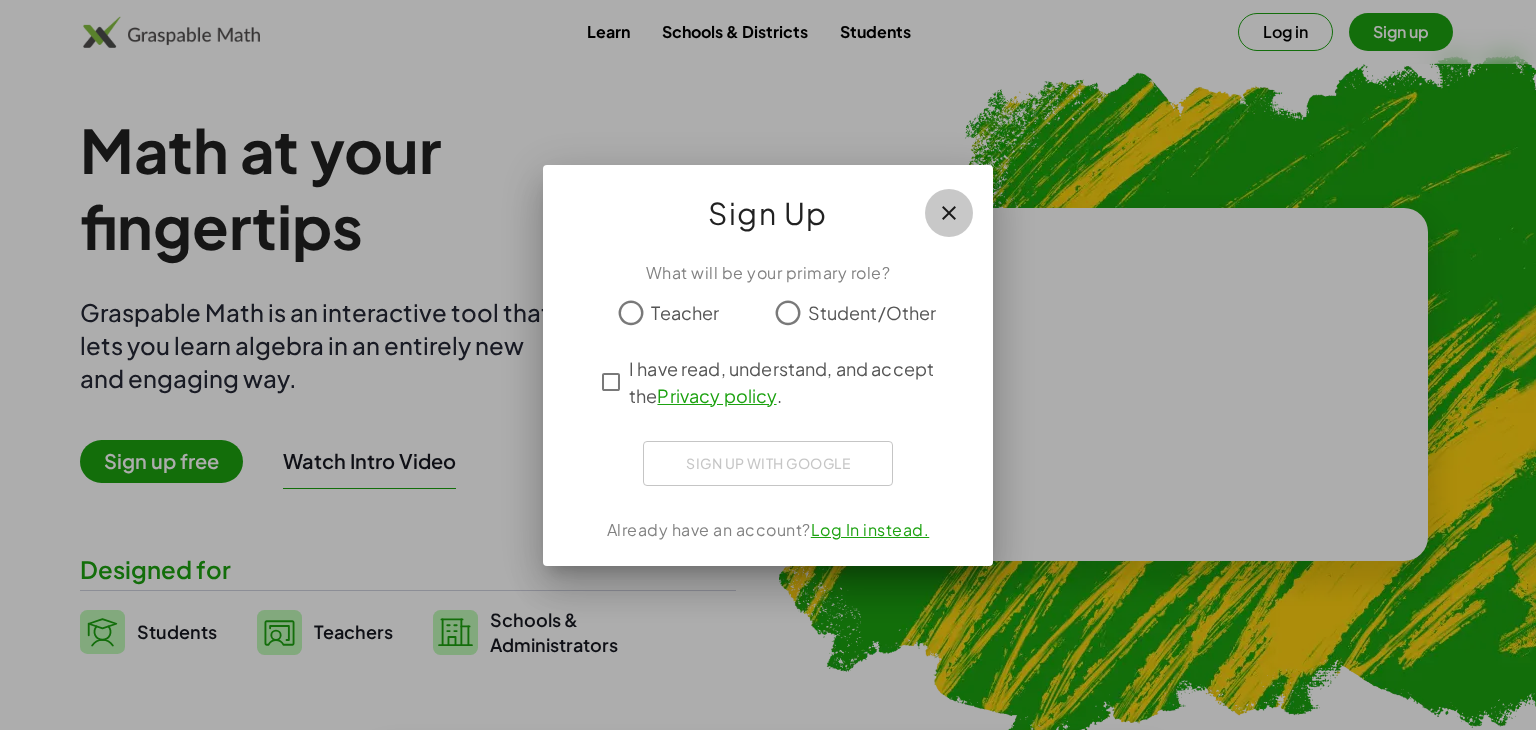 click 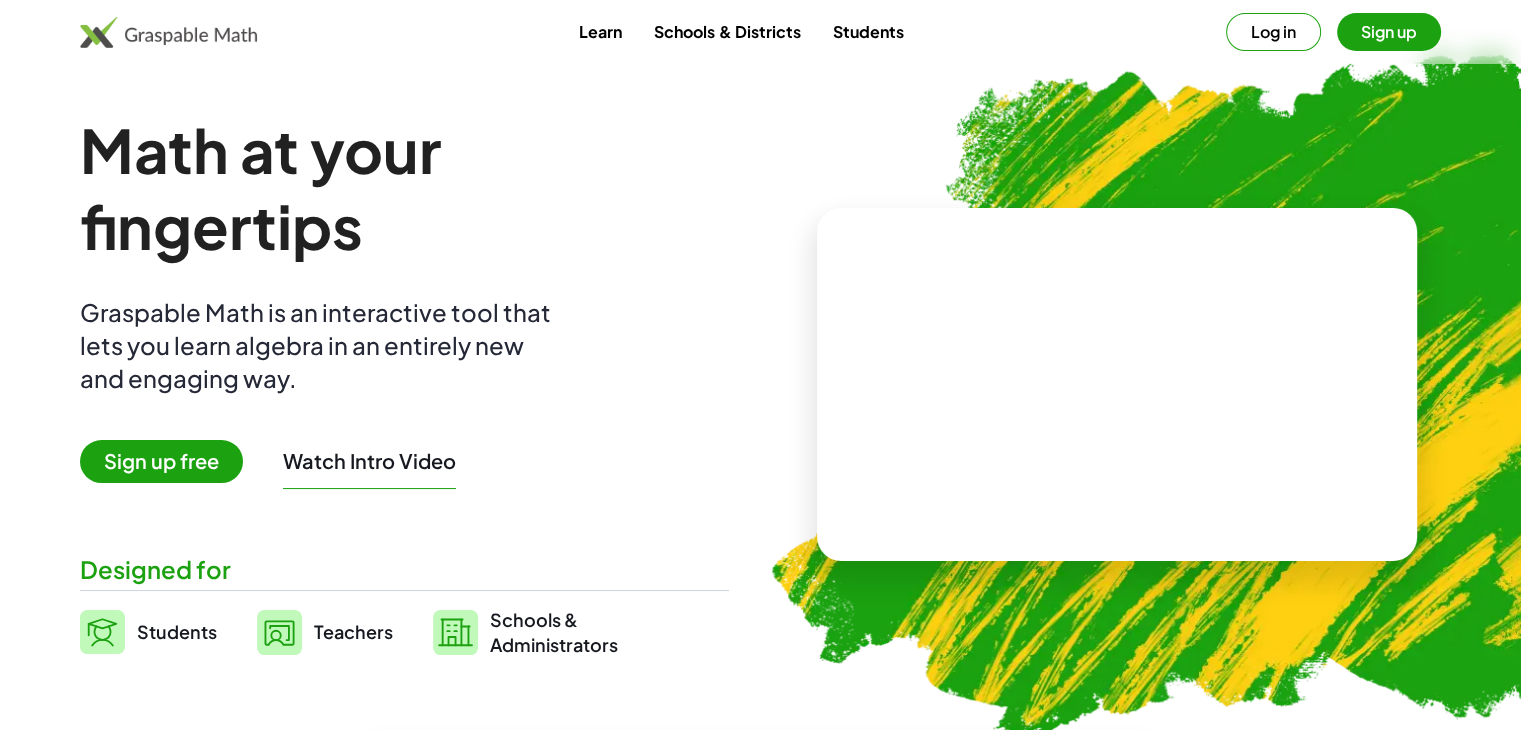click on "Sign up free" at bounding box center [161, 461] 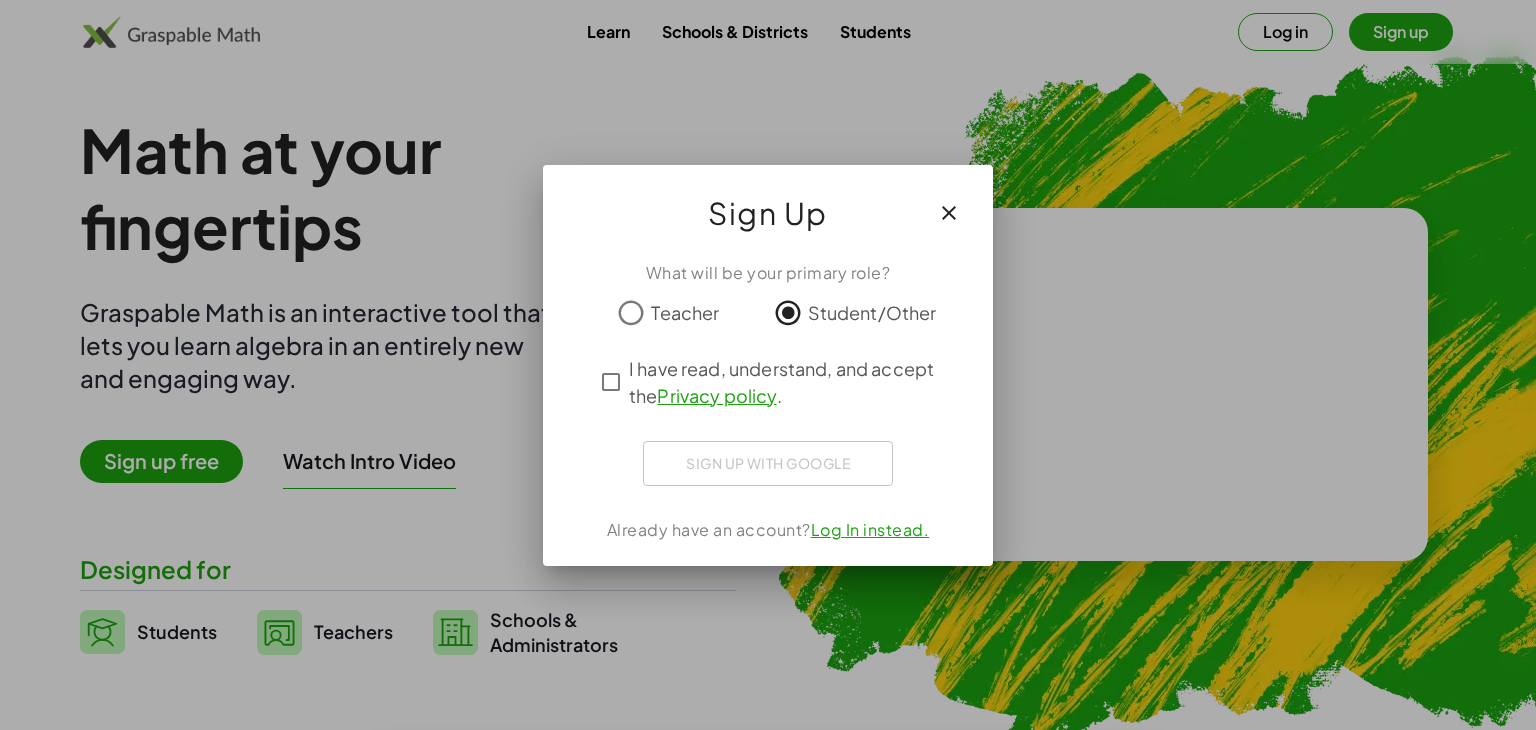 click on "Sign up with Google  Iniciar sesión con Google Iniciar sesión con Google. Se abre en una pestaña nueva." at bounding box center (768, 463) 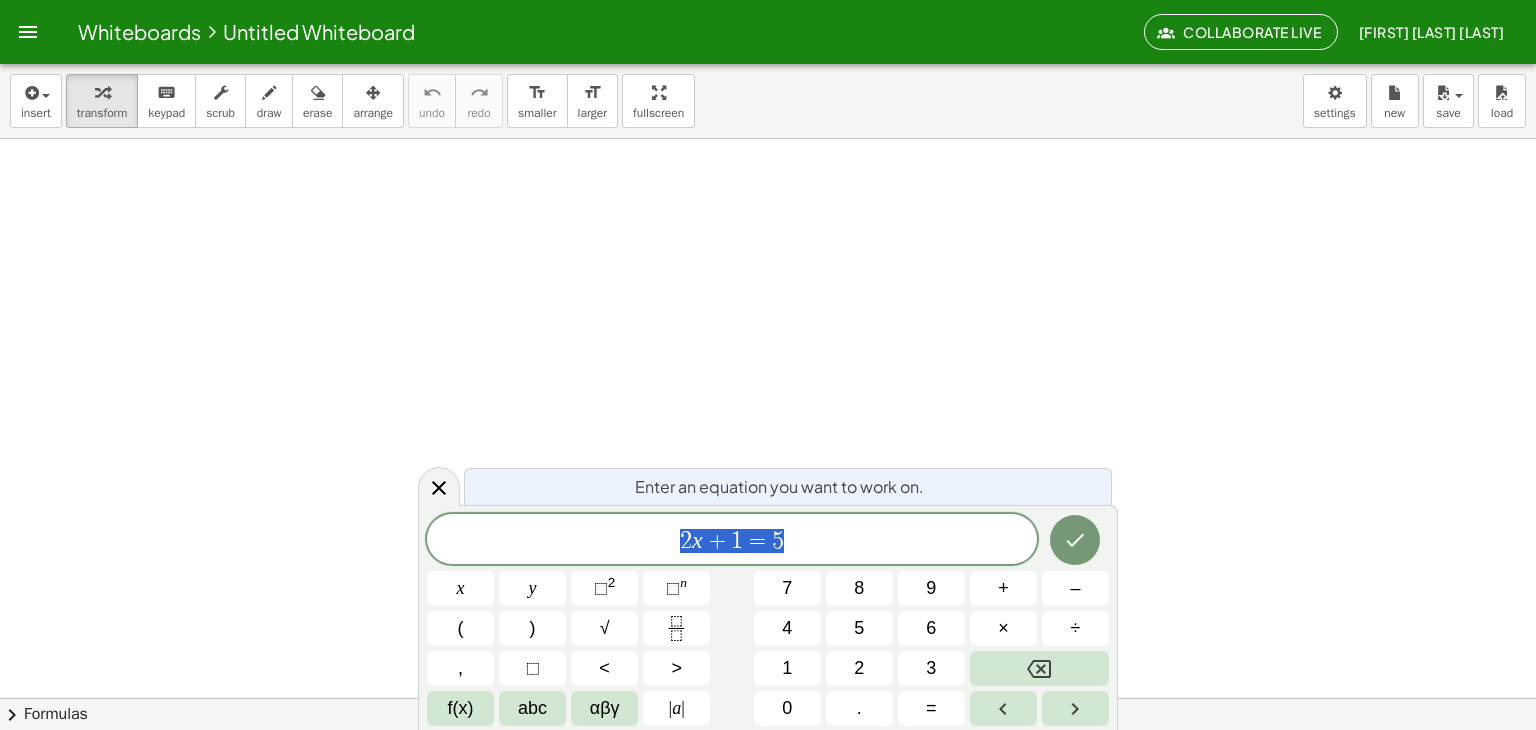 click at bounding box center [768, 762] 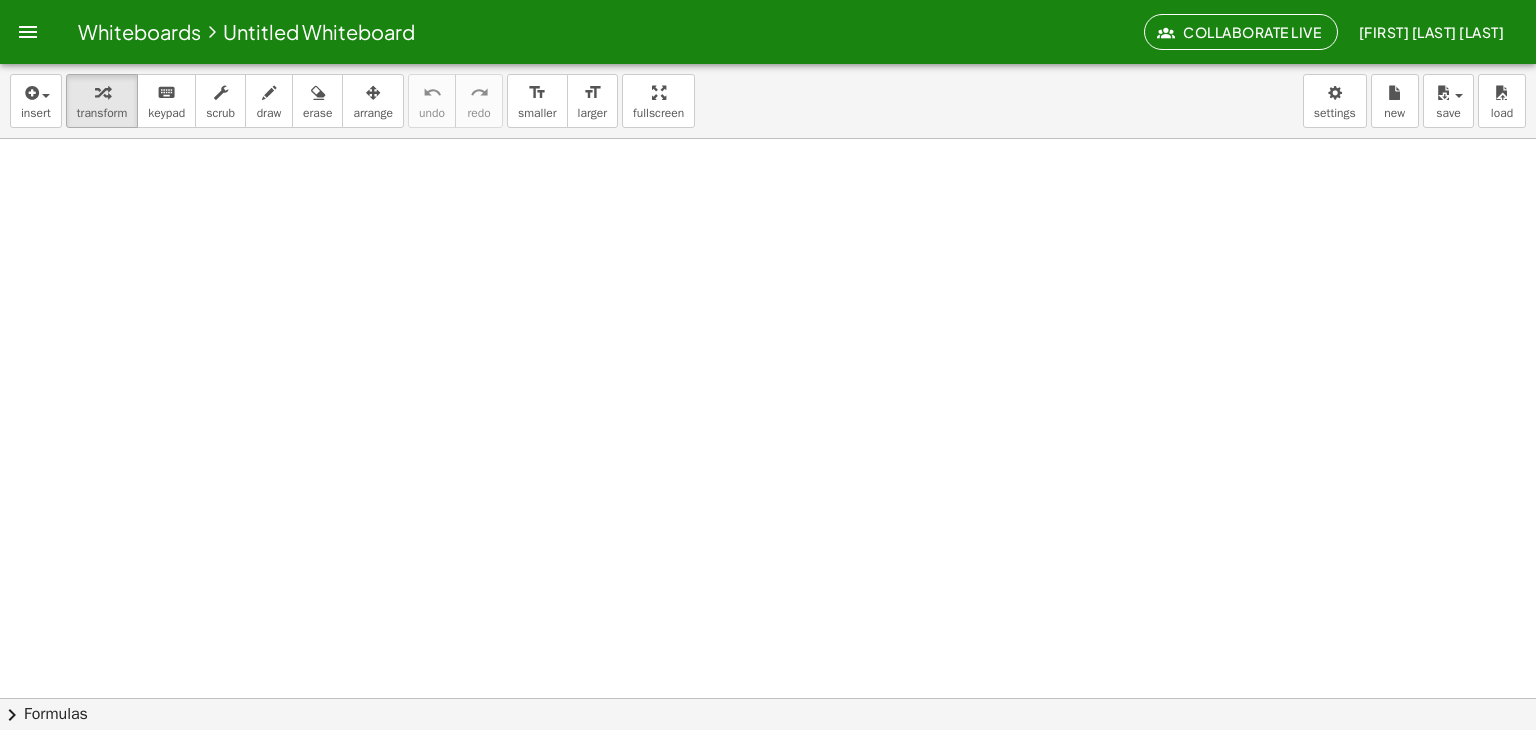 click at bounding box center [768, 762] 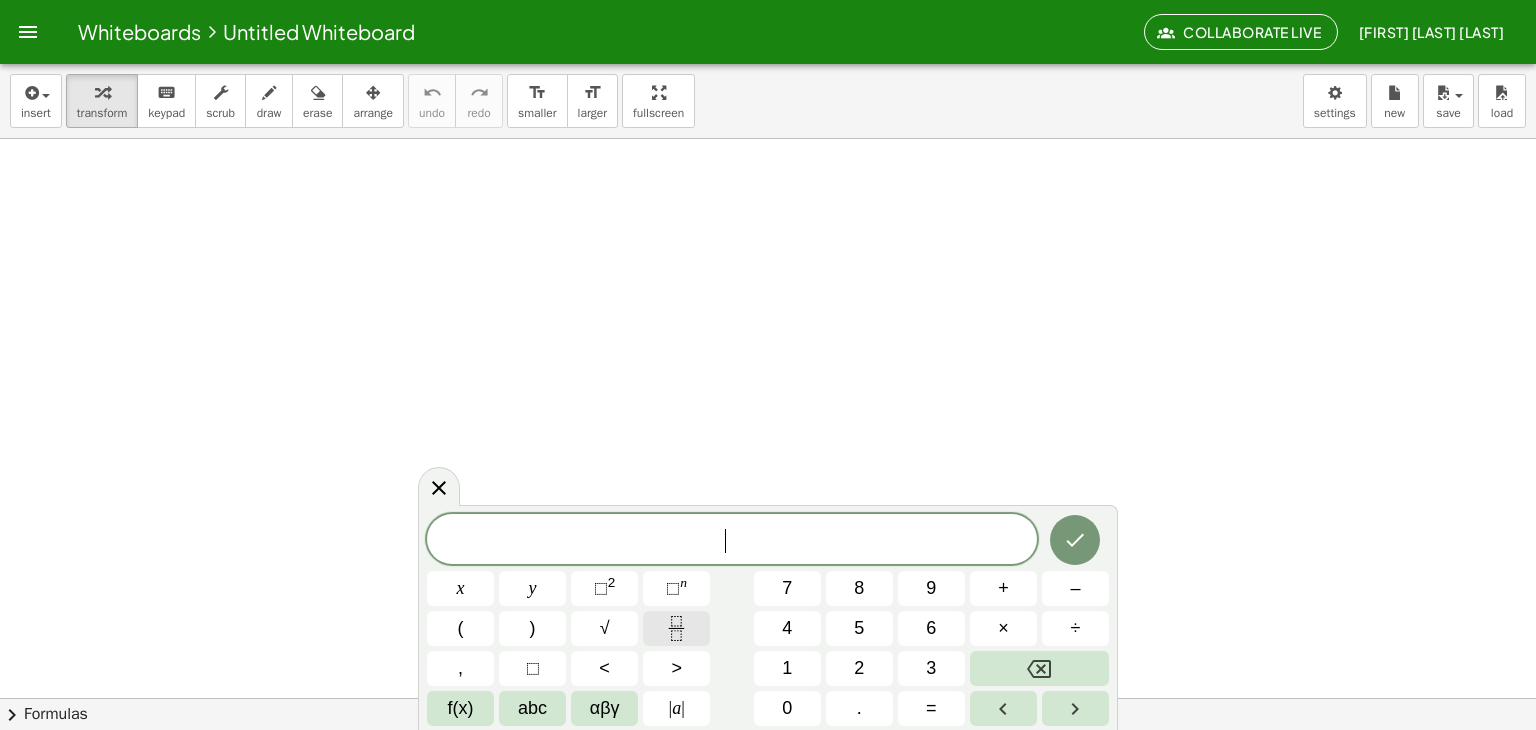 click 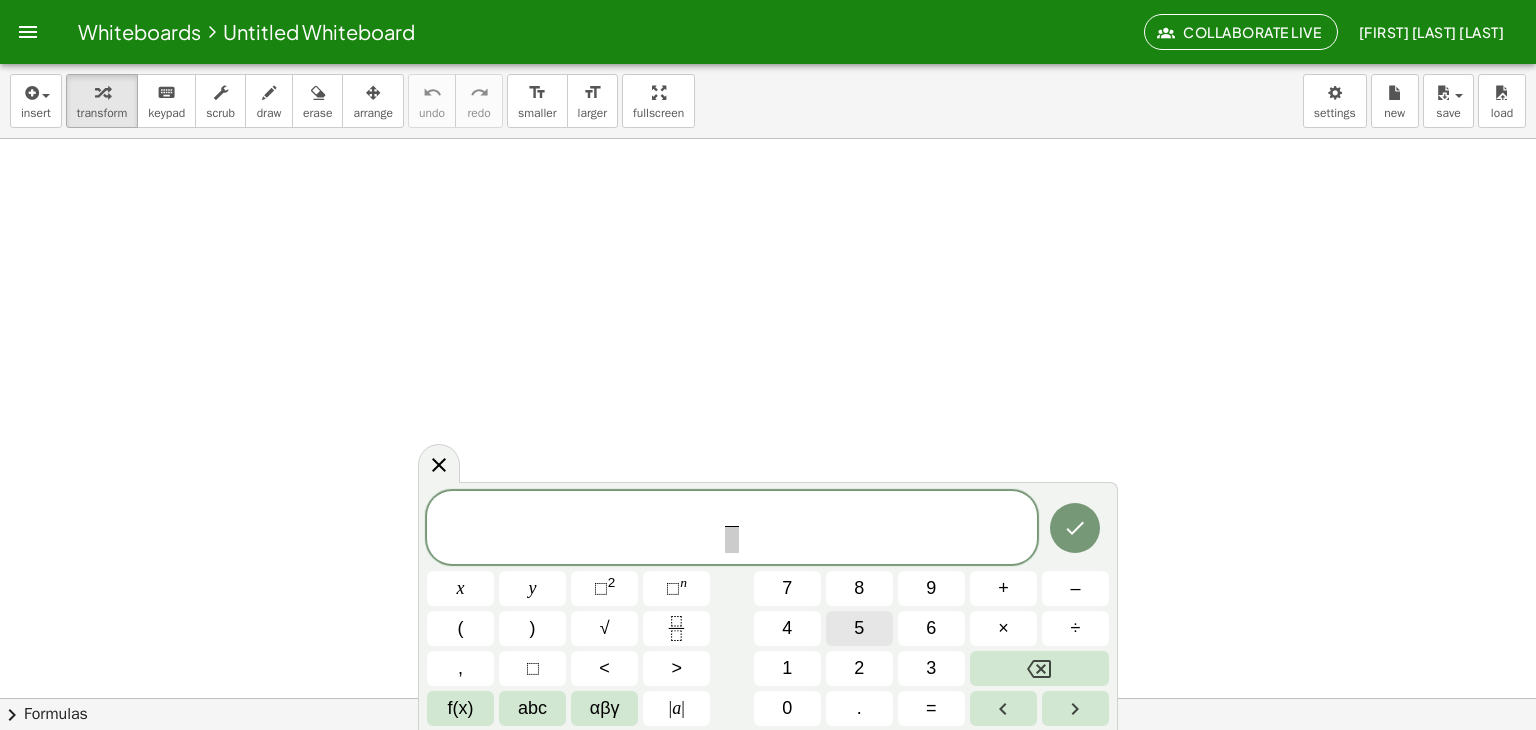 click on "5" at bounding box center (859, 628) 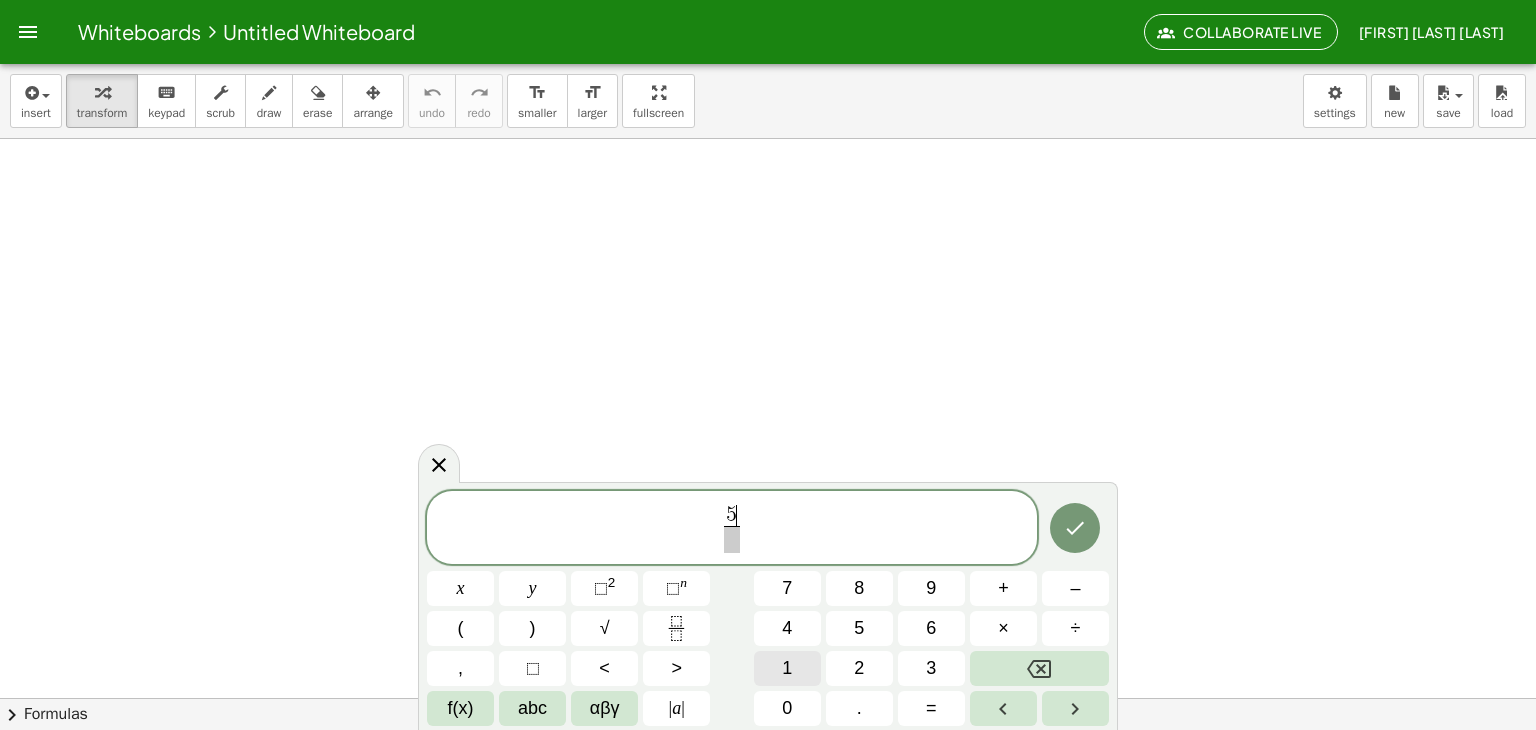 click on "1" at bounding box center (787, 668) 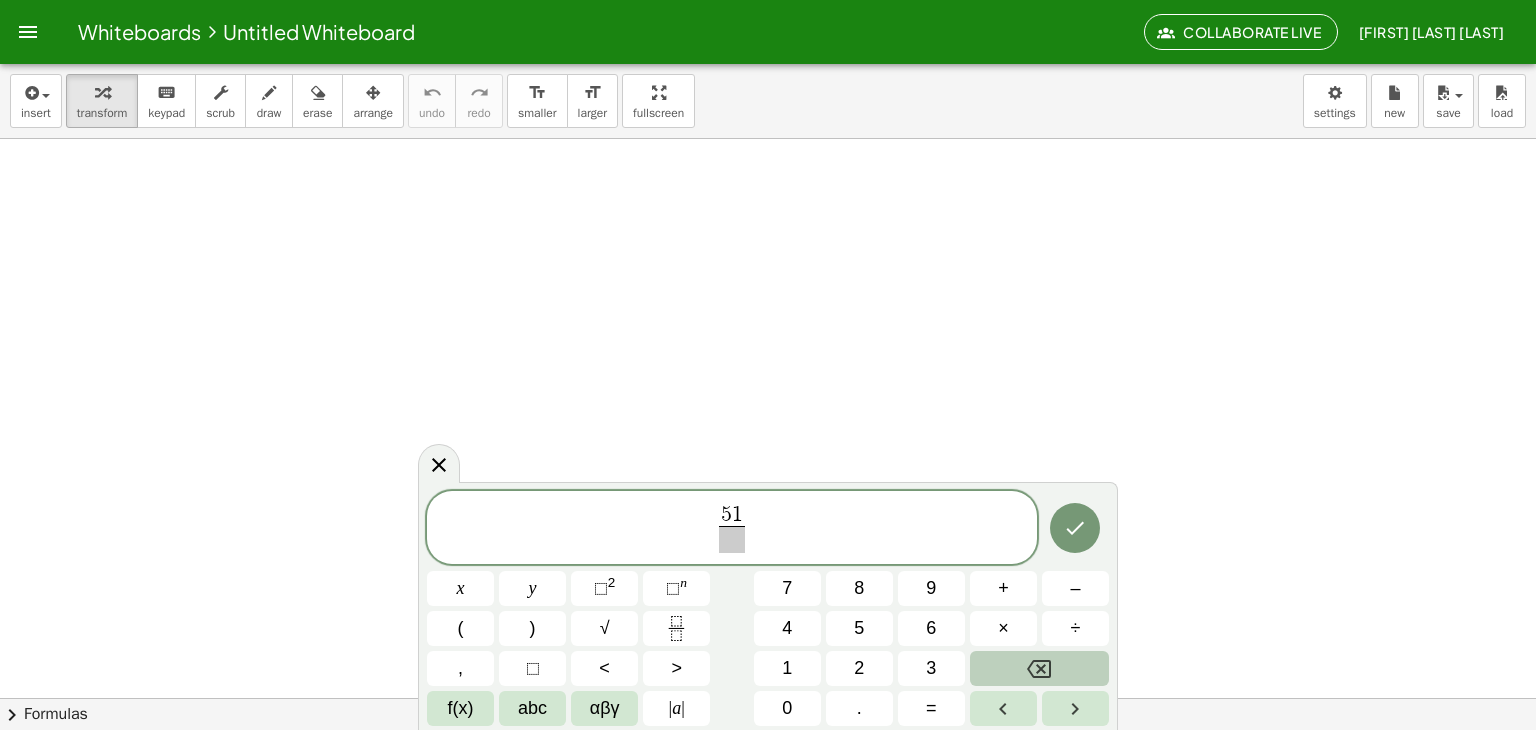 click 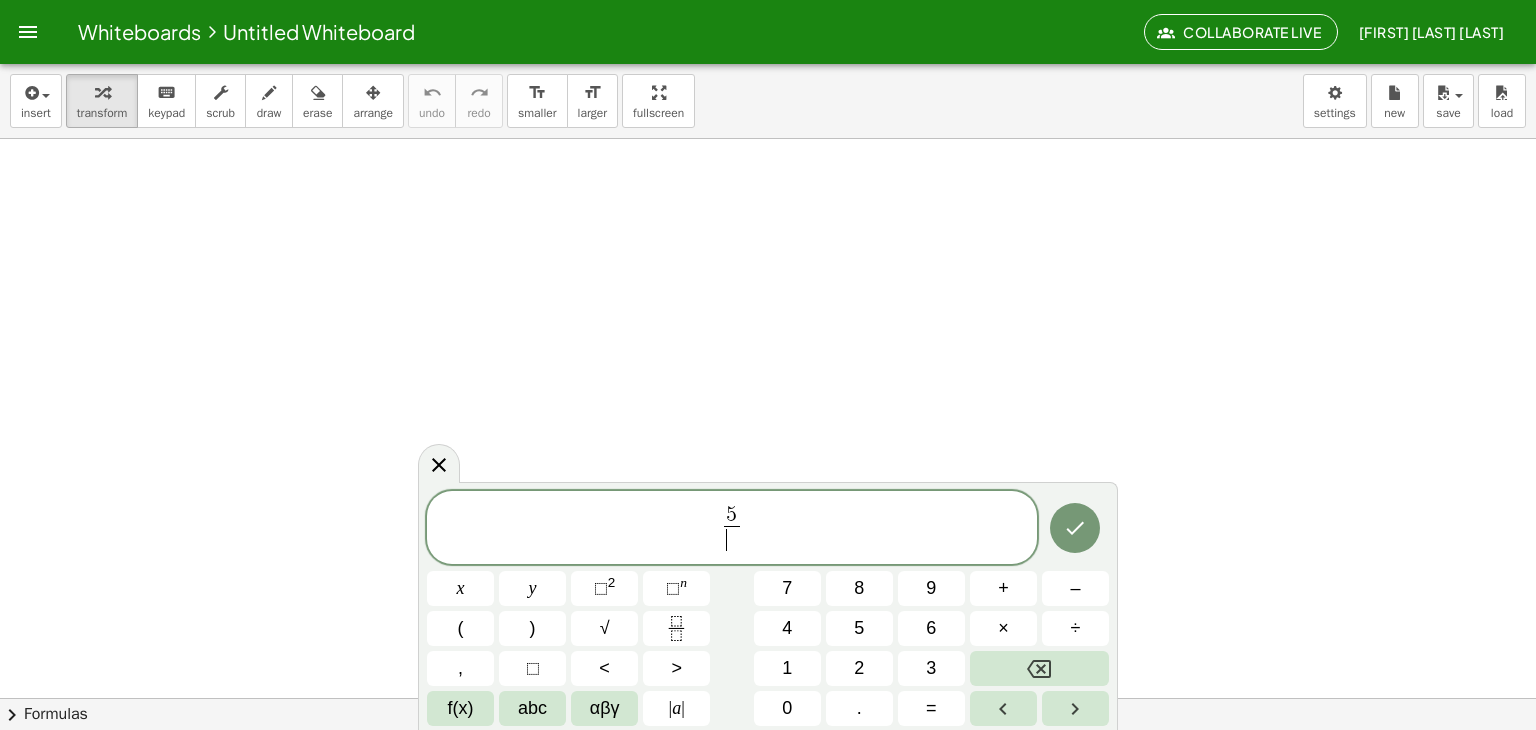 click on "​" at bounding box center [731, 539] 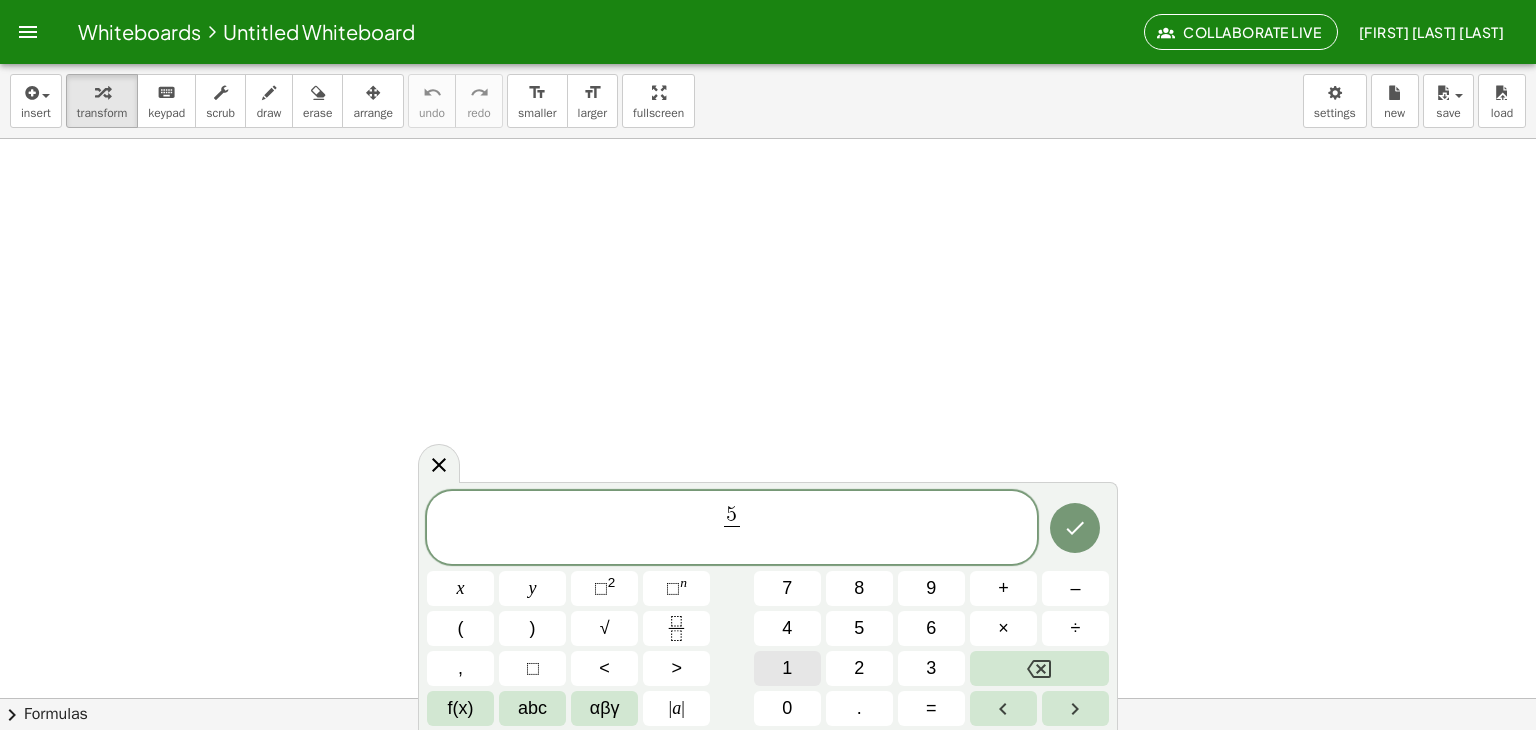 click on "1" at bounding box center [787, 668] 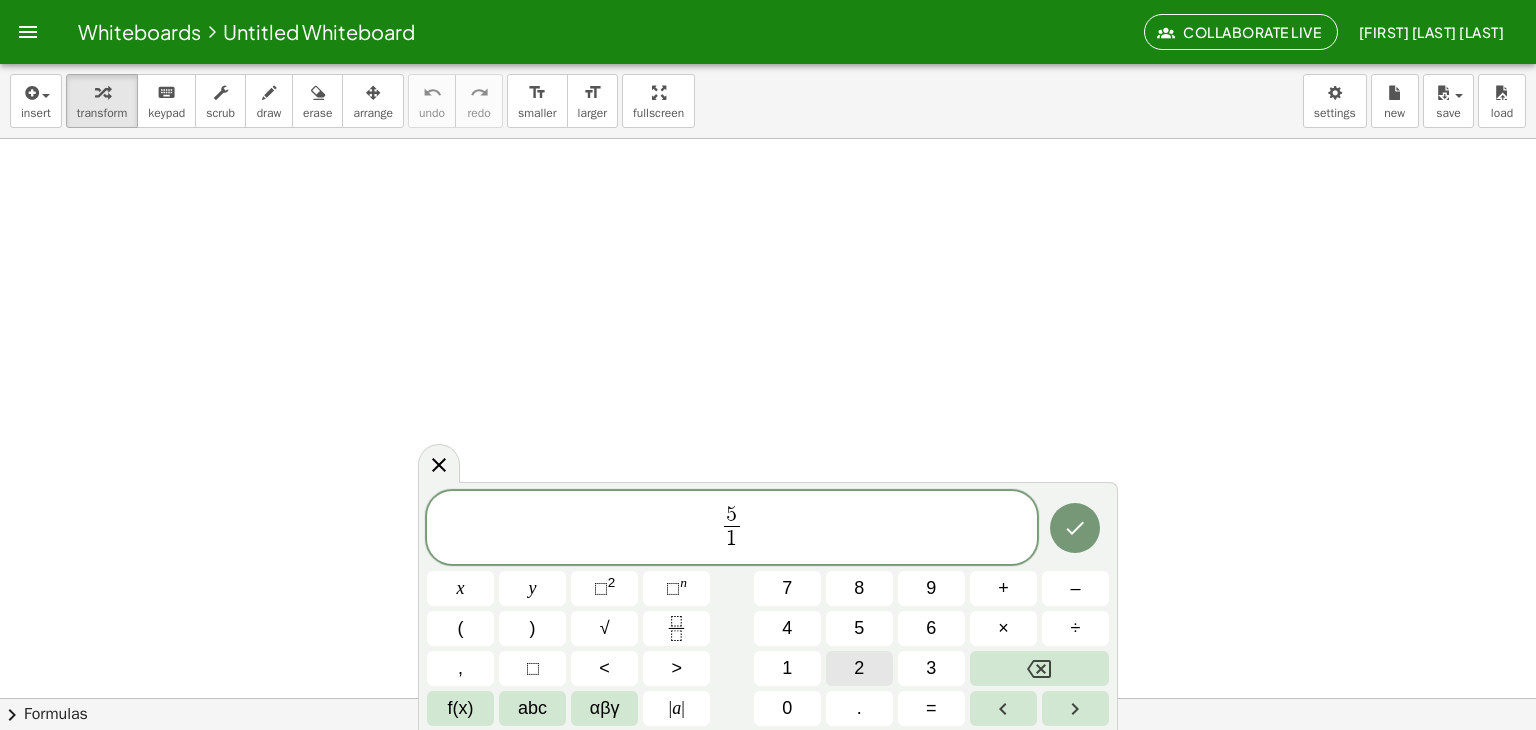 click on "2" at bounding box center (859, 668) 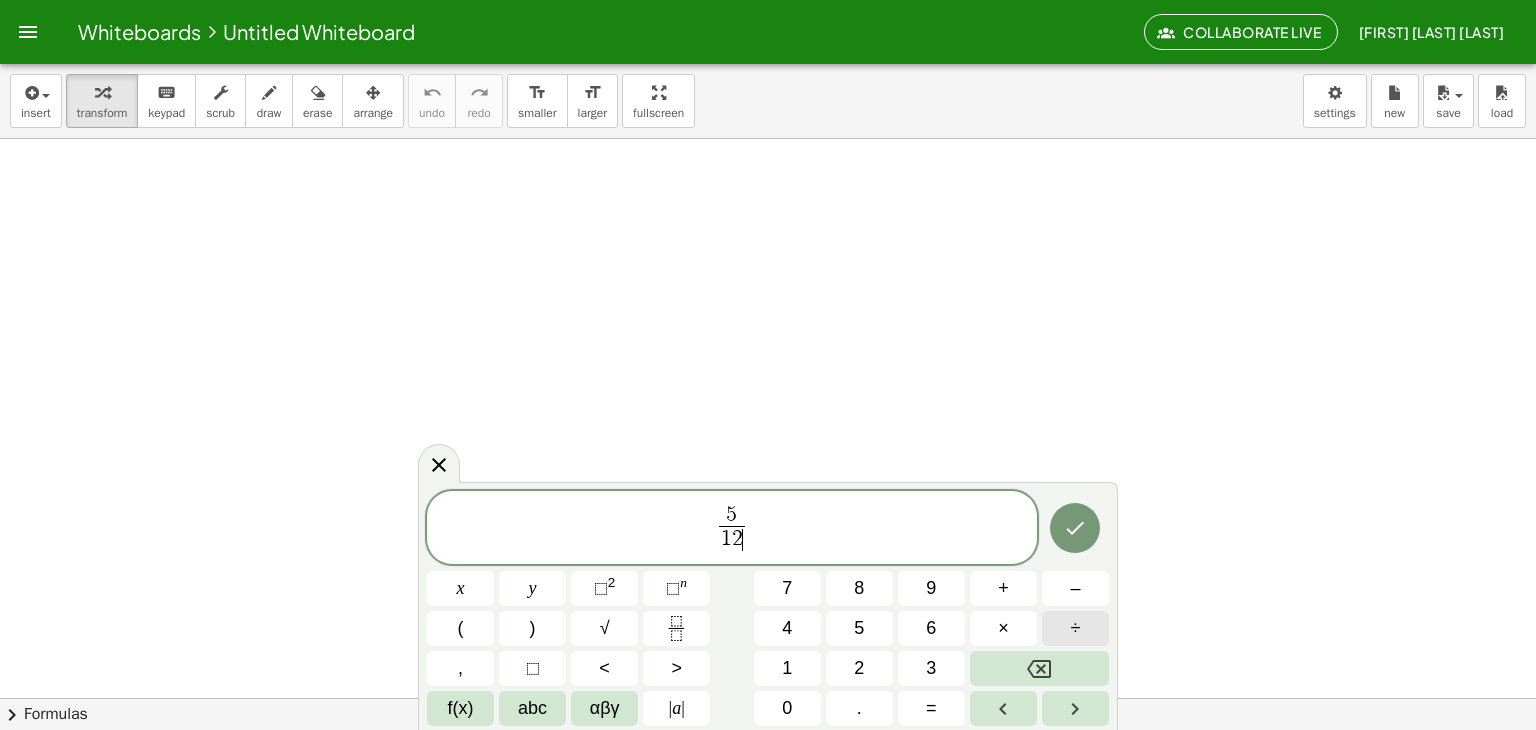 click on "÷" at bounding box center [1076, 628] 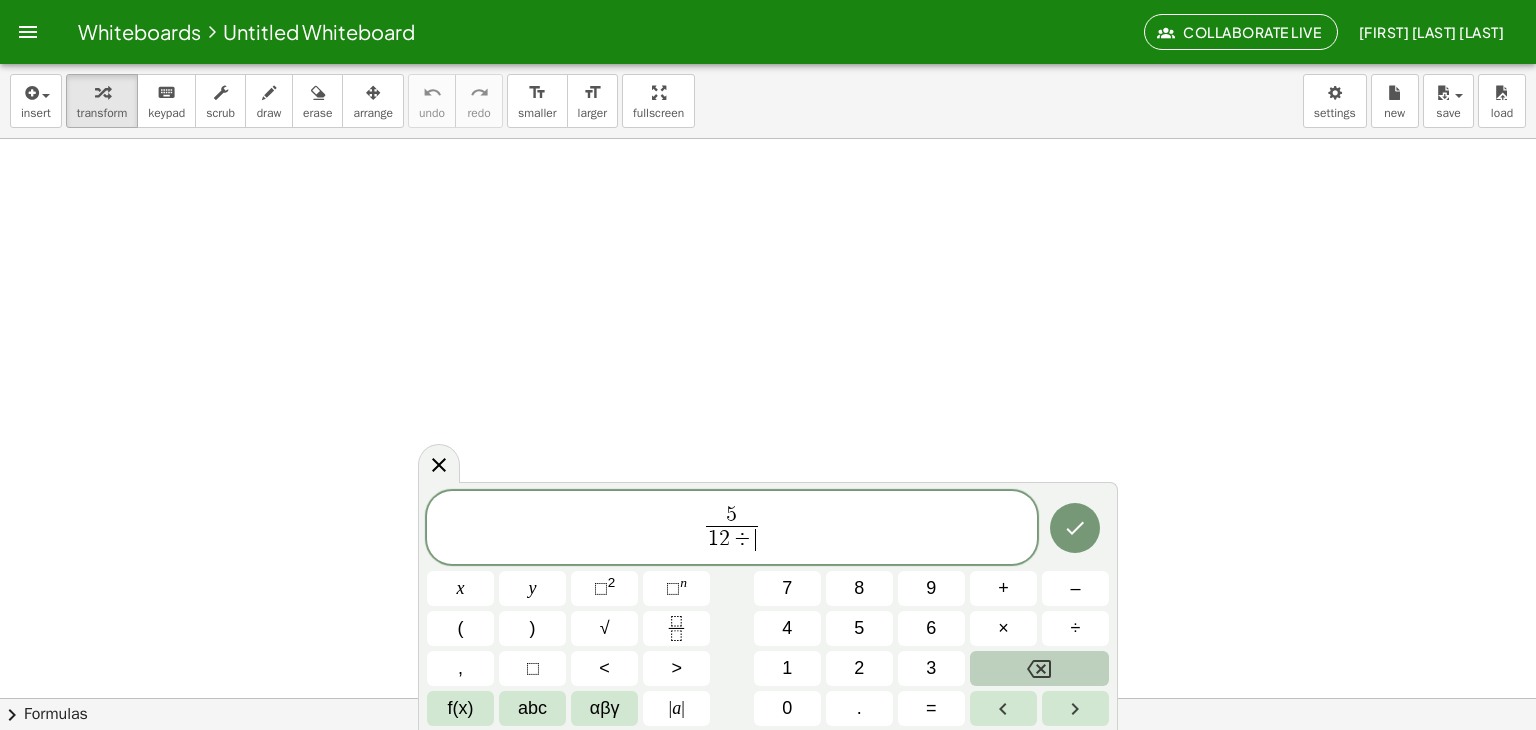 click 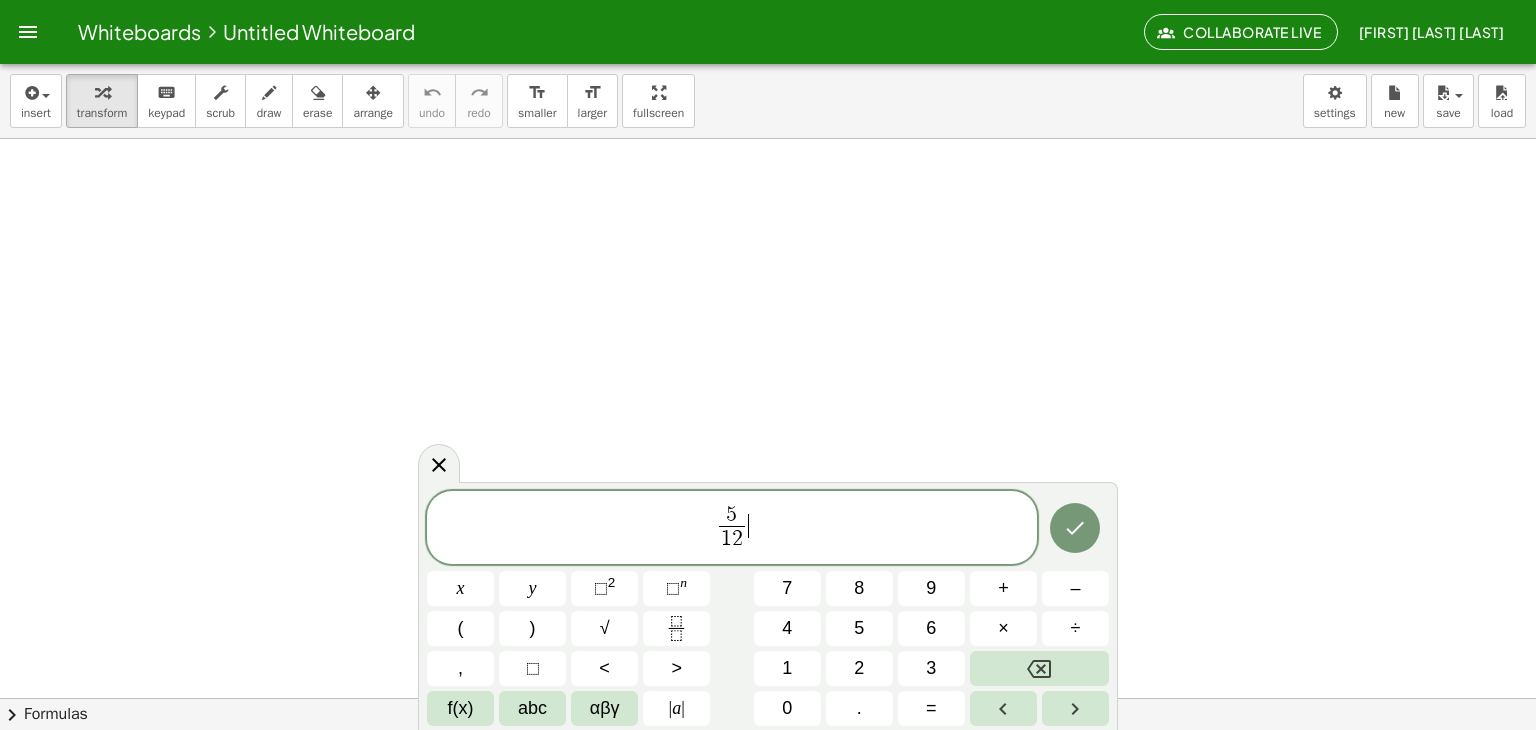 click on "5 1 2 ​ ​" at bounding box center (732, 529) 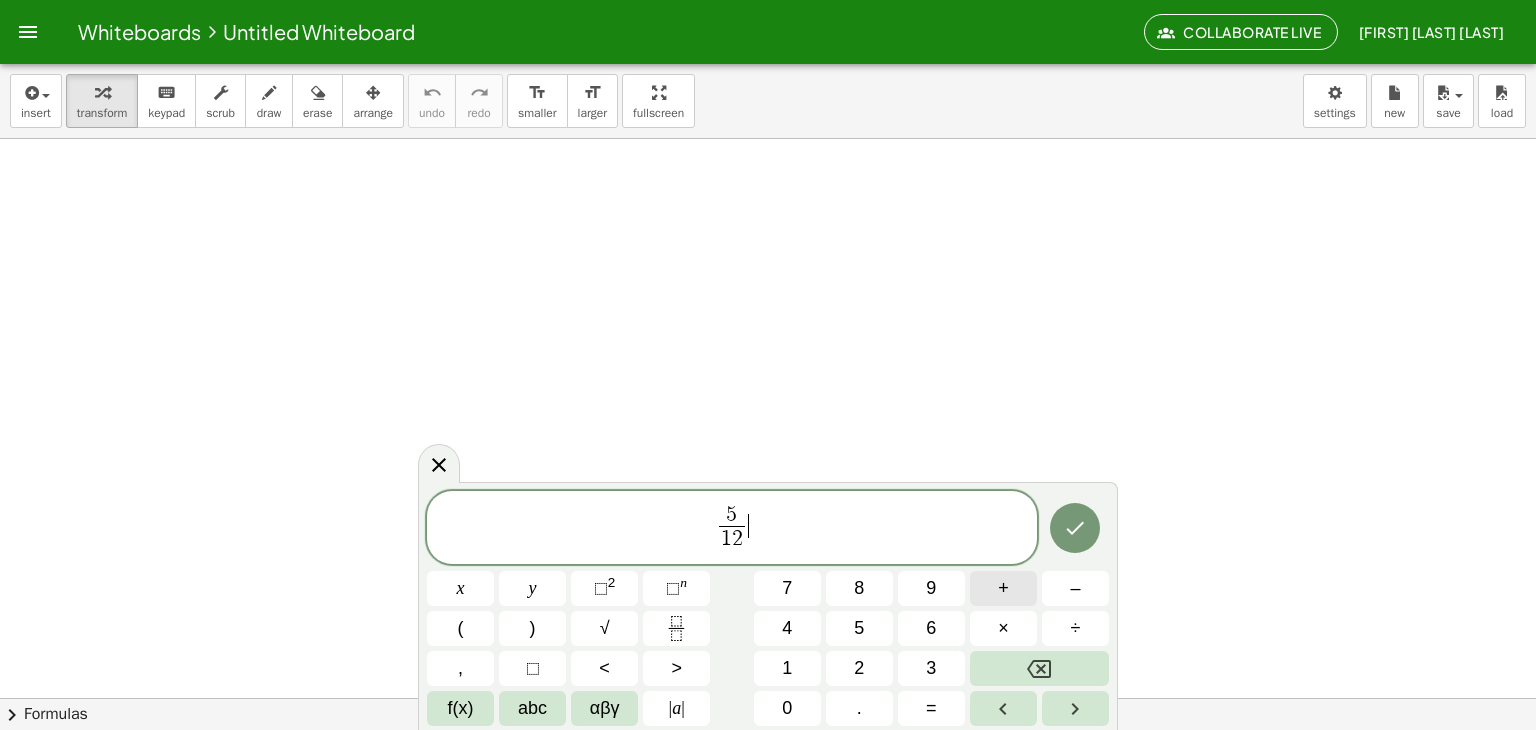click on "+" at bounding box center (1003, 588) 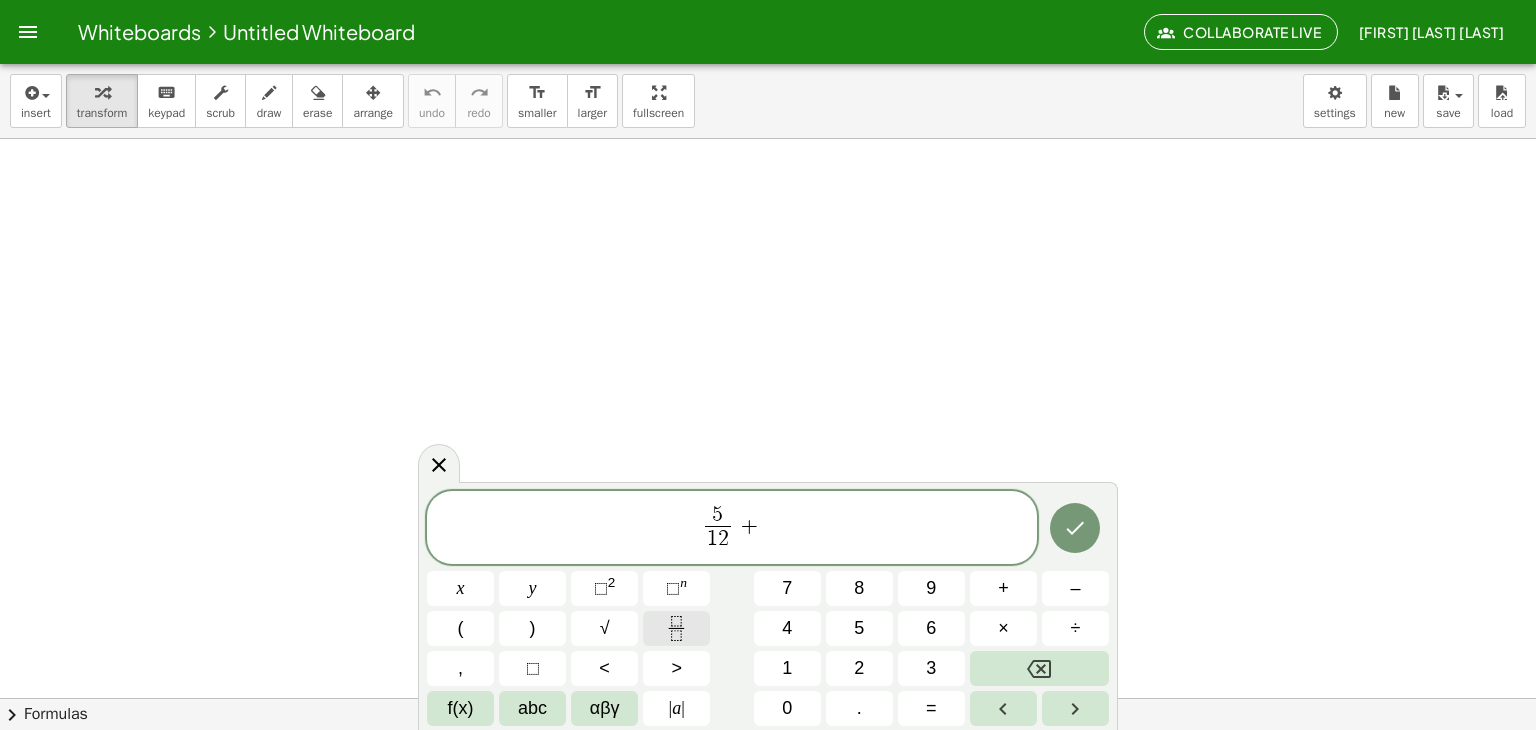 click 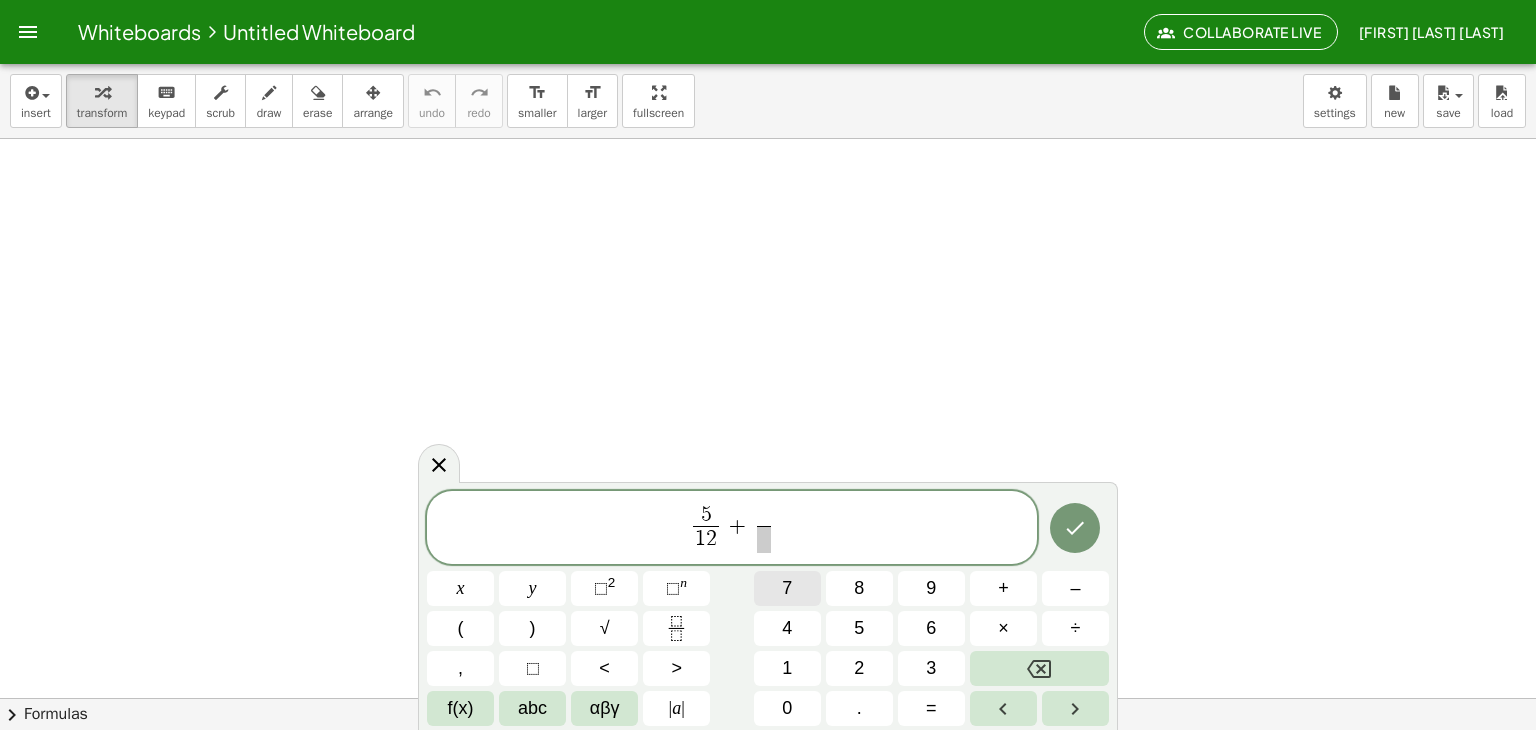 click on "7" at bounding box center (787, 588) 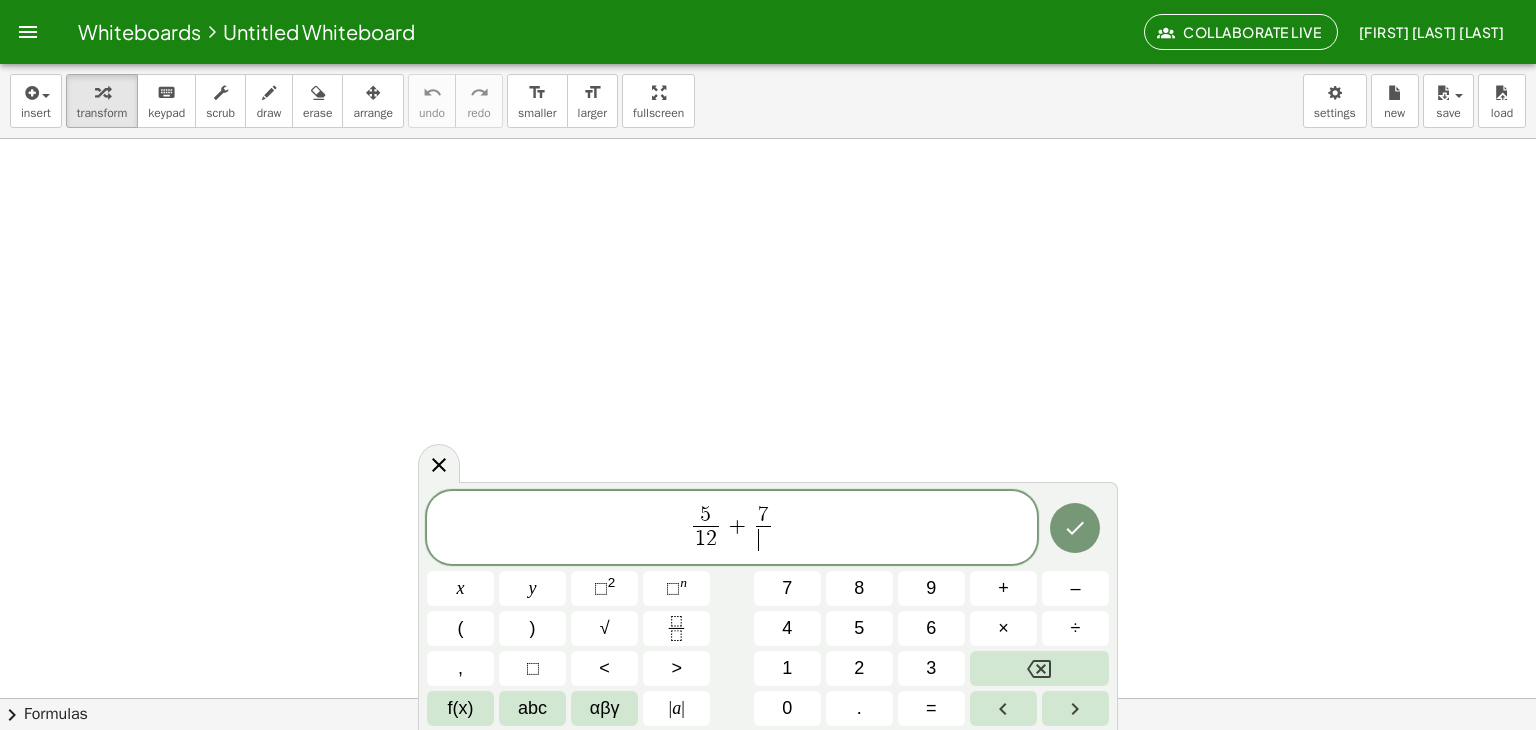 click on "​" at bounding box center [763, 539] 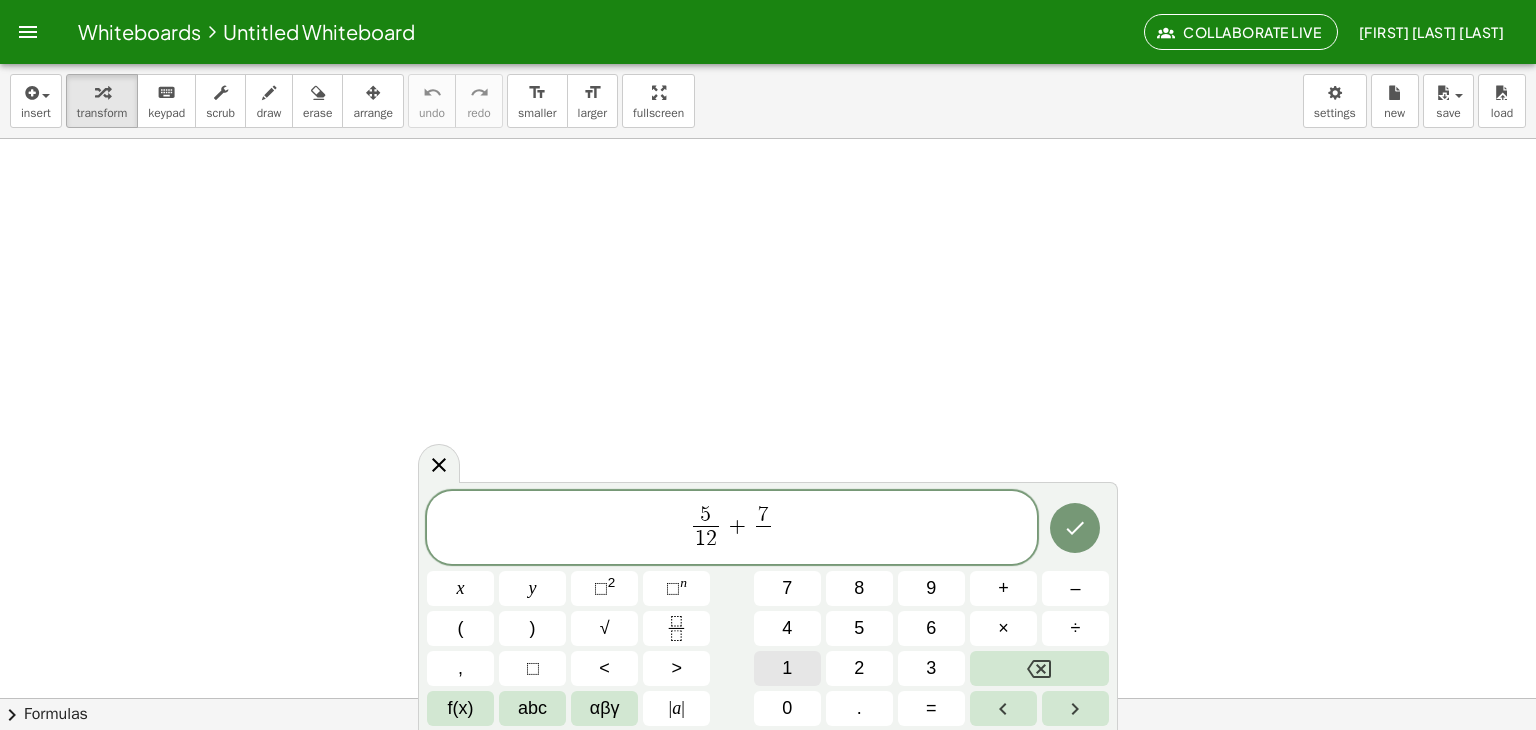 click on "****** 5 1 2 ​ + 7 ​ ​ x y ⬚ 2 ⬚ n 7 8 9 + – ( ) √ 4 5 6 × ÷ , ⬚ < > 1 2 3 f(x) abc αβγ | a | 0 . =" at bounding box center [768, 609] 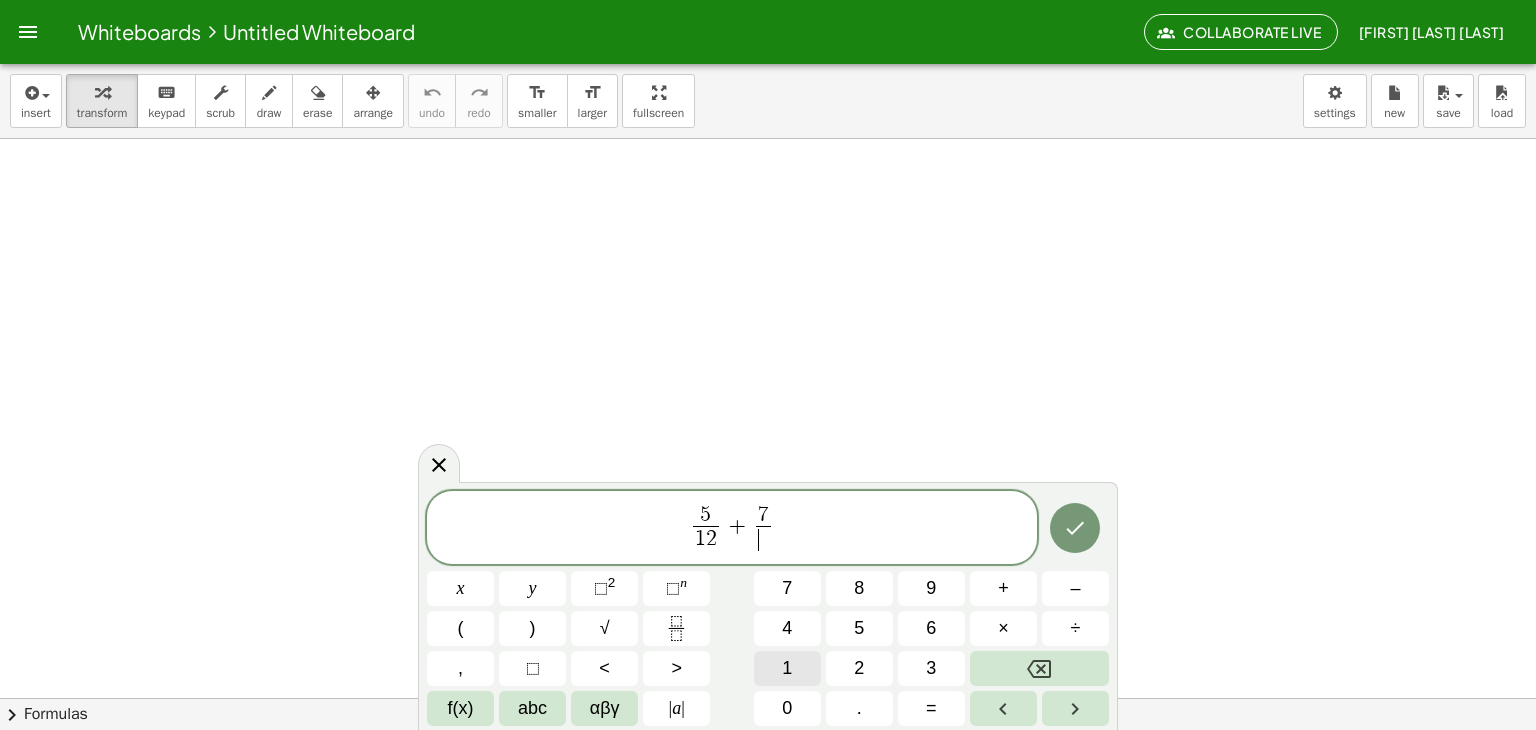 click on "1" at bounding box center [787, 668] 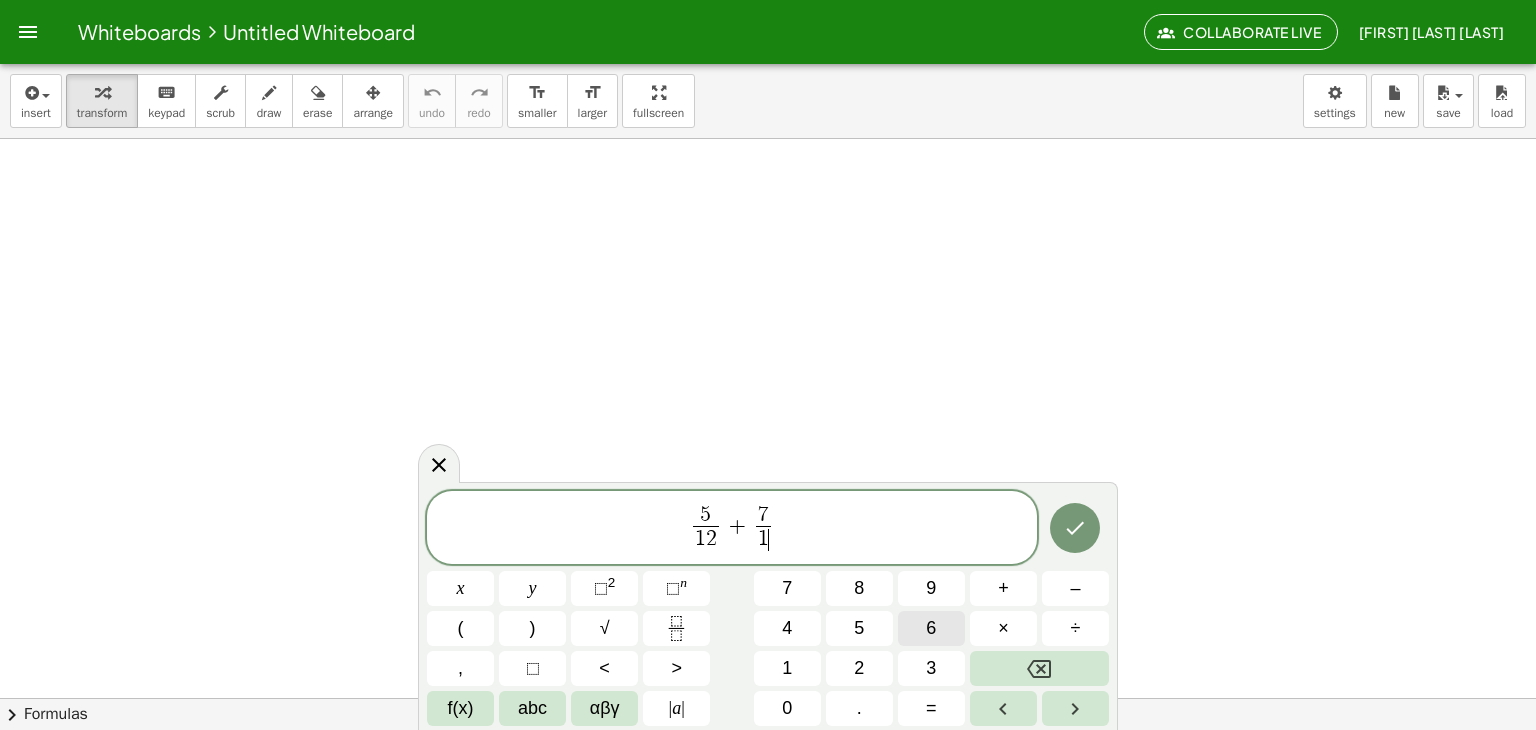 click on "6" at bounding box center [931, 628] 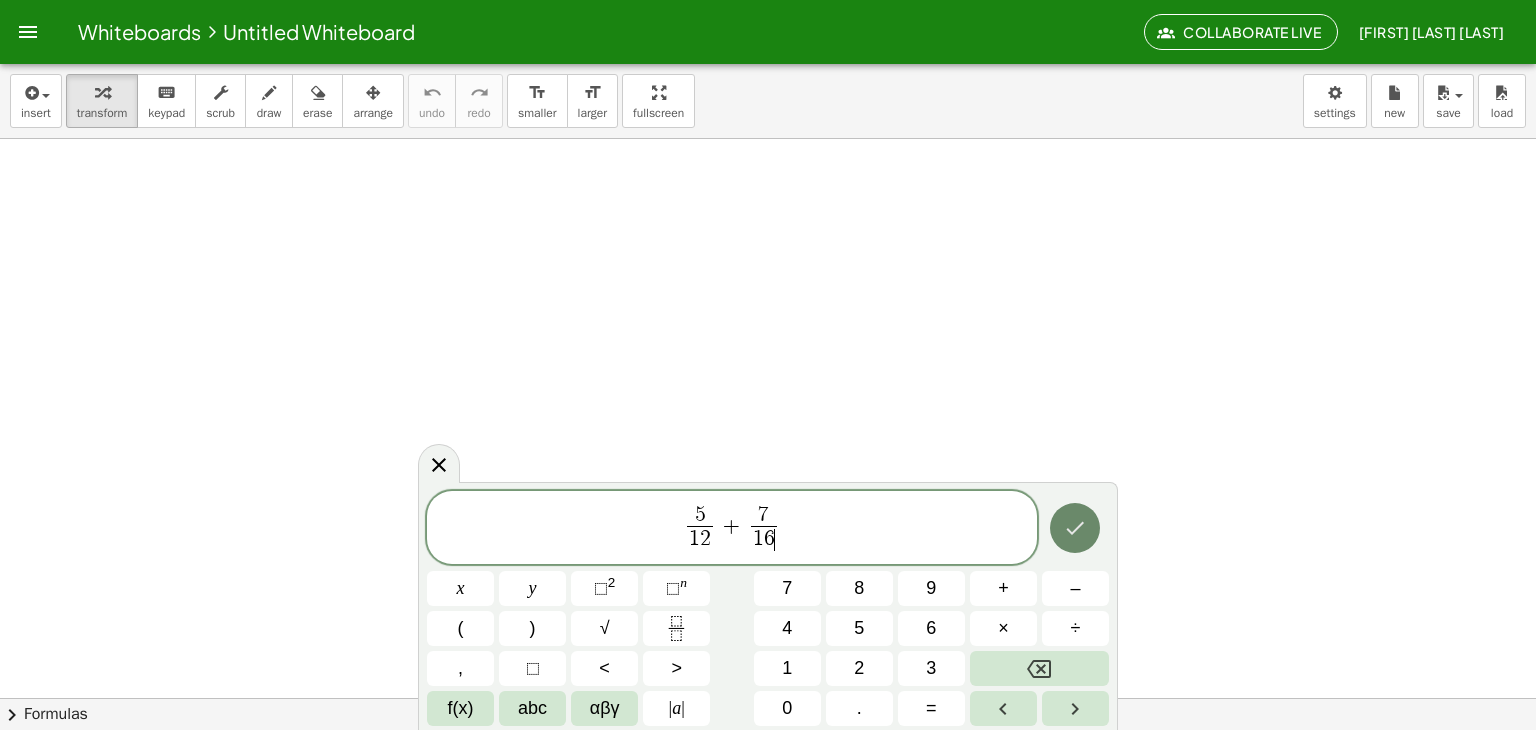 click 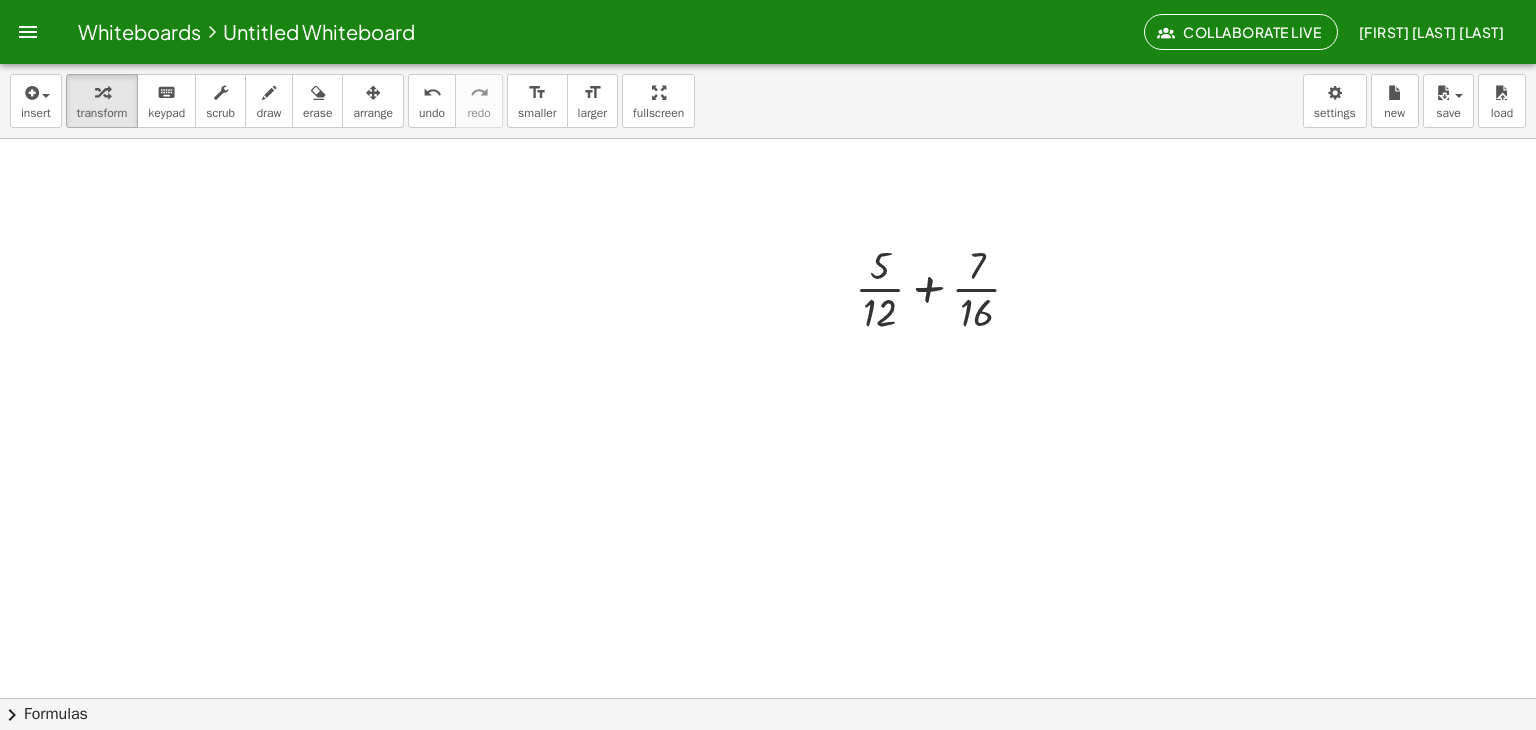 scroll, scrollTop: 343, scrollLeft: 0, axis: vertical 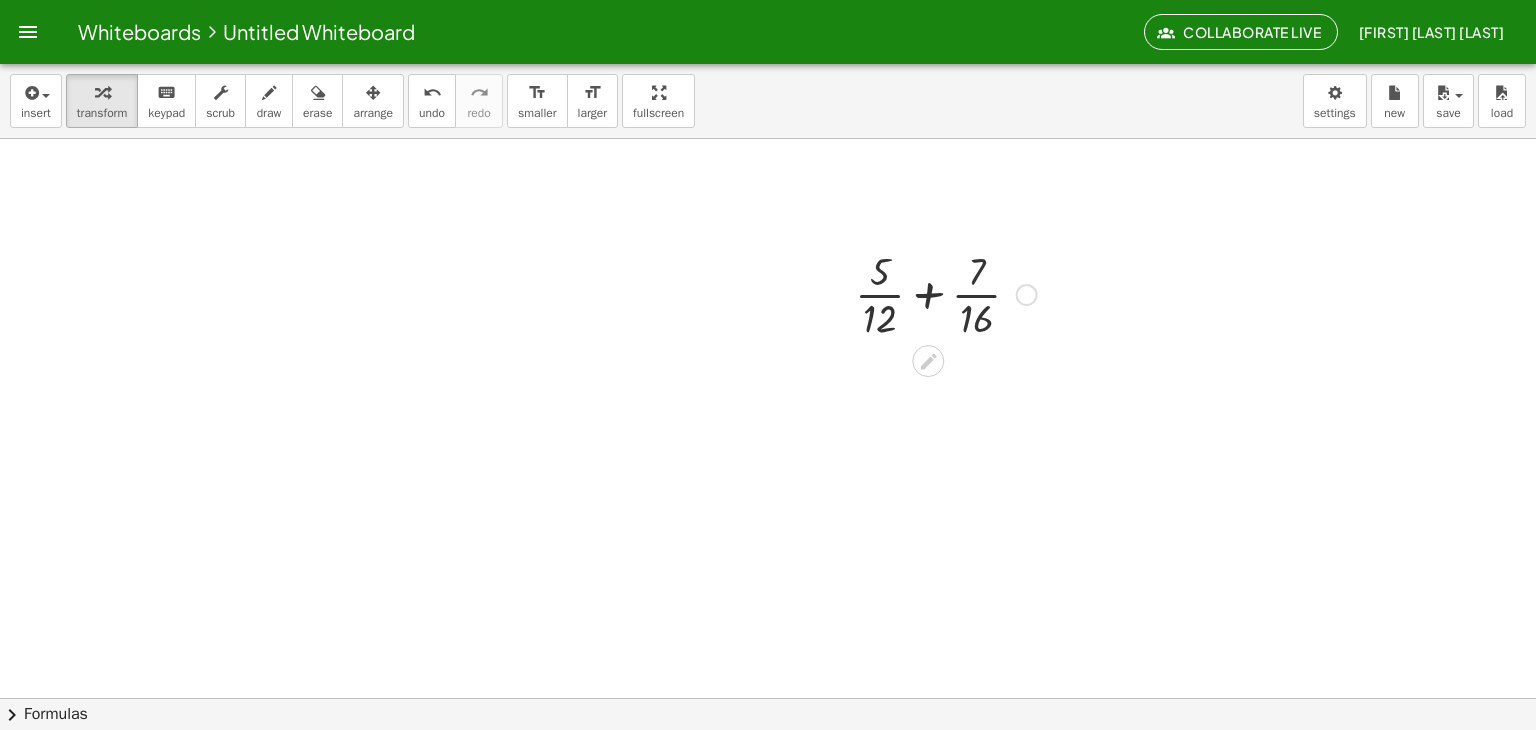 click at bounding box center (946, 293) 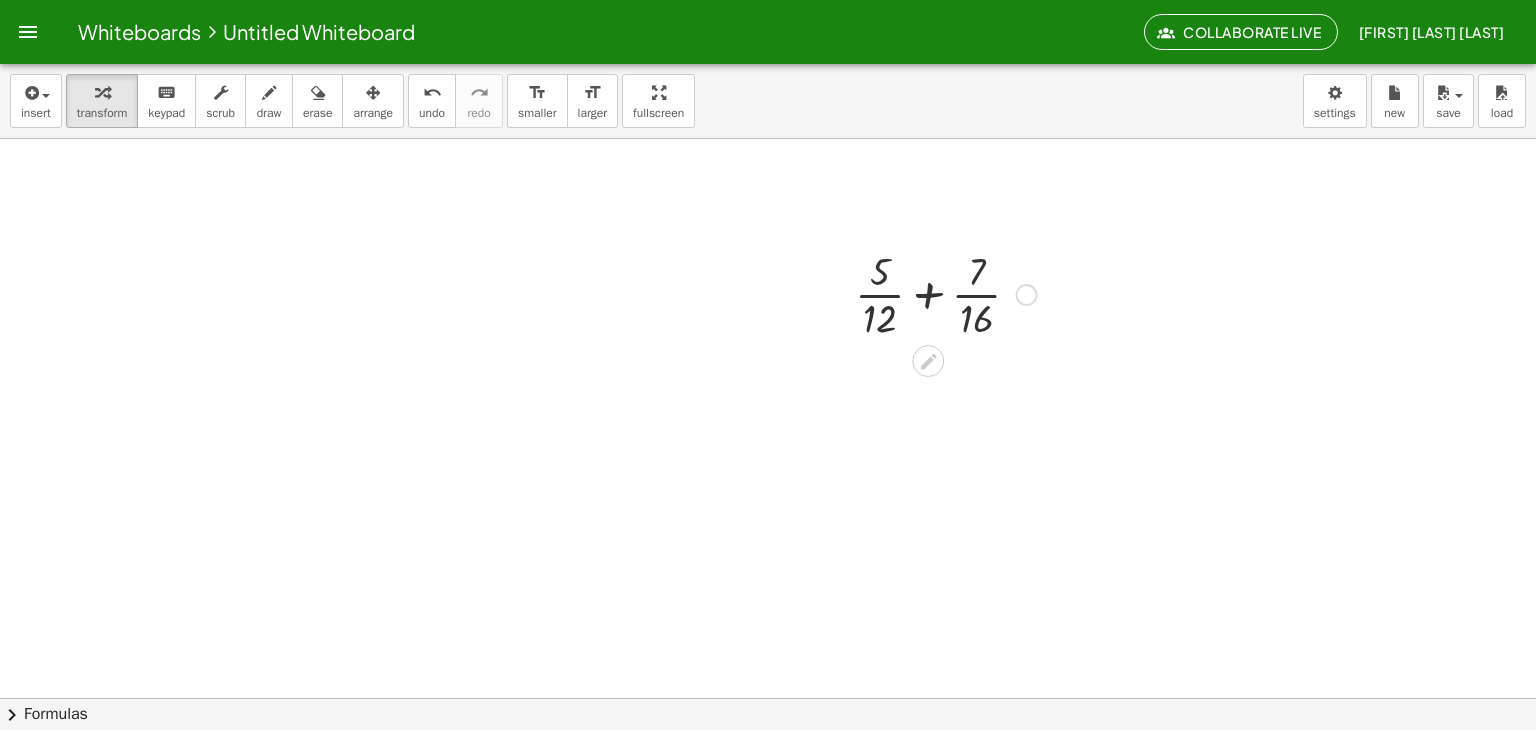 click at bounding box center [946, 293] 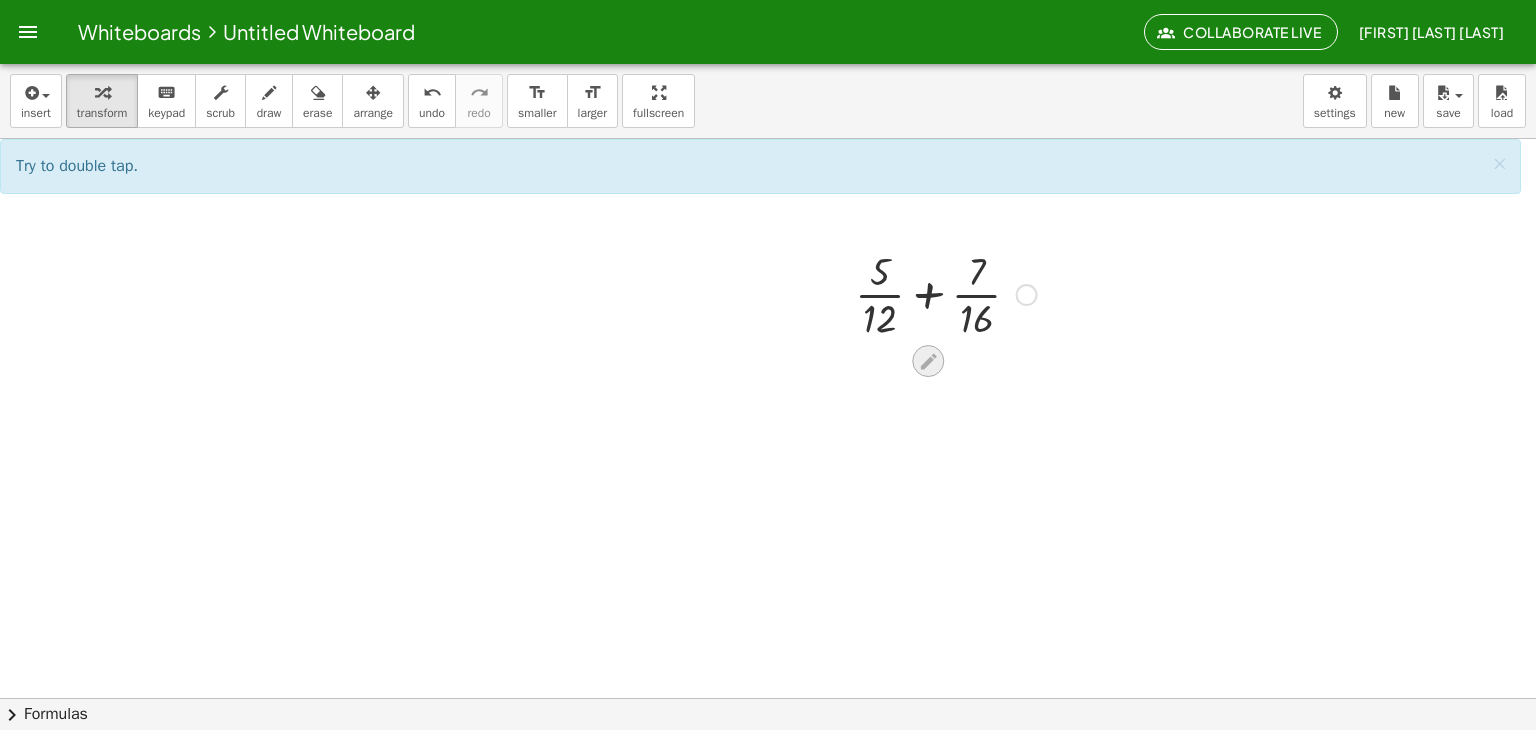 click 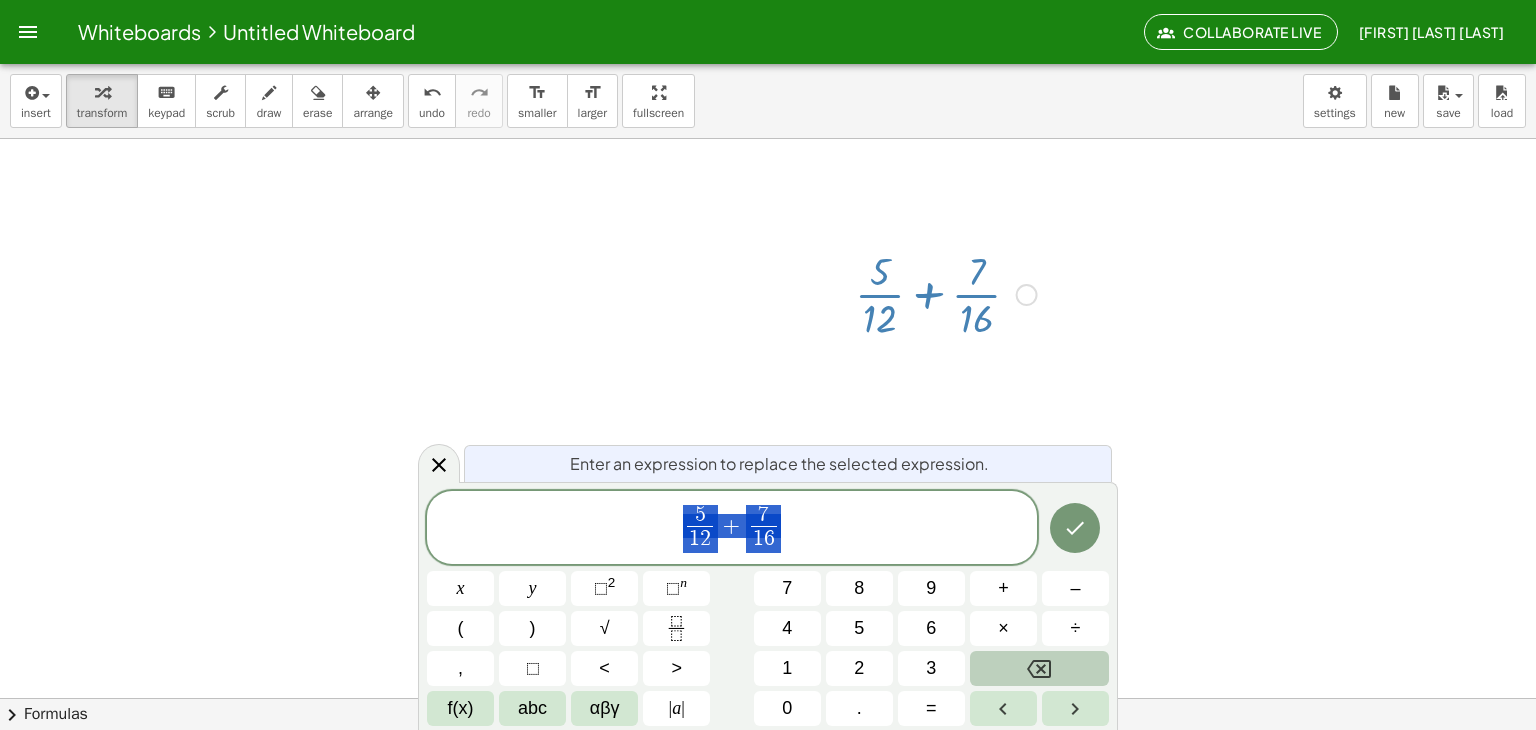 click 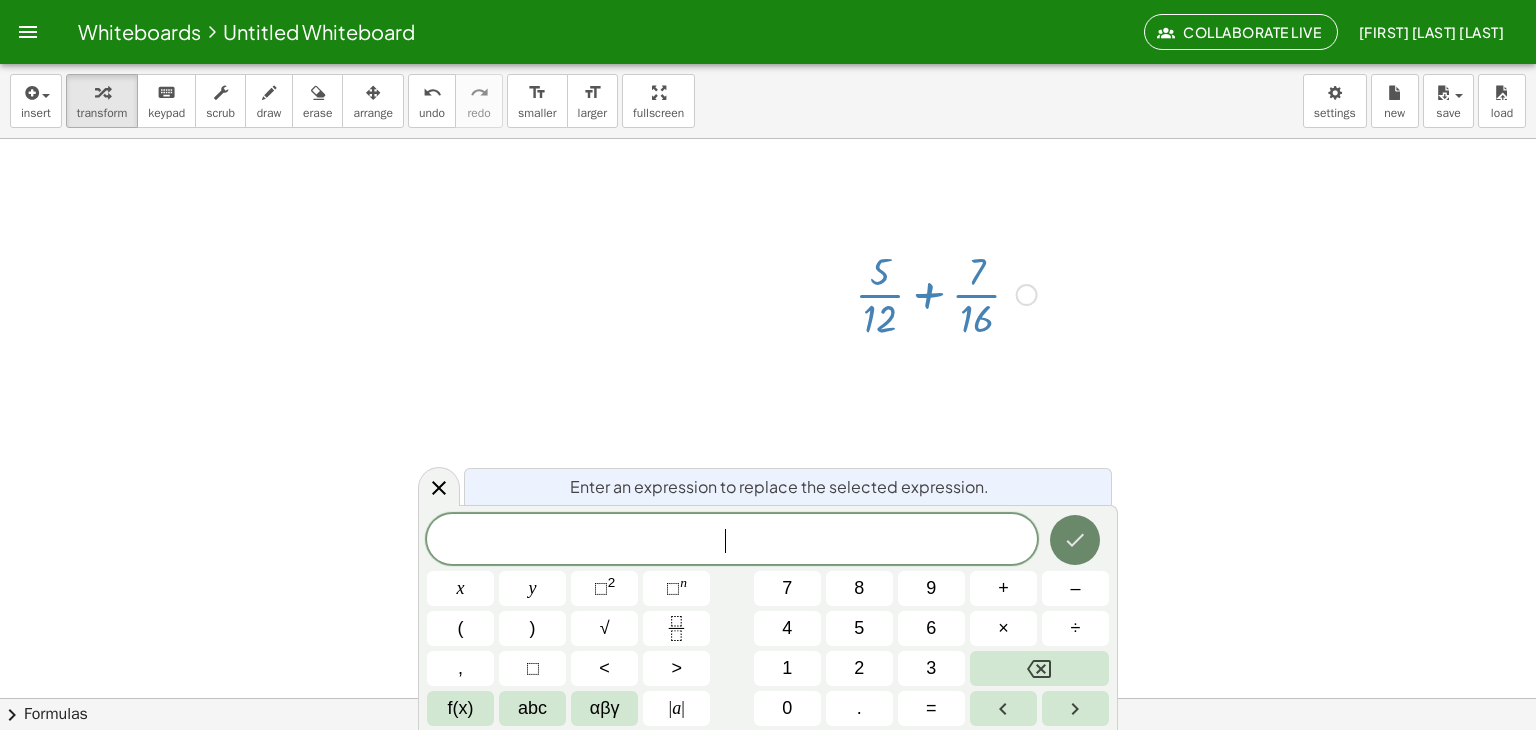 click at bounding box center [1075, 540] 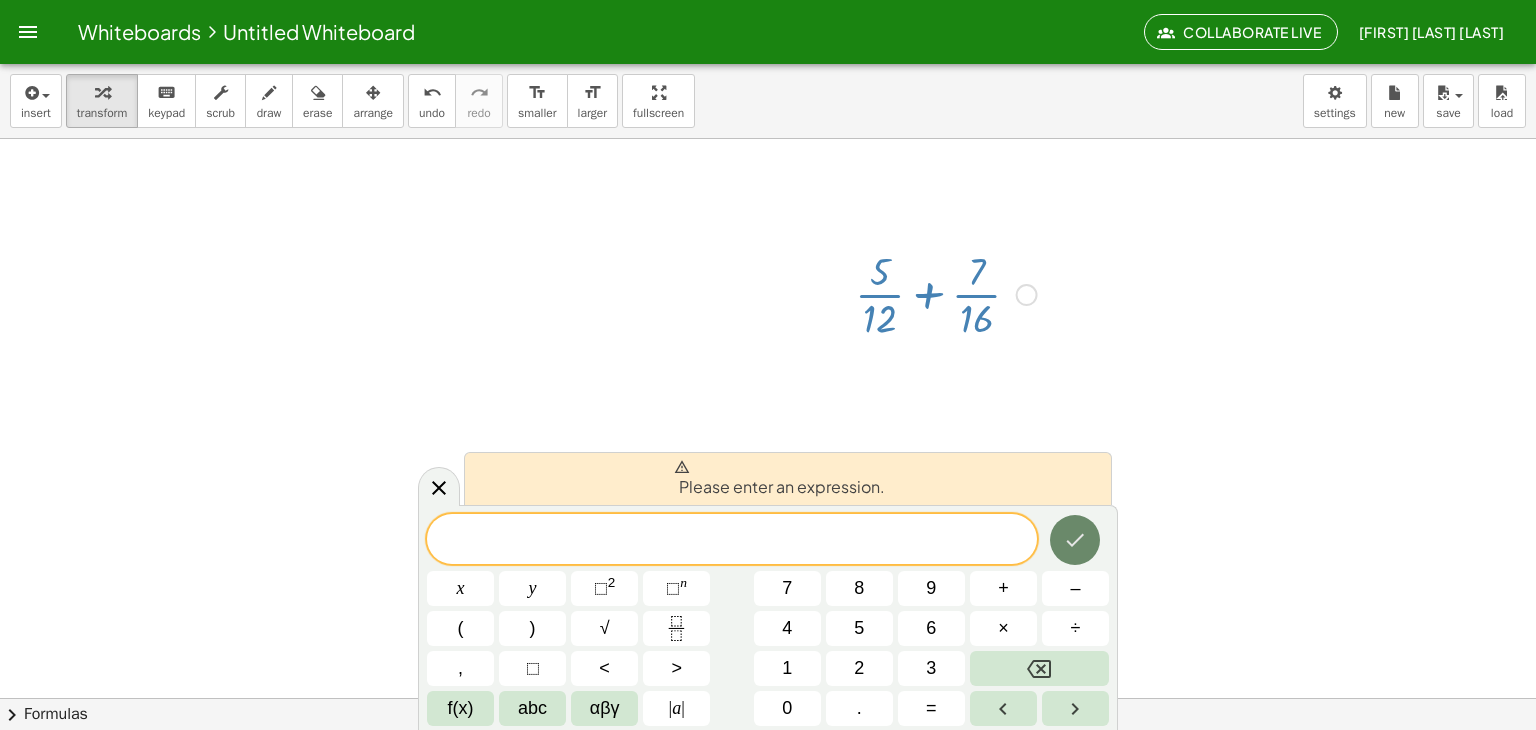click at bounding box center (1075, 540) 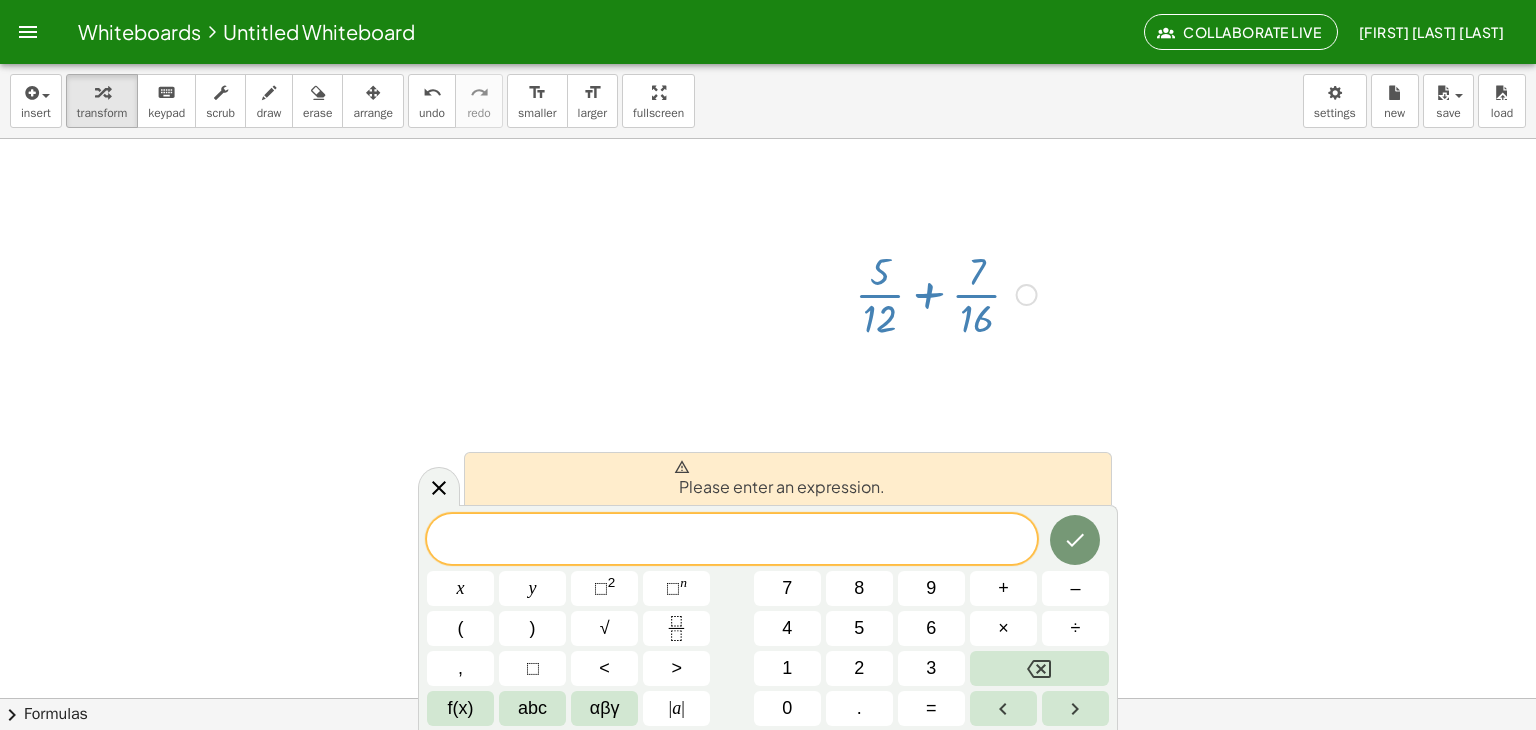 click at bounding box center (768, 355) 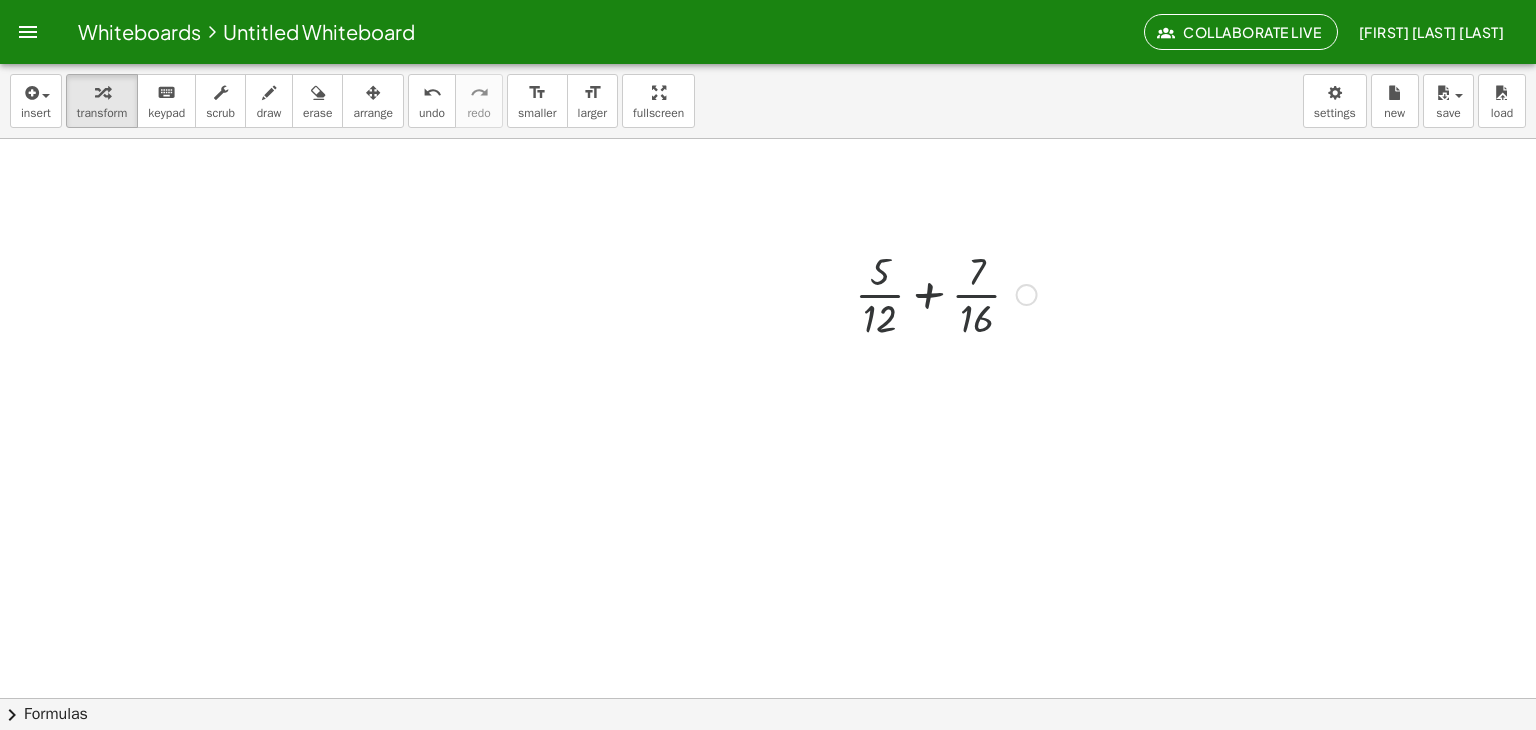 click on "+ · 5 · 12 + · 7 · 16" at bounding box center (938, 293) 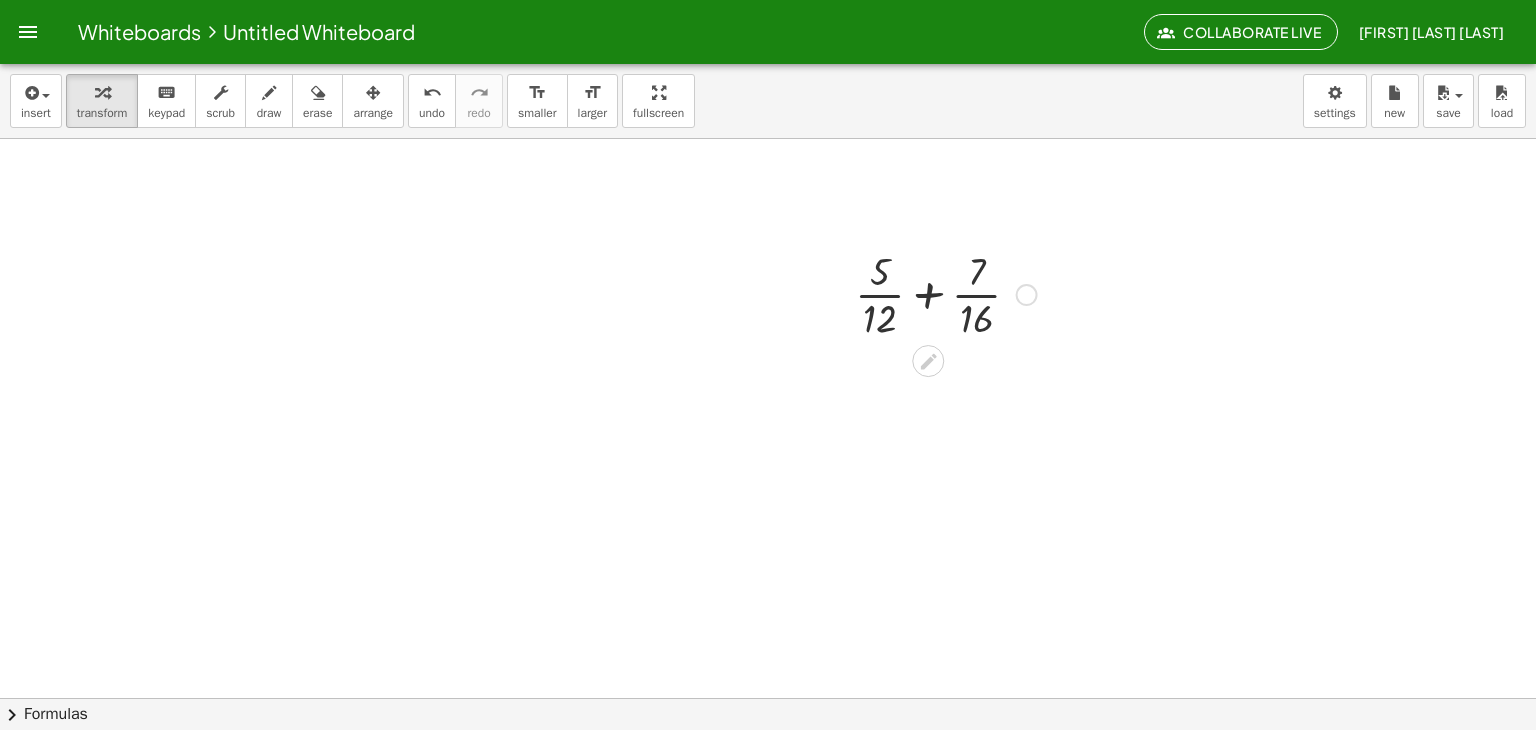 click at bounding box center (1027, 295) 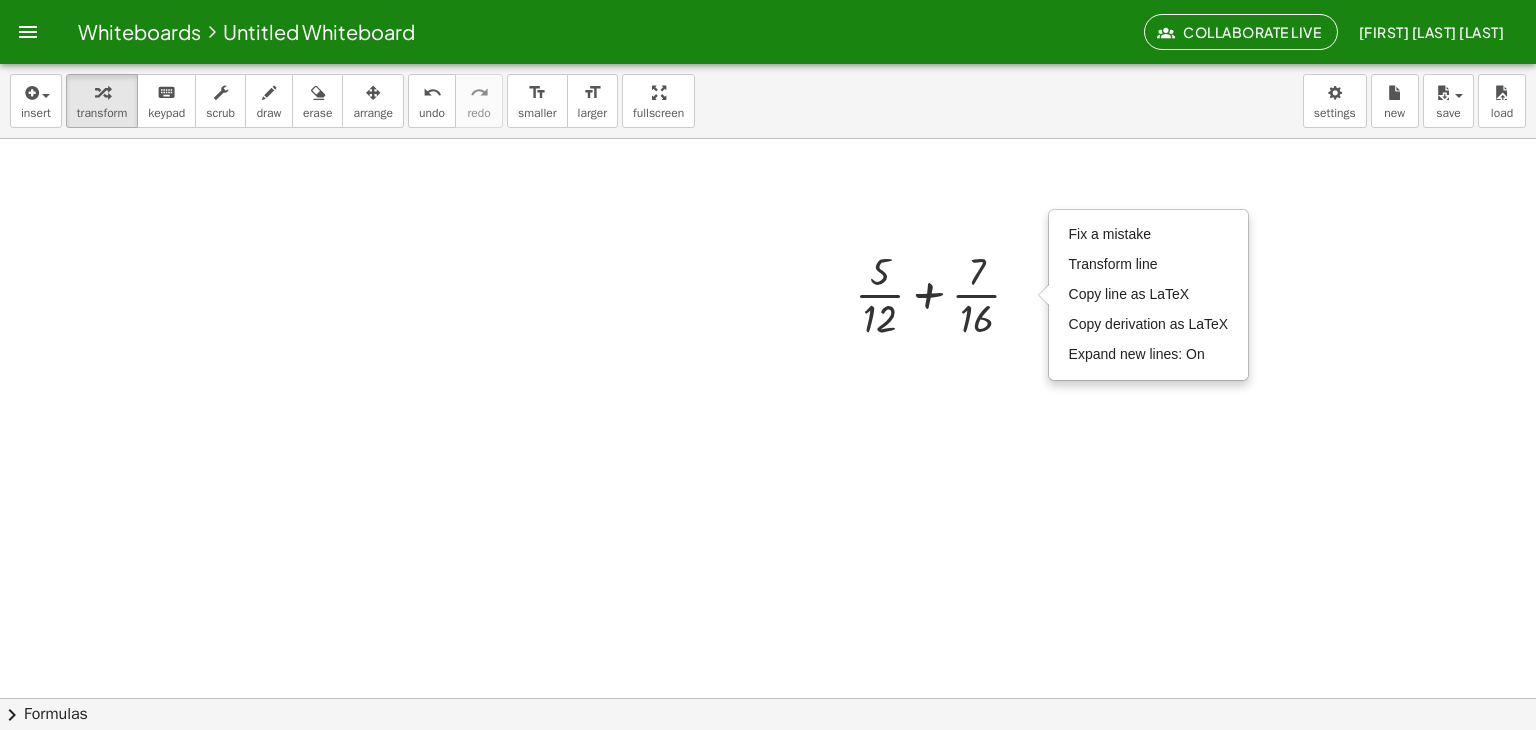 click at bounding box center (768, 355) 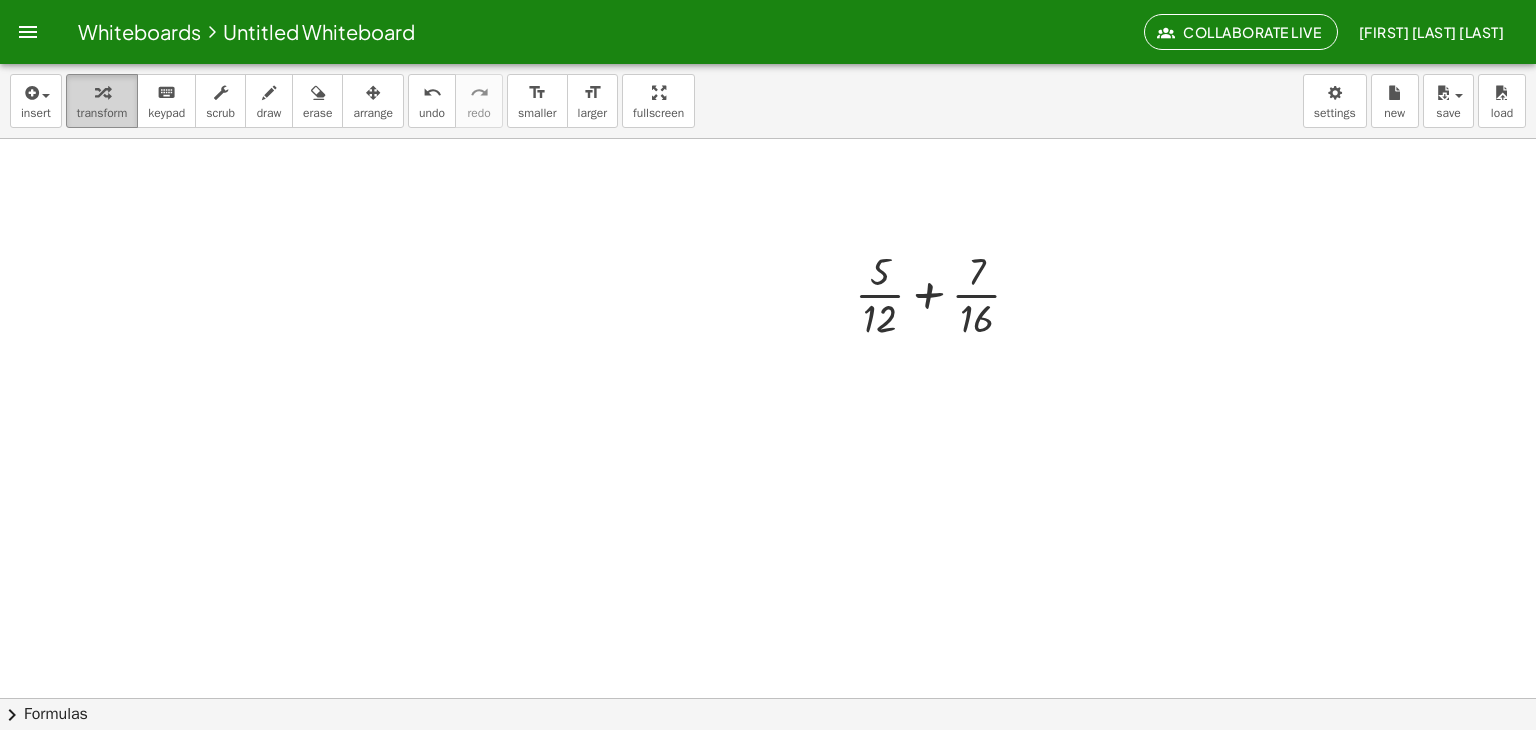 click at bounding box center [102, 92] 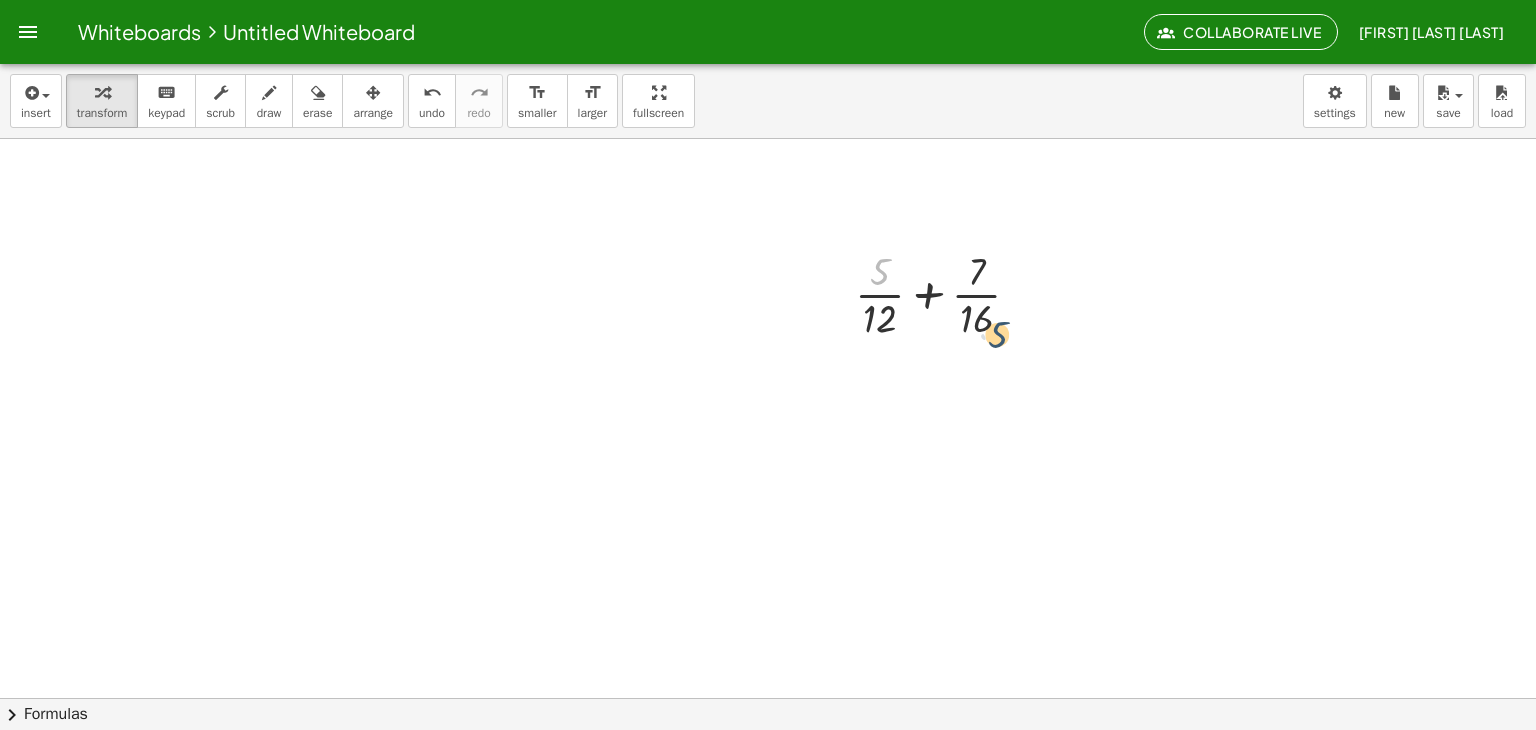 drag, startPoint x: 882, startPoint y: 269, endPoint x: 1003, endPoint y: 333, distance: 136.88316 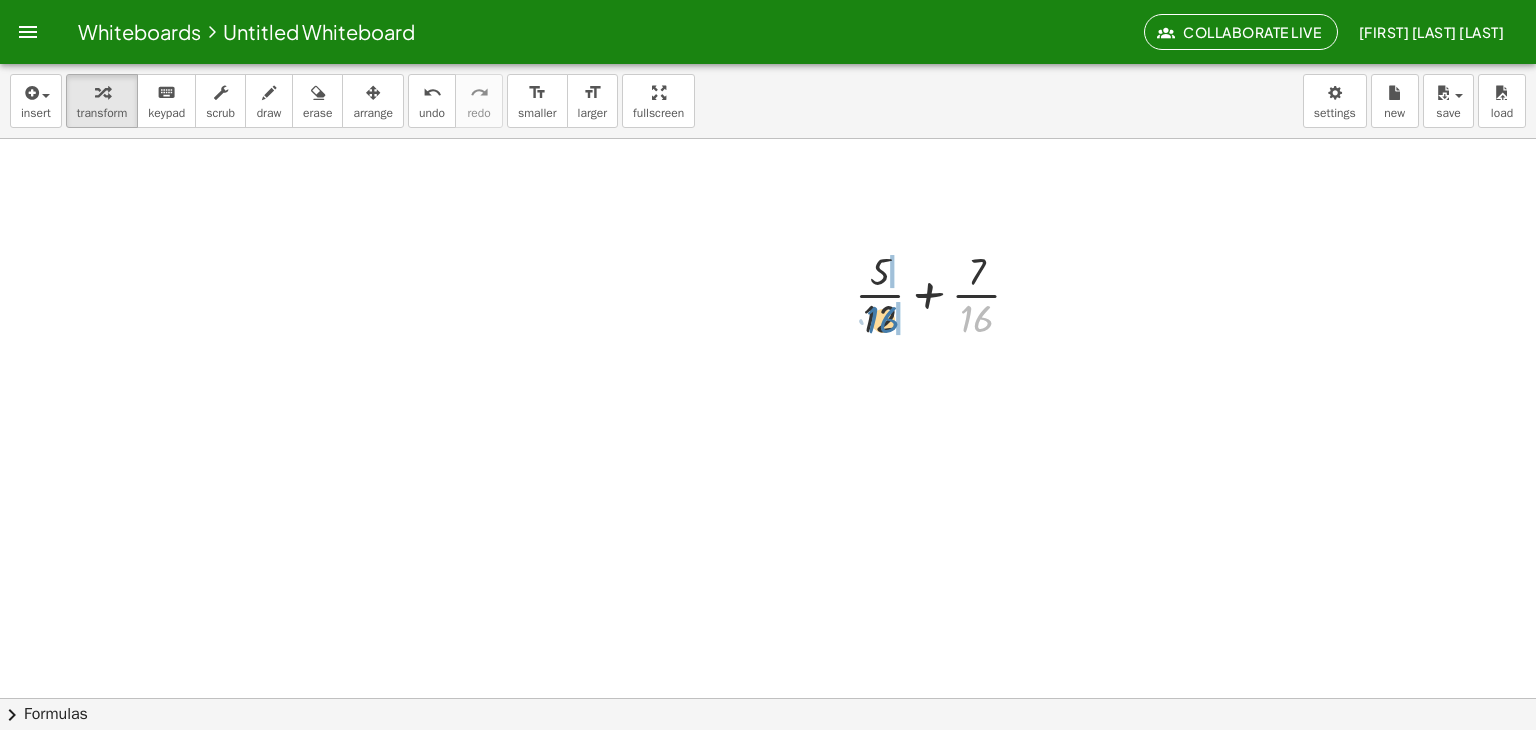 drag, startPoint x: 986, startPoint y: 313, endPoint x: 887, endPoint y: 313, distance: 99 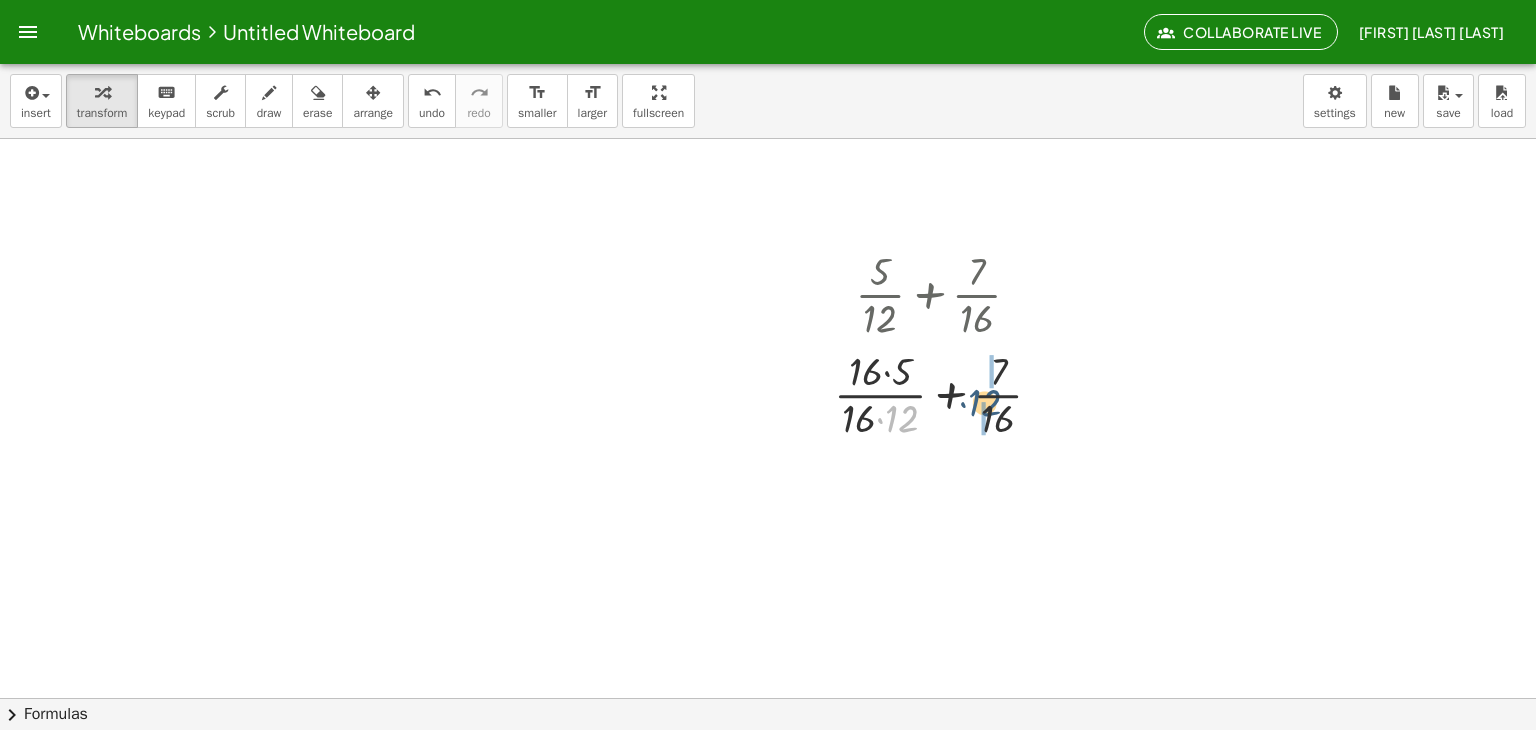 drag, startPoint x: 896, startPoint y: 425, endPoint x: 1002, endPoint y: 413, distance: 106.677086 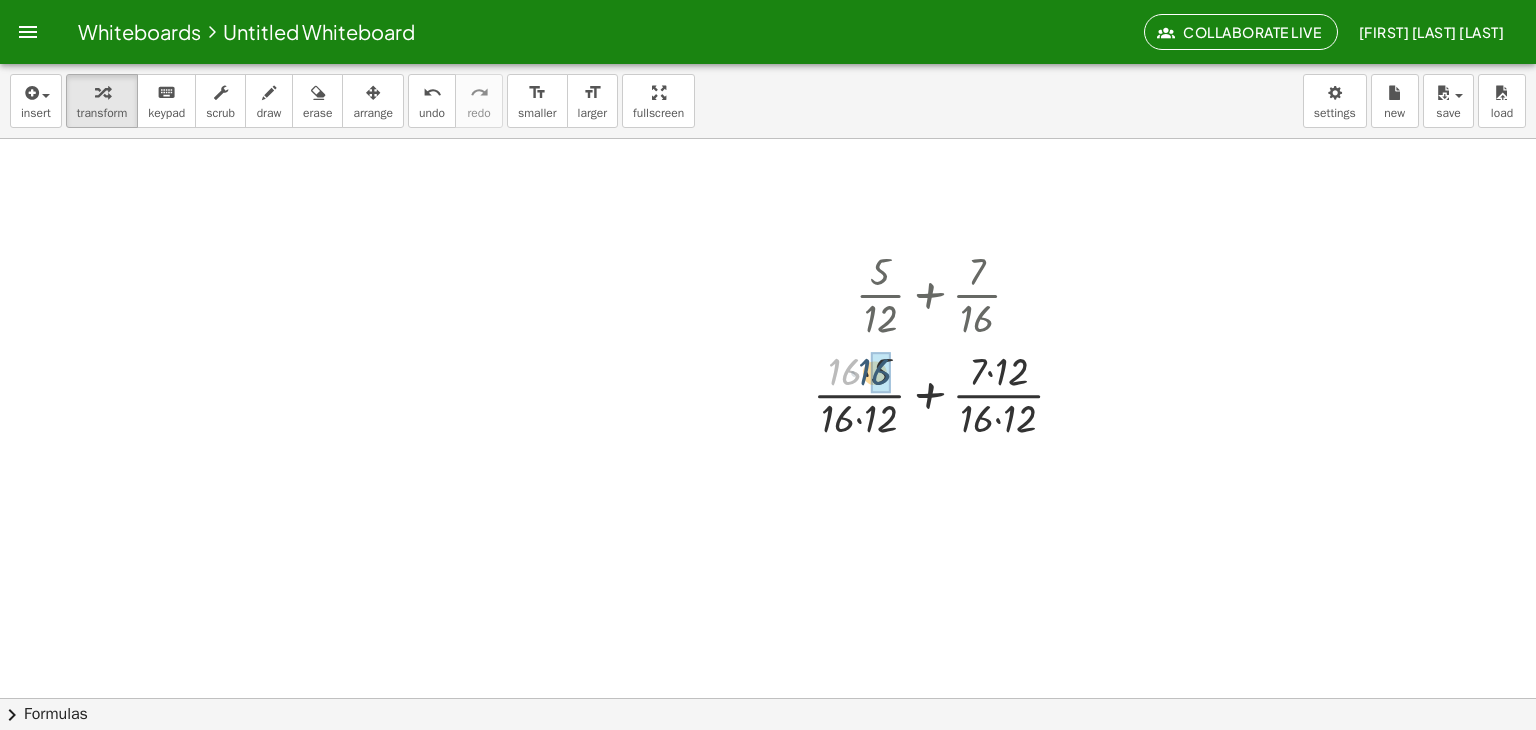 drag, startPoint x: 840, startPoint y: 373, endPoint x: 881, endPoint y: 373, distance: 41 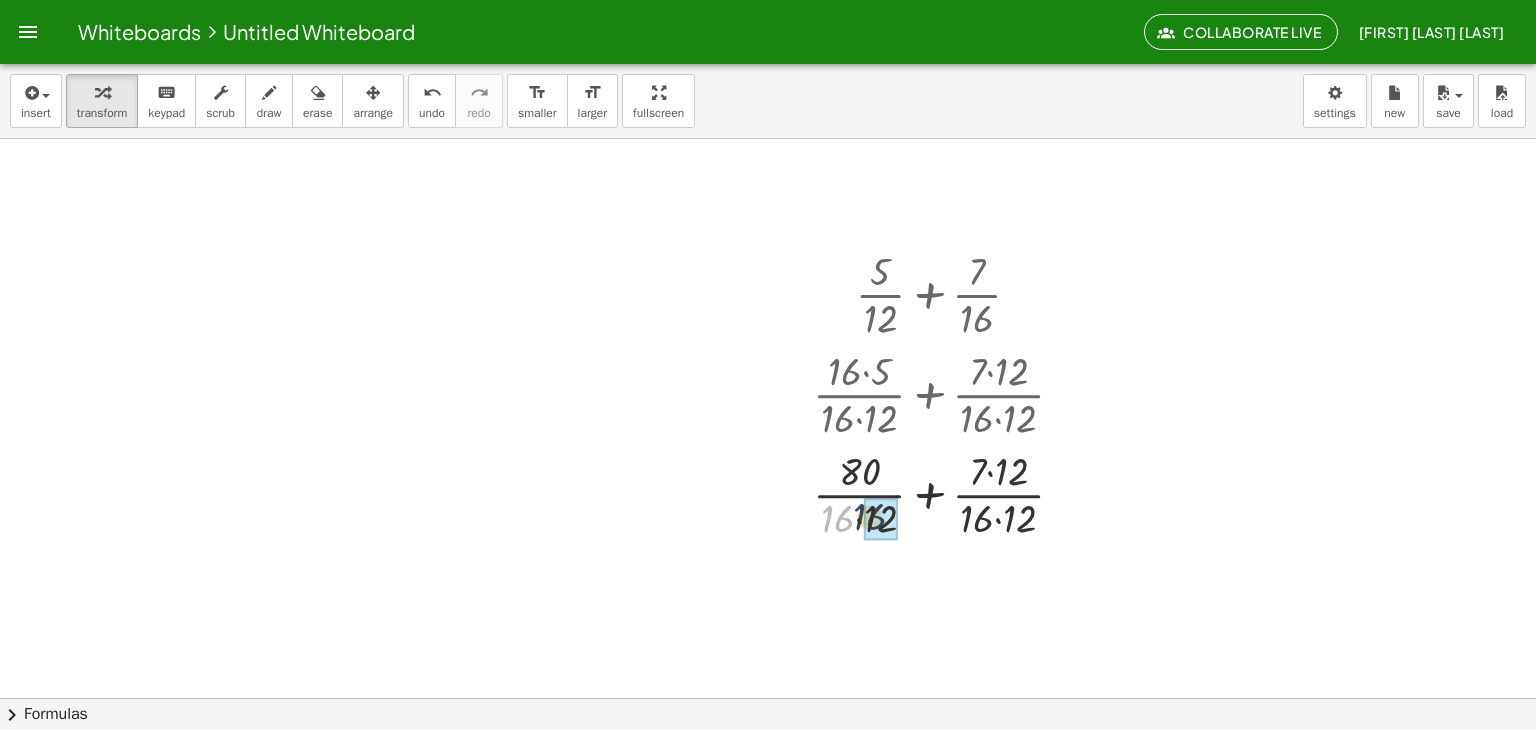 drag, startPoint x: 838, startPoint y: 523, endPoint x: 873, endPoint y: 521, distance: 35.057095 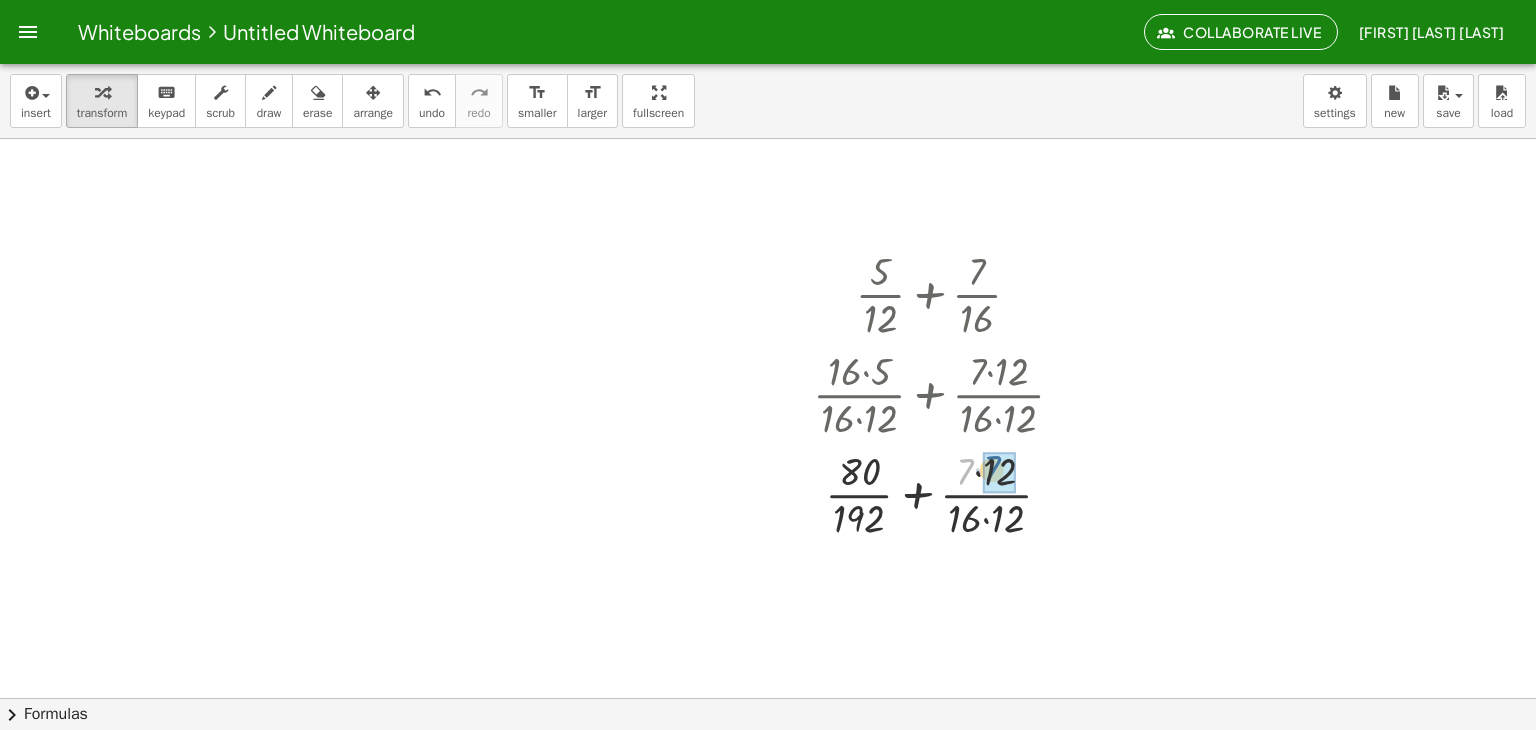 drag, startPoint x: 964, startPoint y: 474, endPoint x: 981, endPoint y: 474, distance: 17 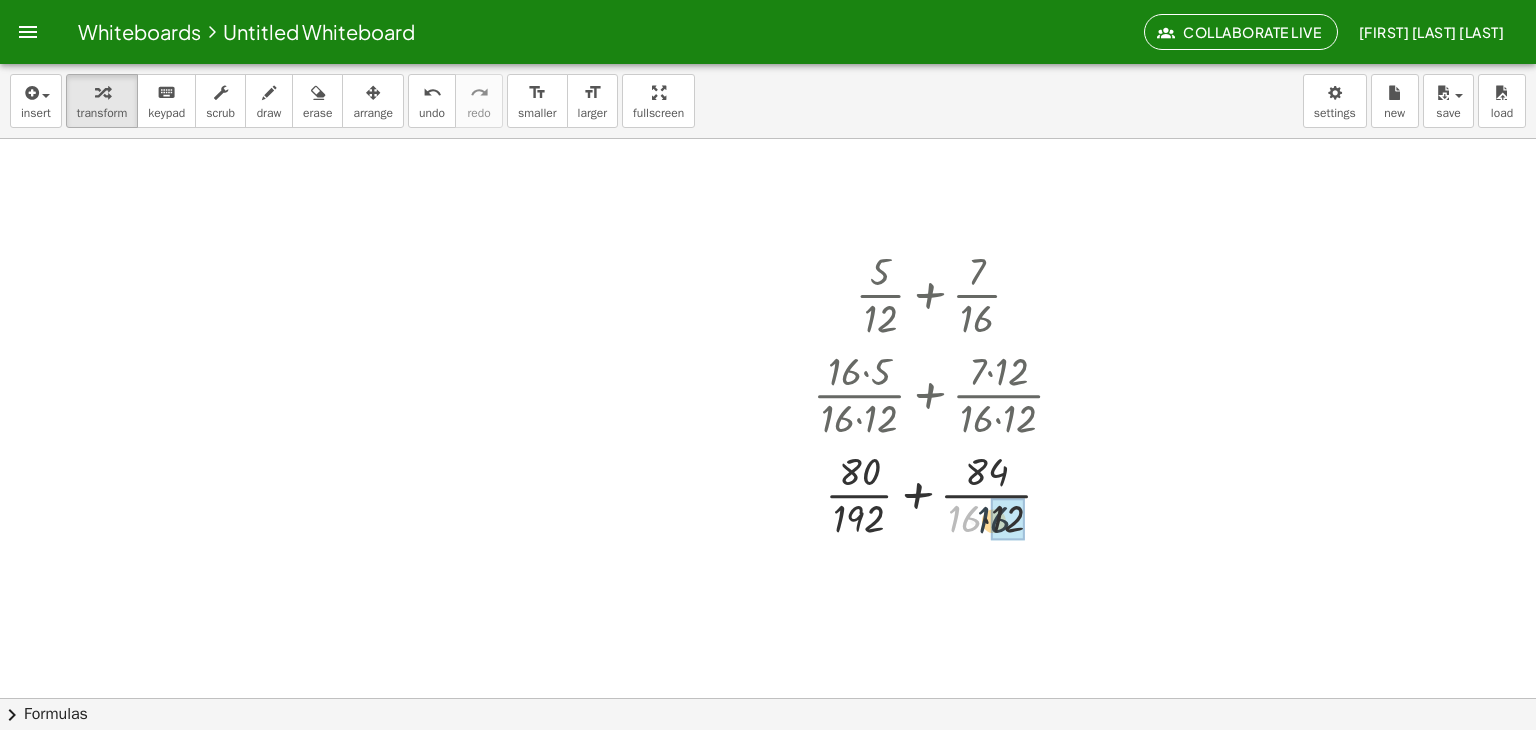 drag, startPoint x: 967, startPoint y: 515, endPoint x: 1012, endPoint y: 519, distance: 45.17743 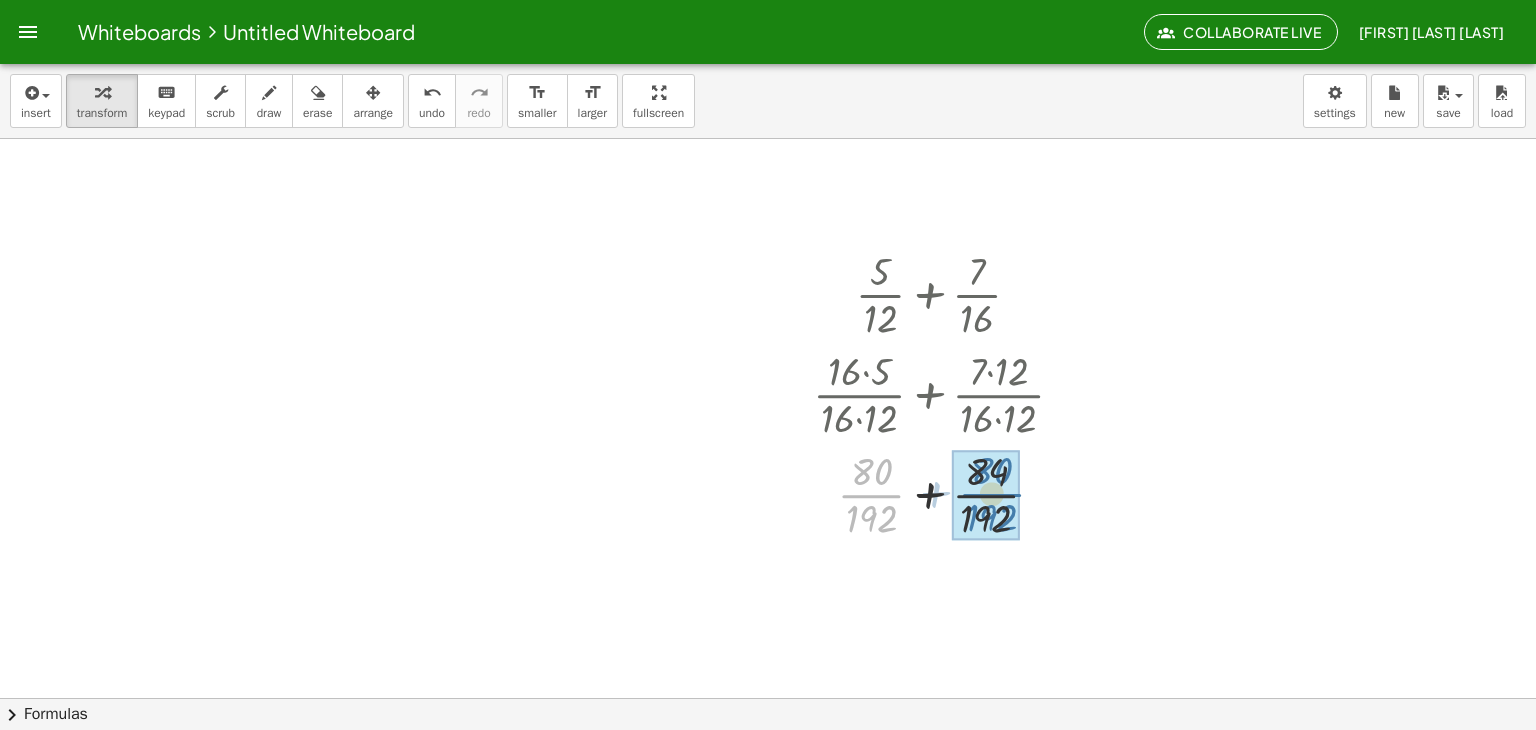 drag, startPoint x: 860, startPoint y: 497, endPoint x: 982, endPoint y: 496, distance: 122.0041 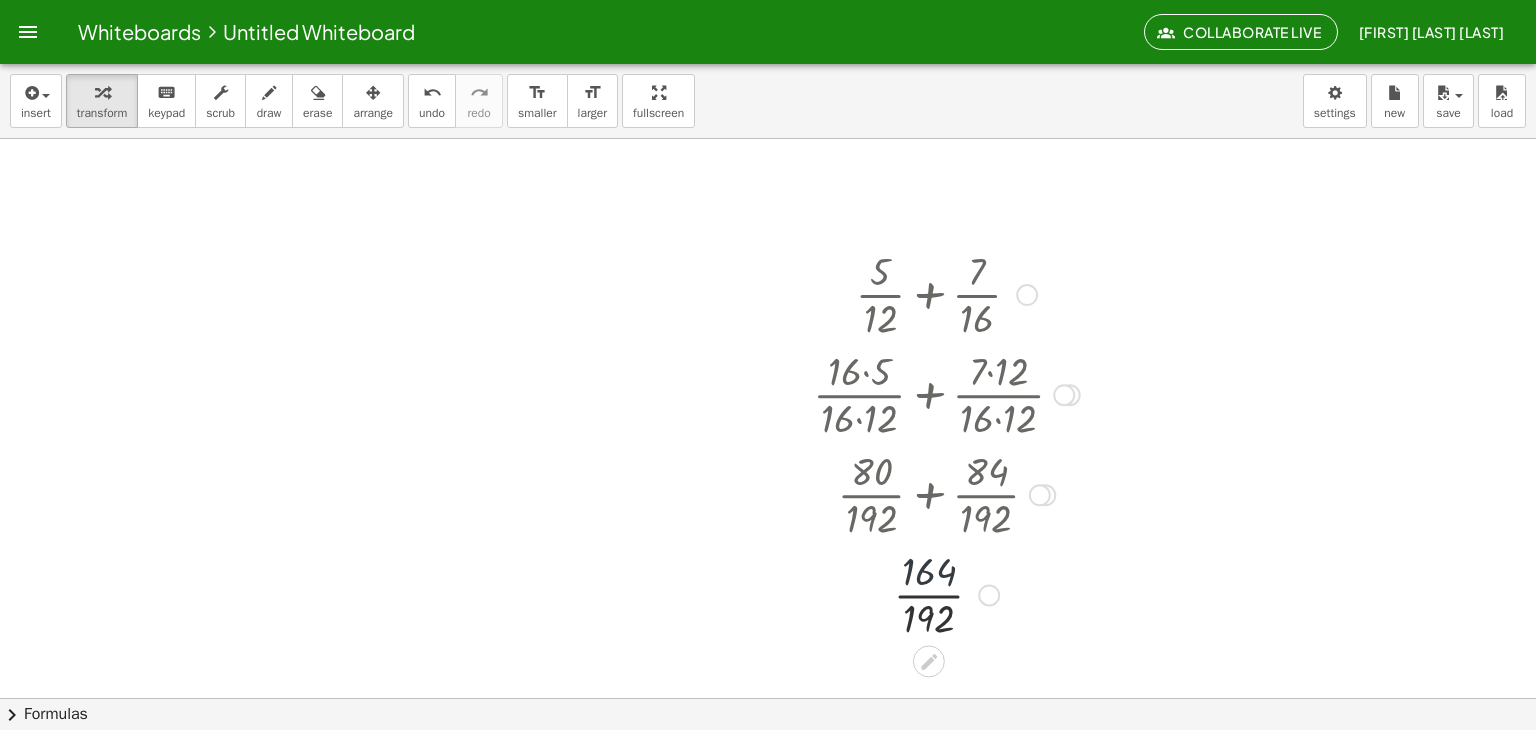 drag, startPoint x: 924, startPoint y: 572, endPoint x: 934, endPoint y: 577, distance: 11.18034 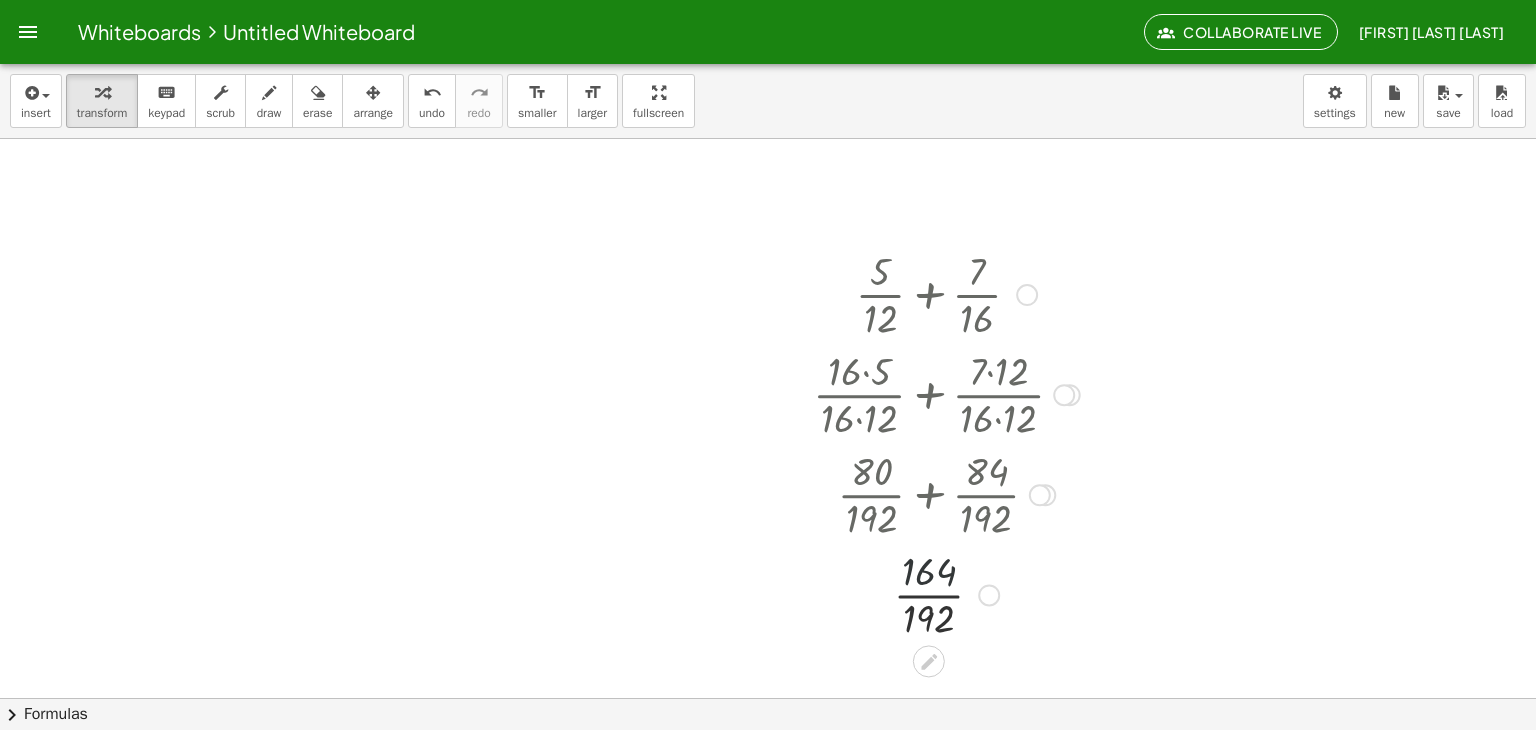 click at bounding box center (946, 593) 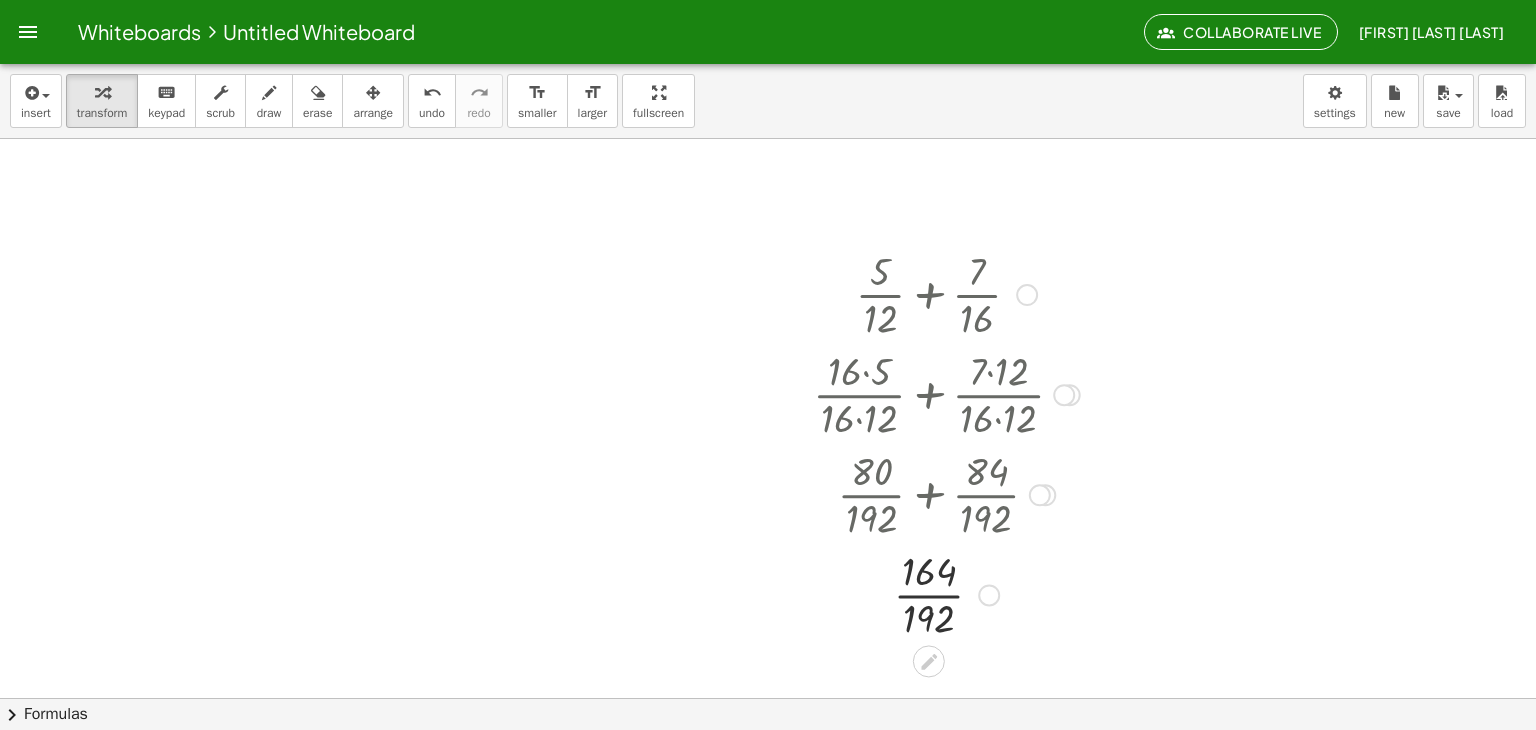 drag, startPoint x: 918, startPoint y: 617, endPoint x: 920, endPoint y: 605, distance: 12.165525 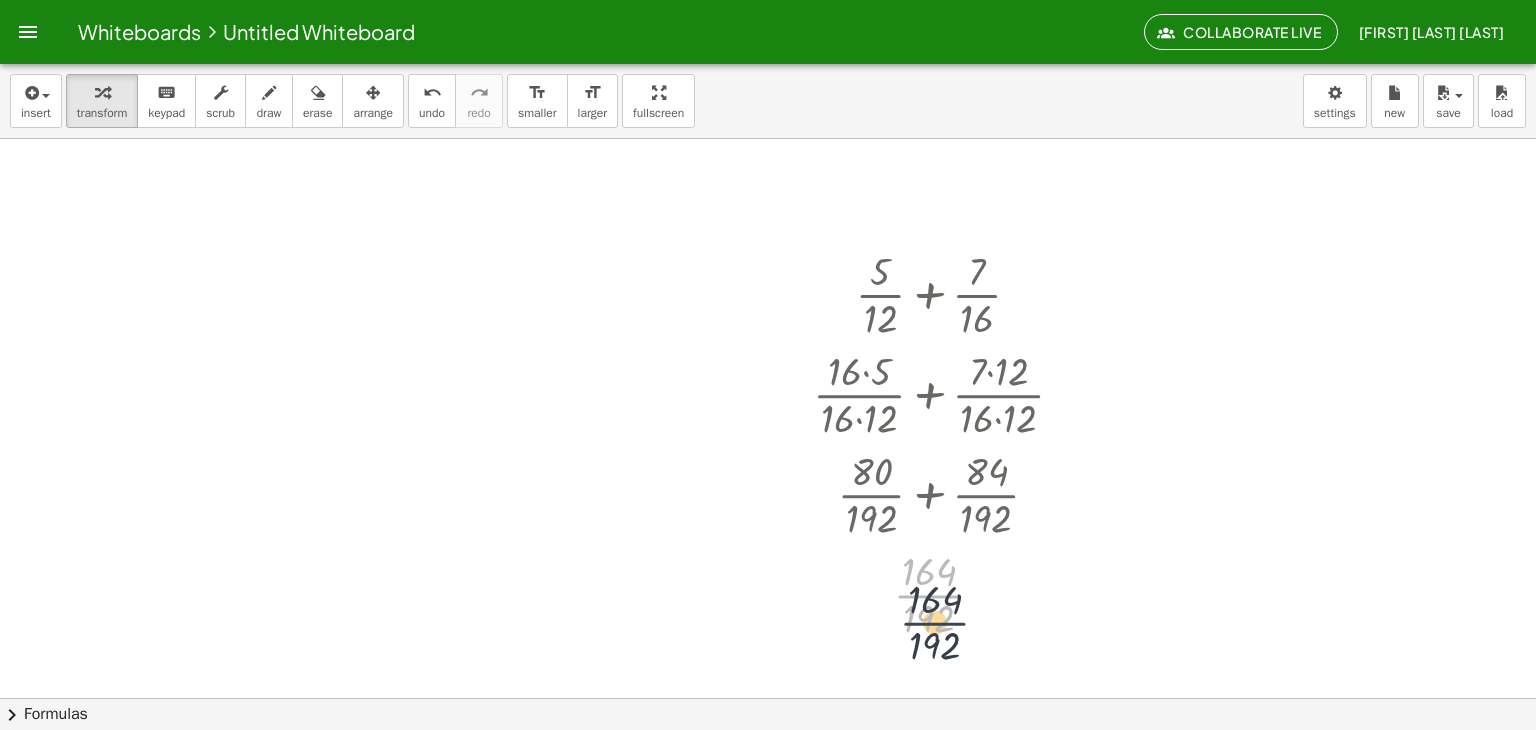 drag, startPoint x: 924, startPoint y: 585, endPoint x: 930, endPoint y: 613, distance: 28.635643 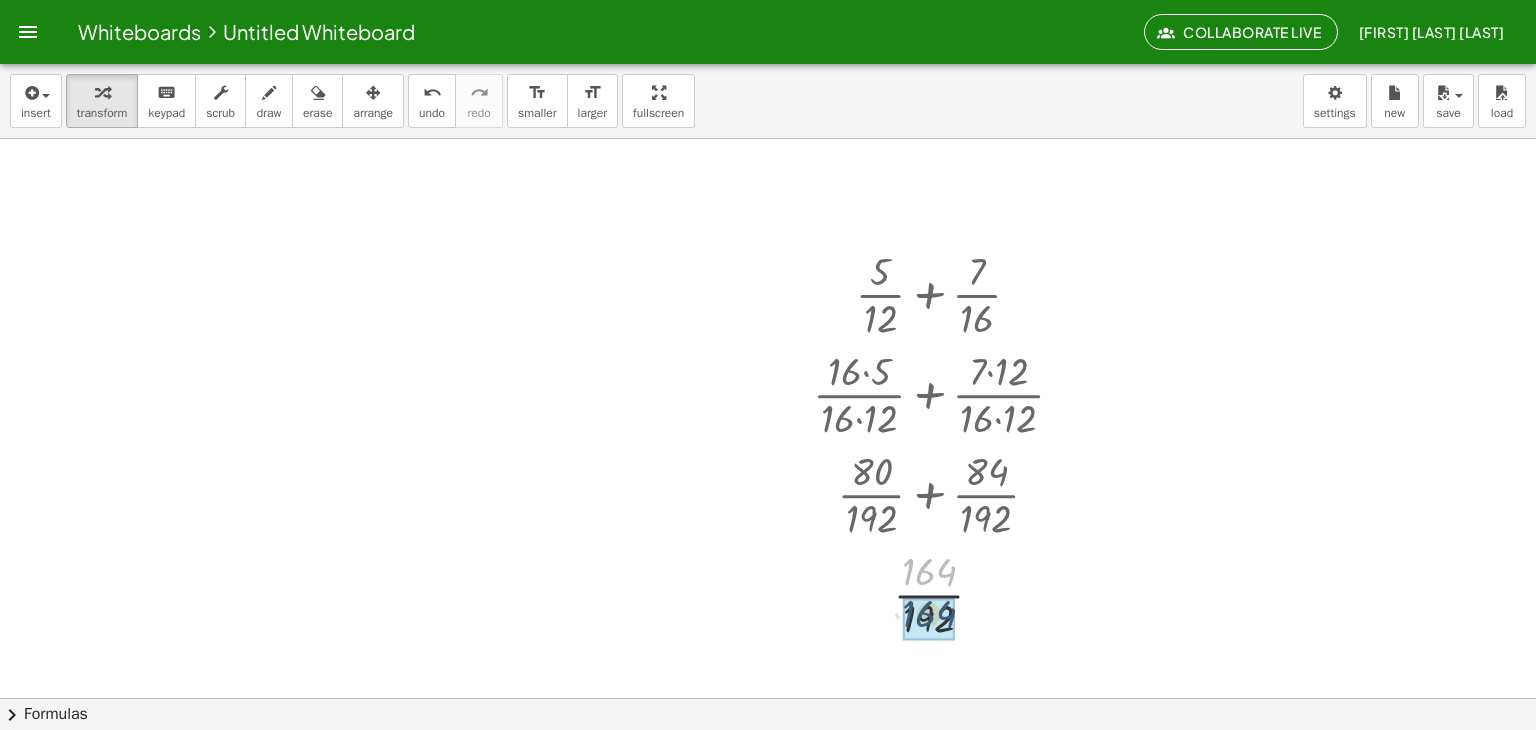 drag, startPoint x: 932, startPoint y: 572, endPoint x: 932, endPoint y: 616, distance: 44 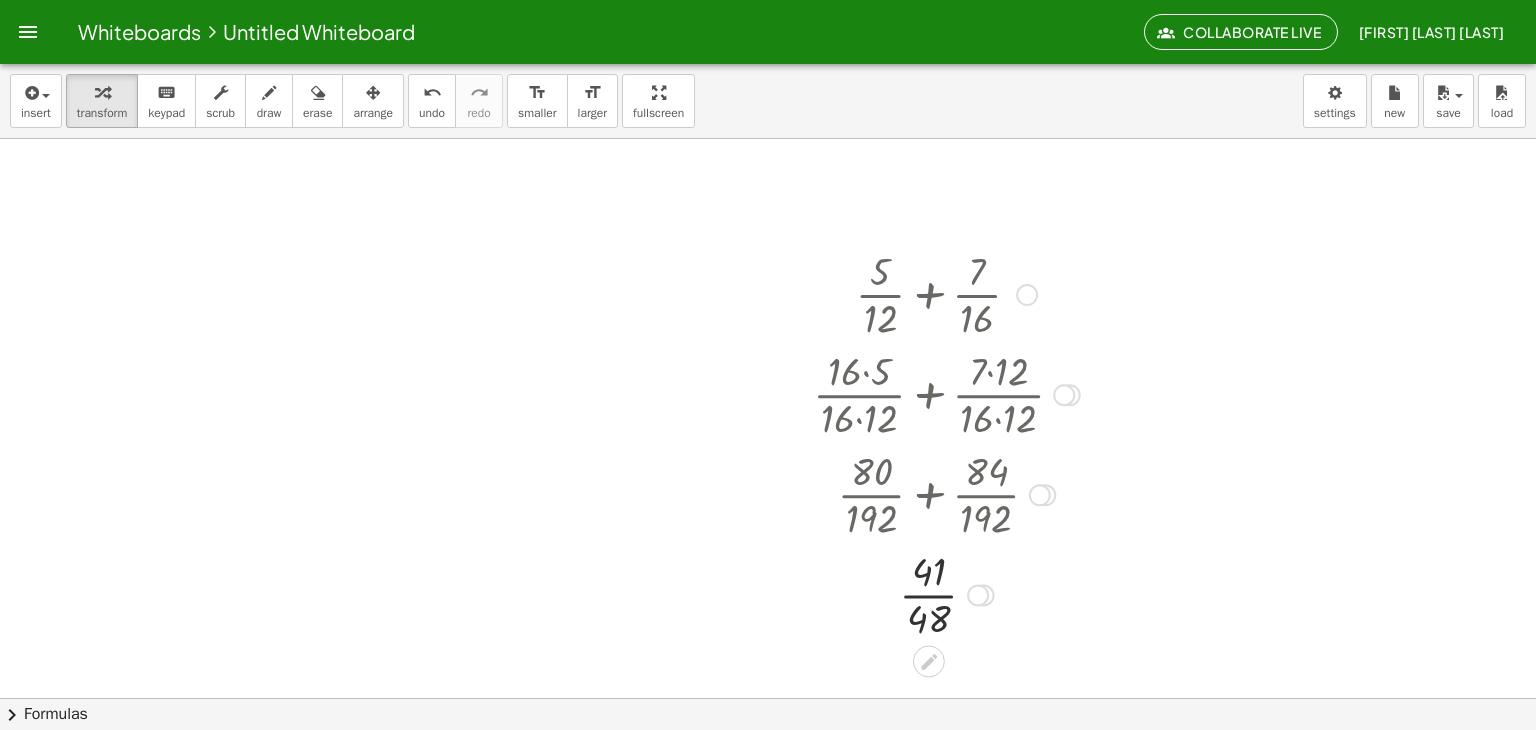 click at bounding box center (946, 393) 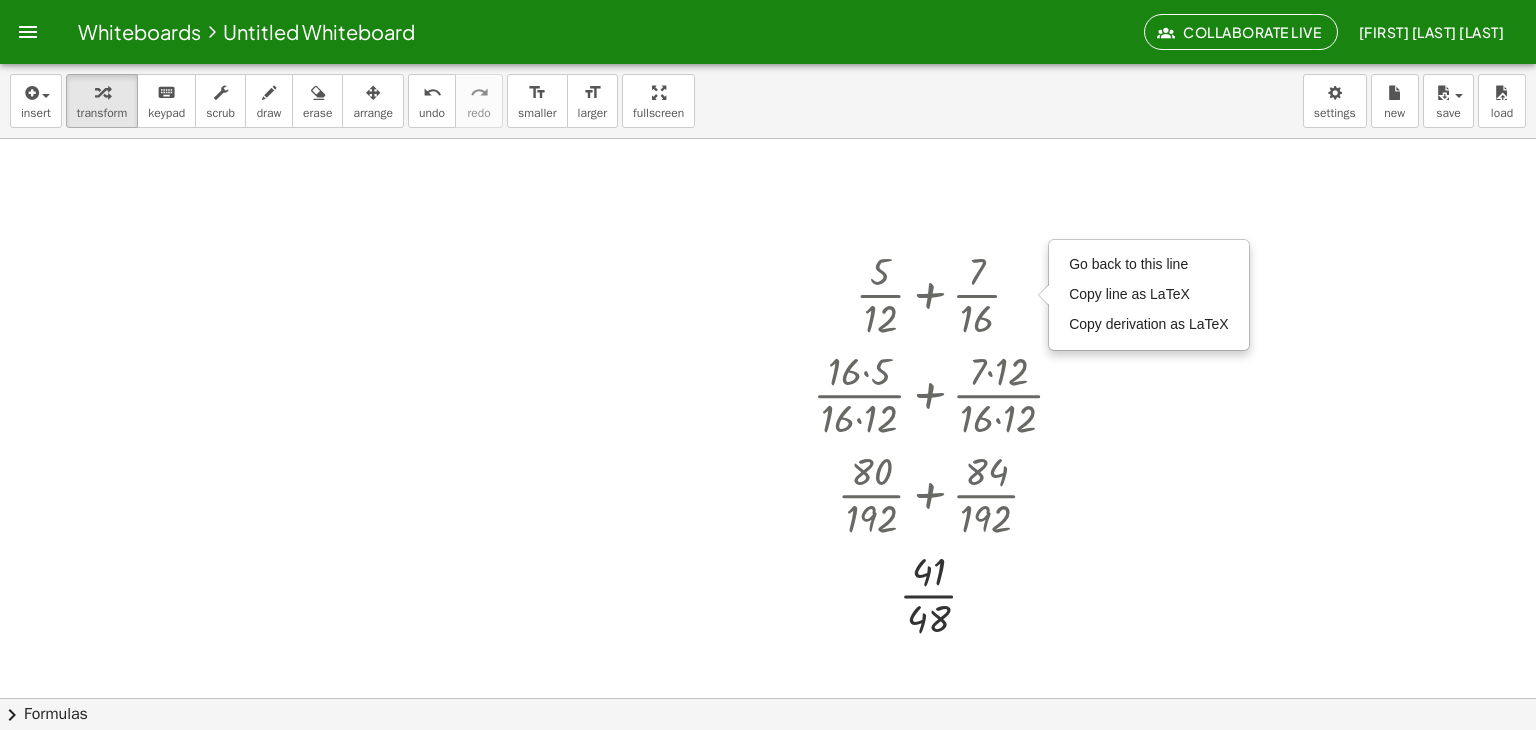 click at bounding box center (768, 355) 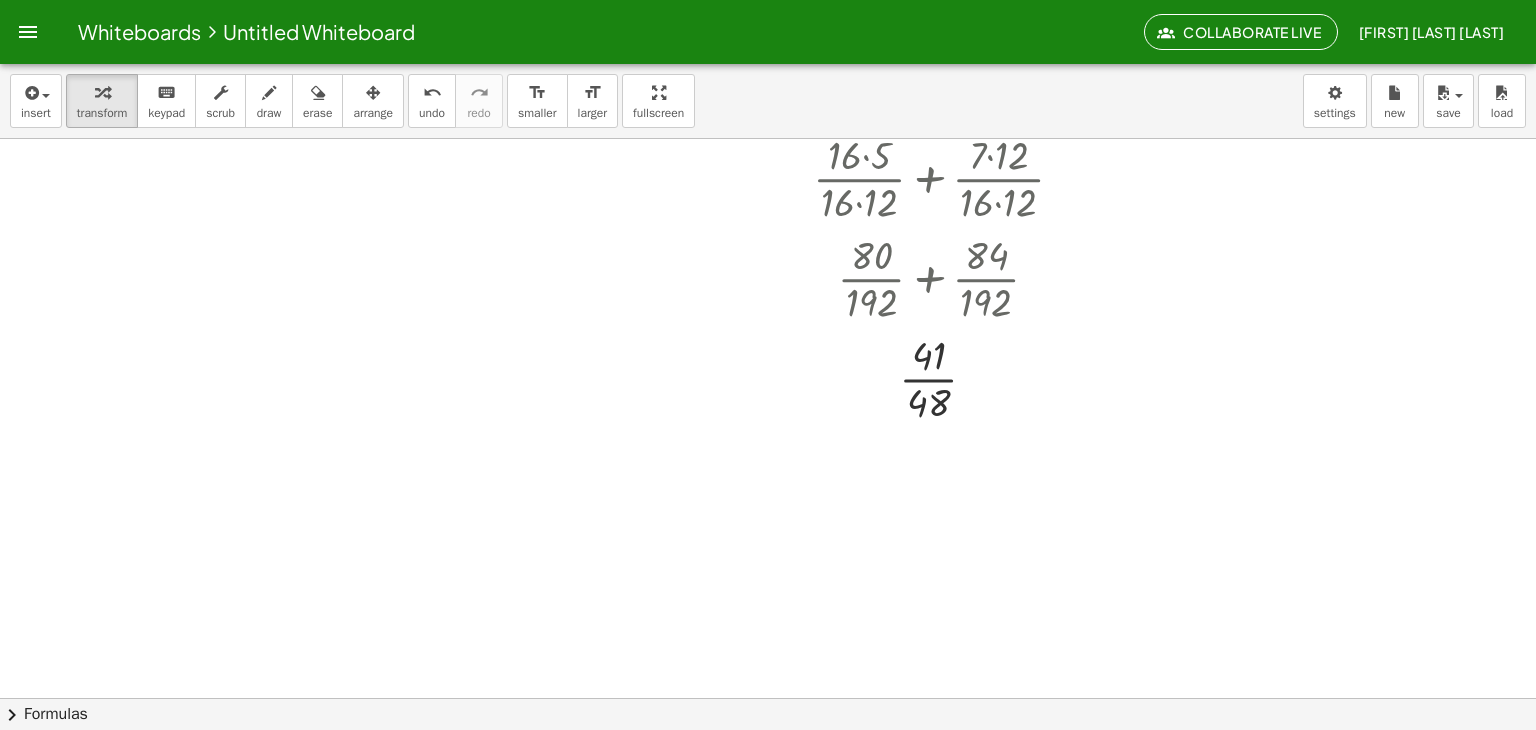 scroll, scrollTop: 633, scrollLeft: 0, axis: vertical 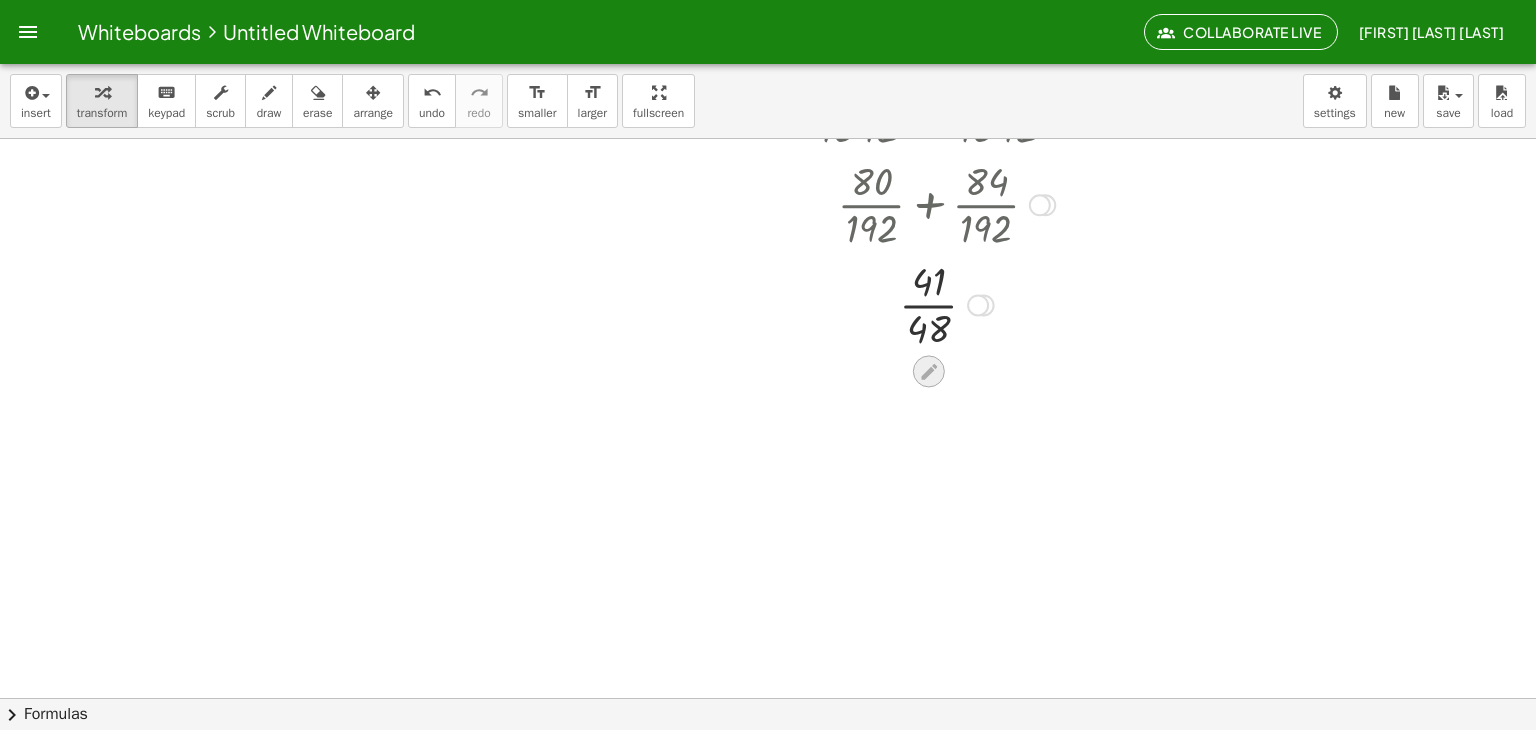 click at bounding box center [929, 372] 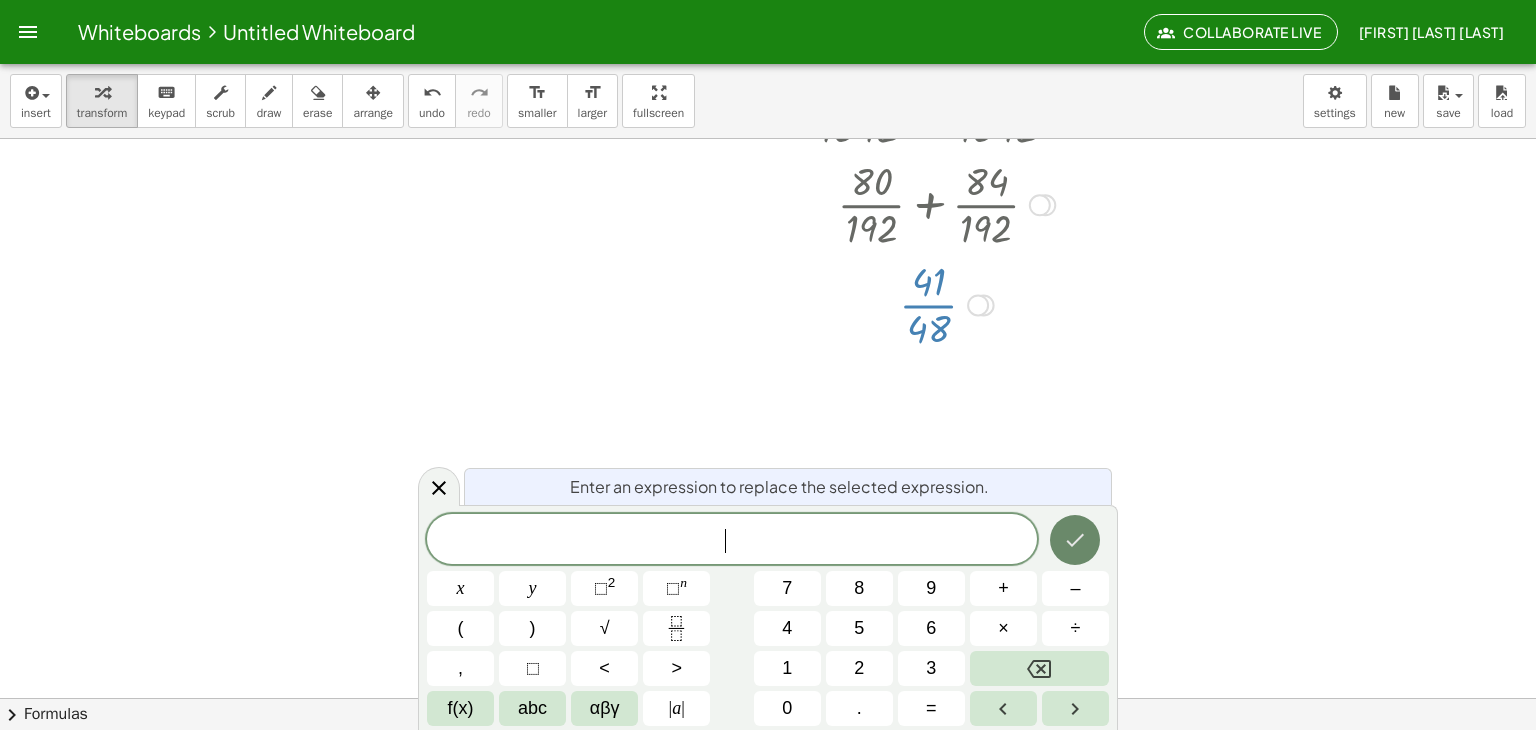 click at bounding box center (1075, 540) 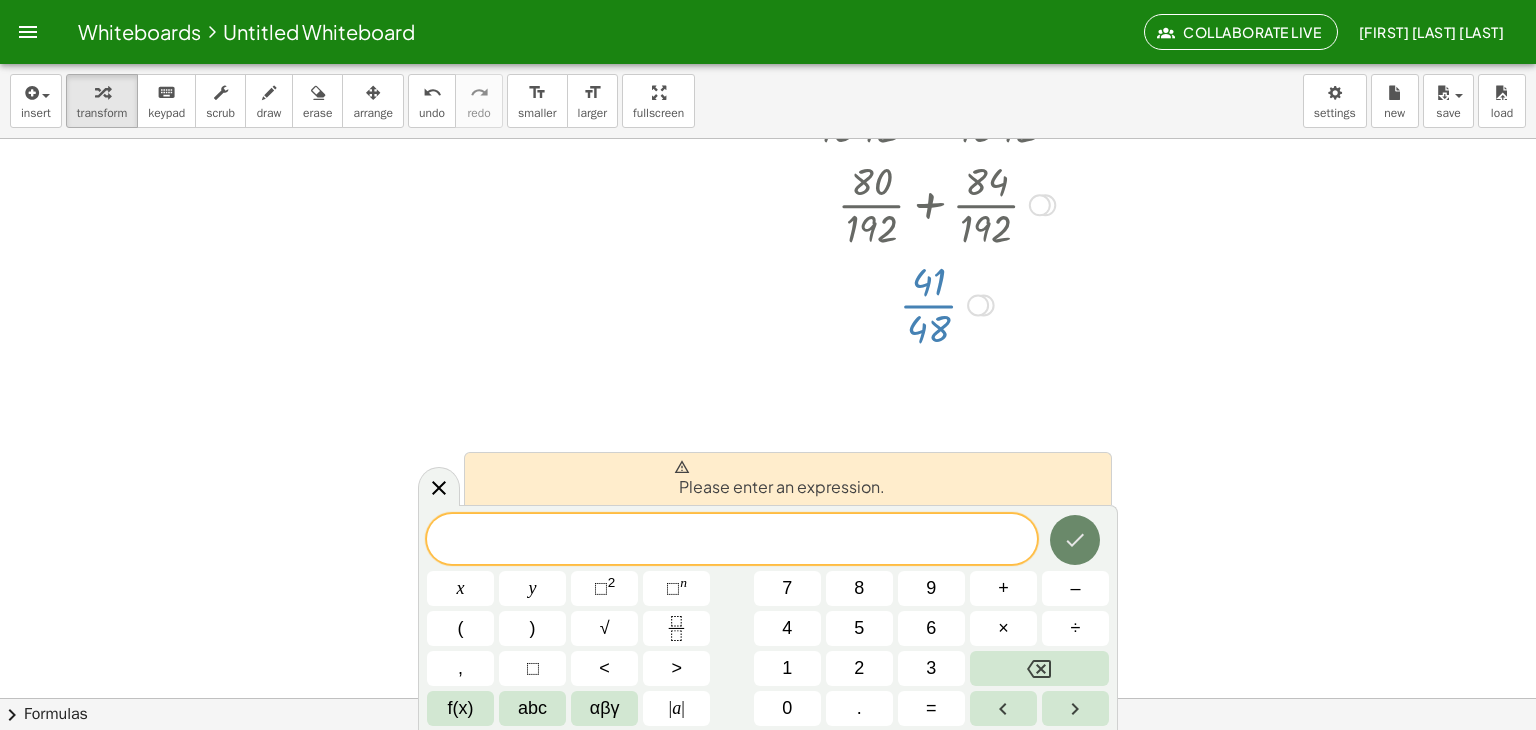 click at bounding box center (1075, 540) 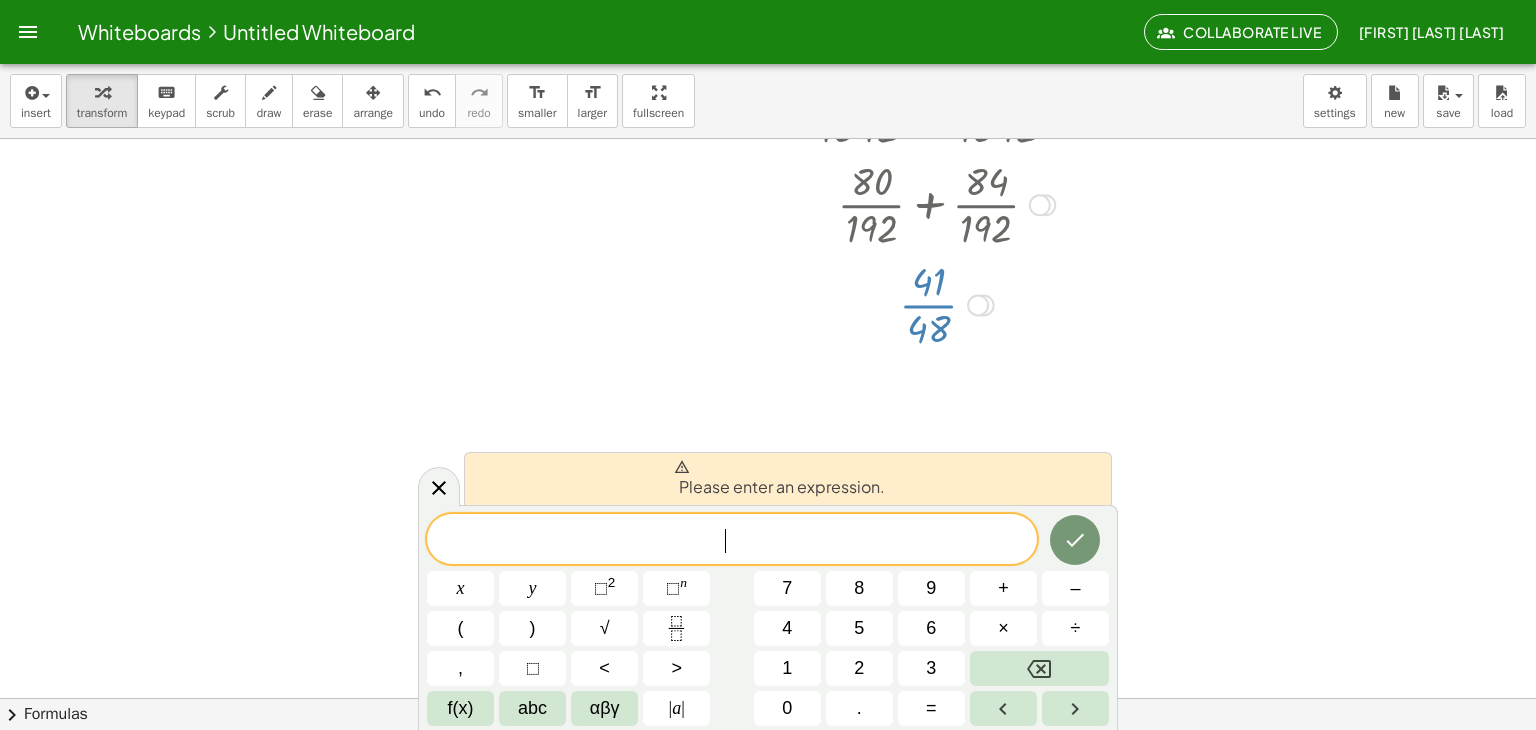 click at bounding box center (768, 345) 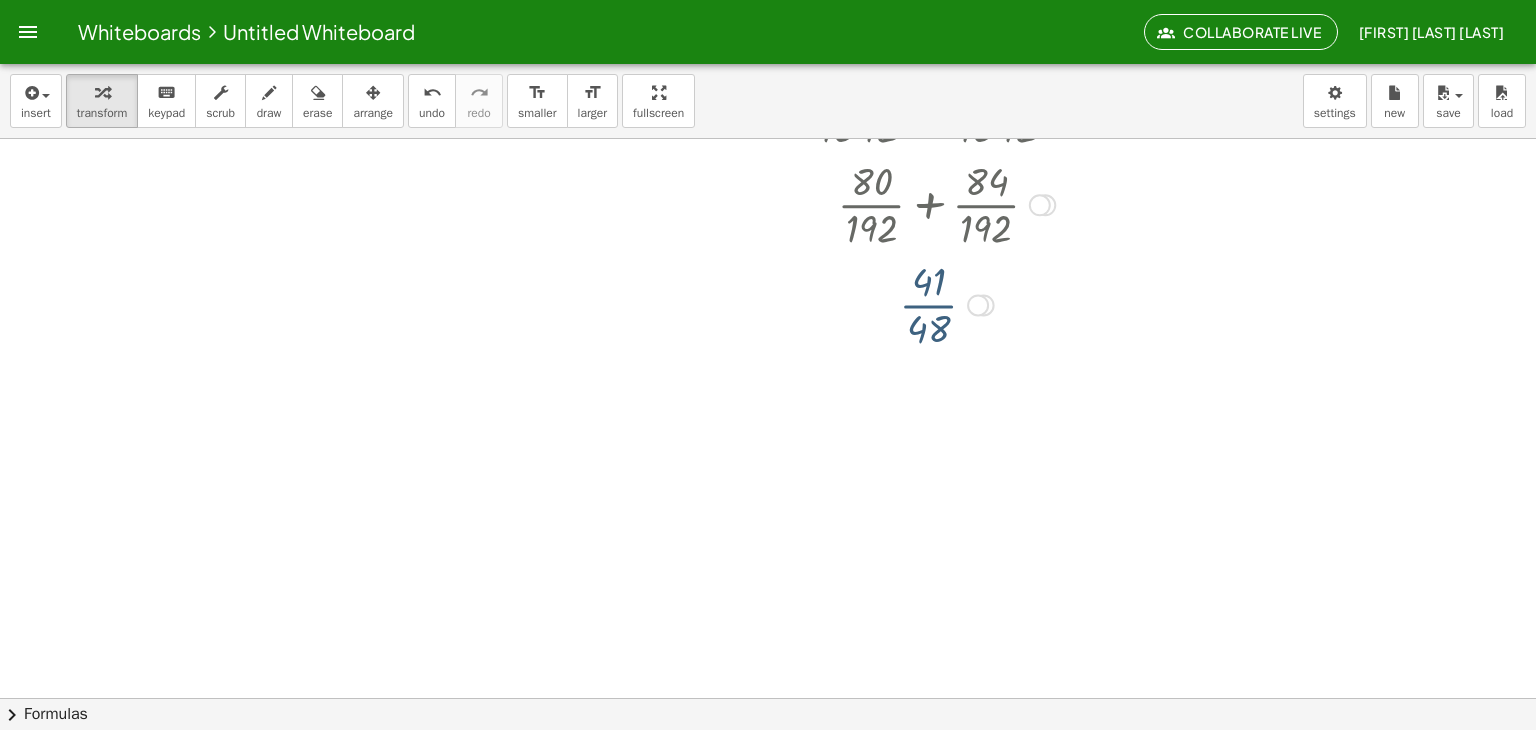 click at bounding box center (768, 345) 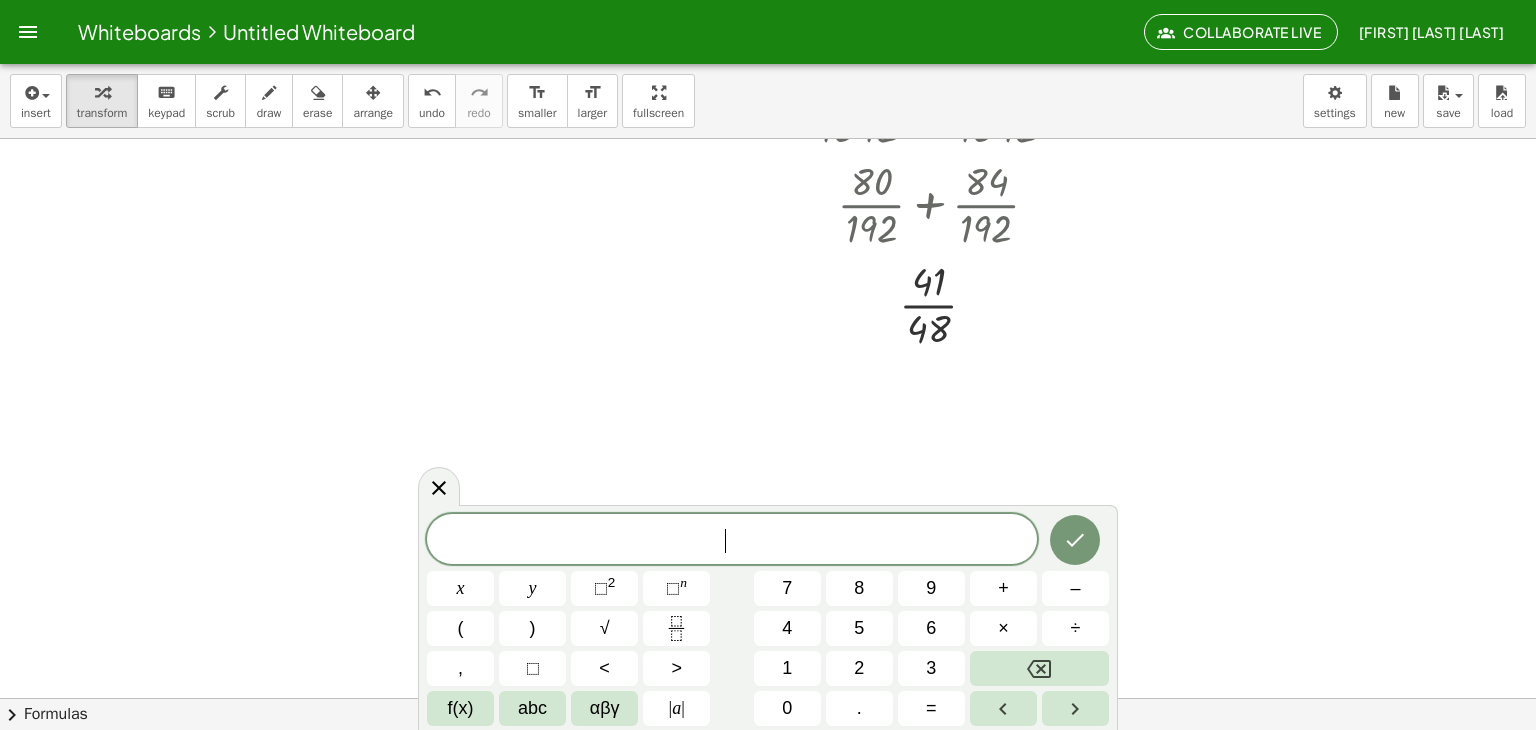 click on "​" at bounding box center [732, 541] 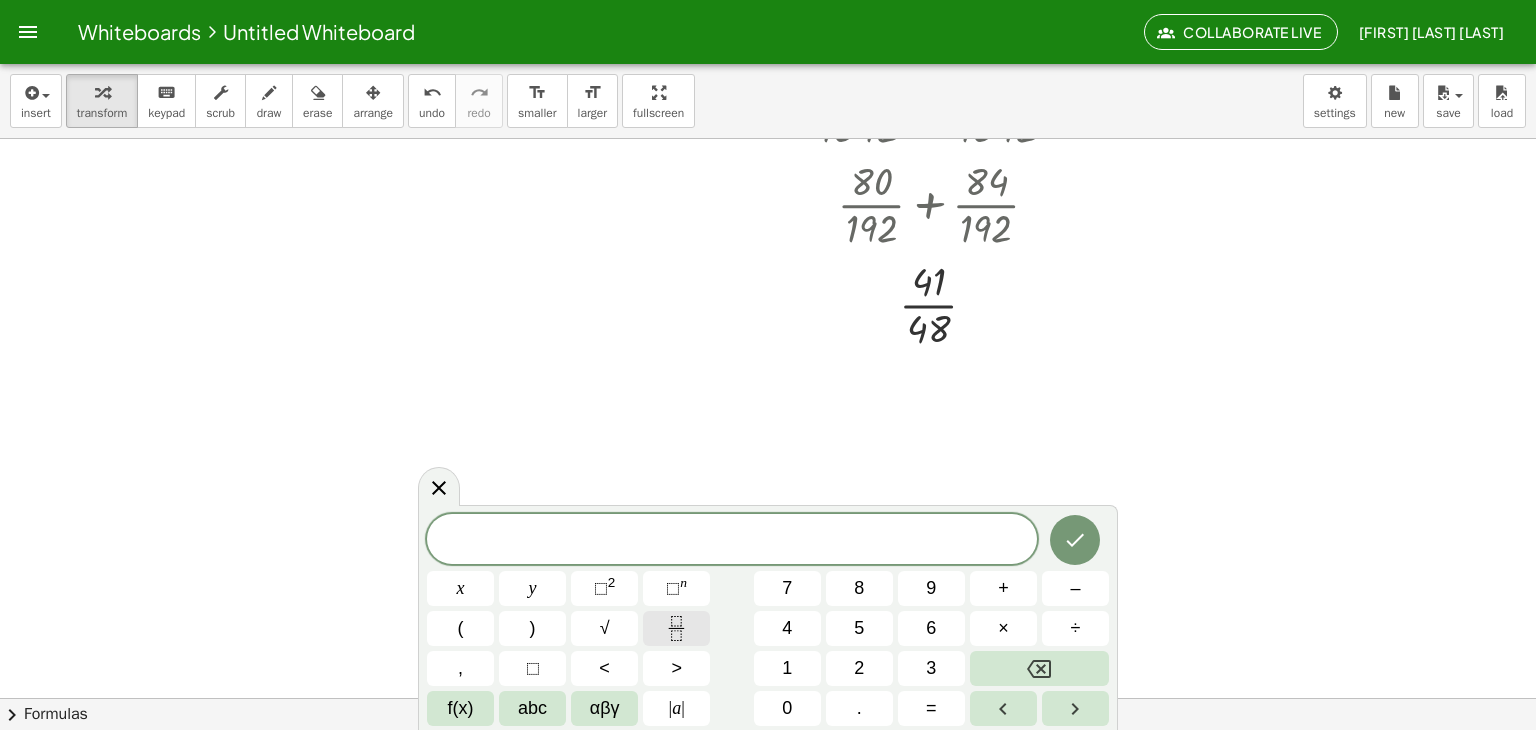 click at bounding box center [676, 628] 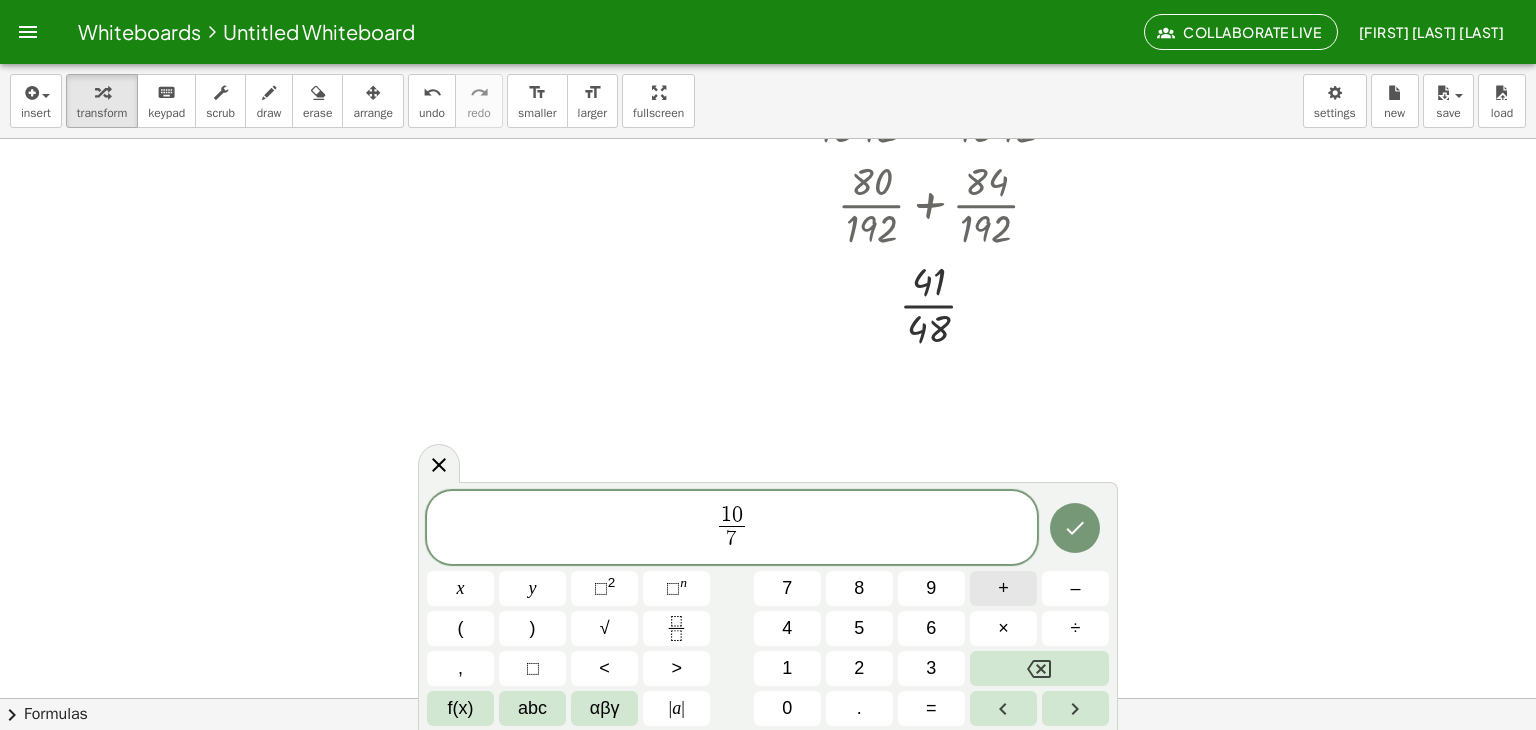click on "+" at bounding box center (1003, 588) 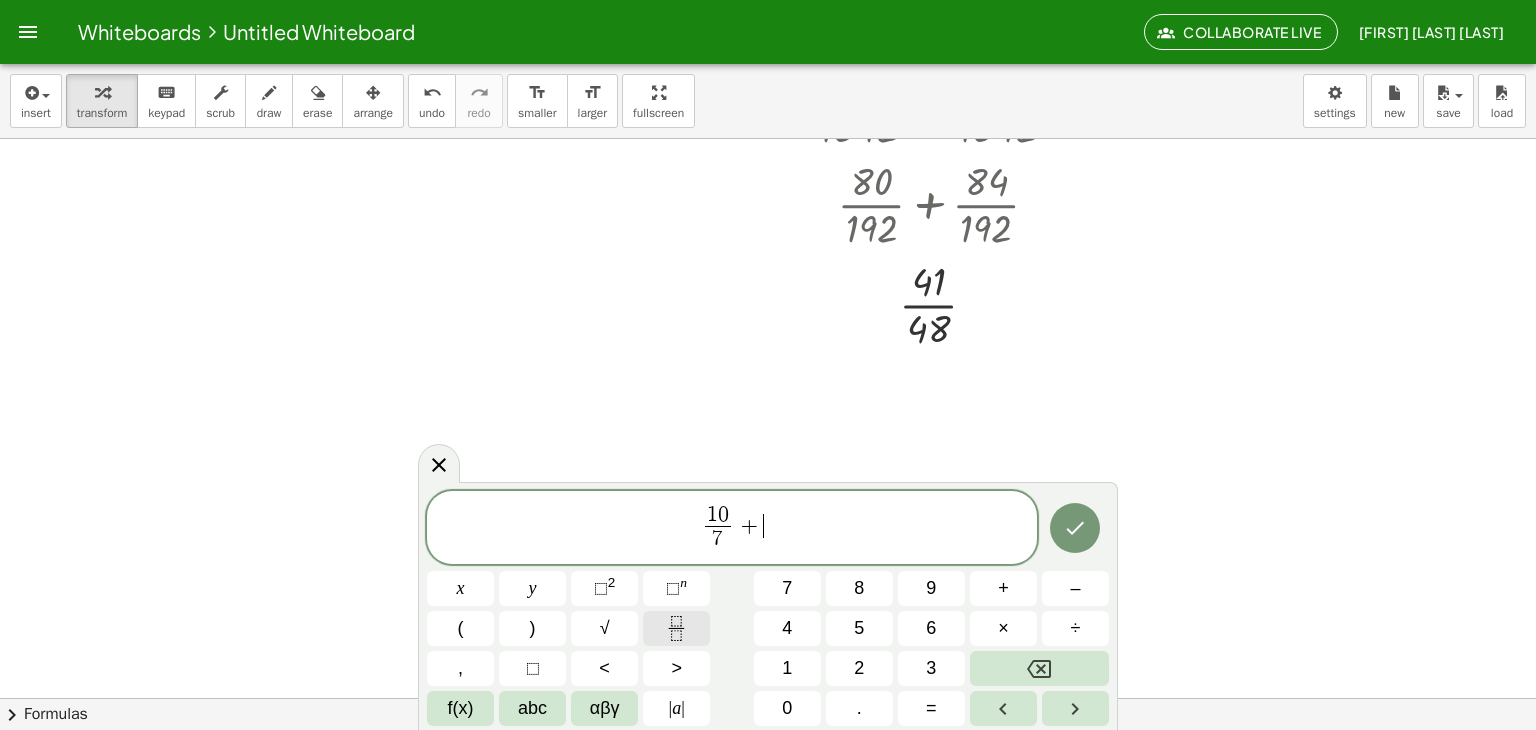 click 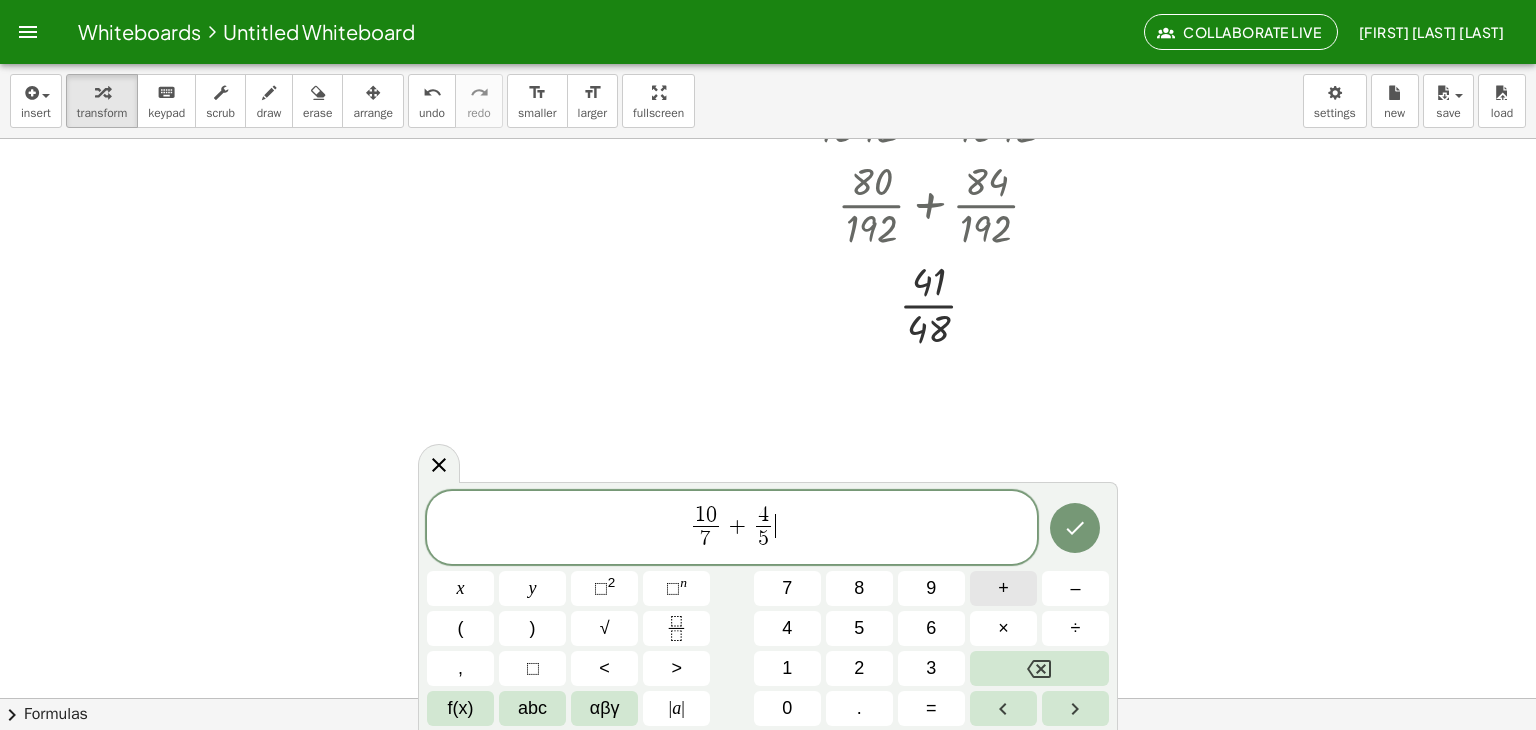 click on "+" at bounding box center (1003, 588) 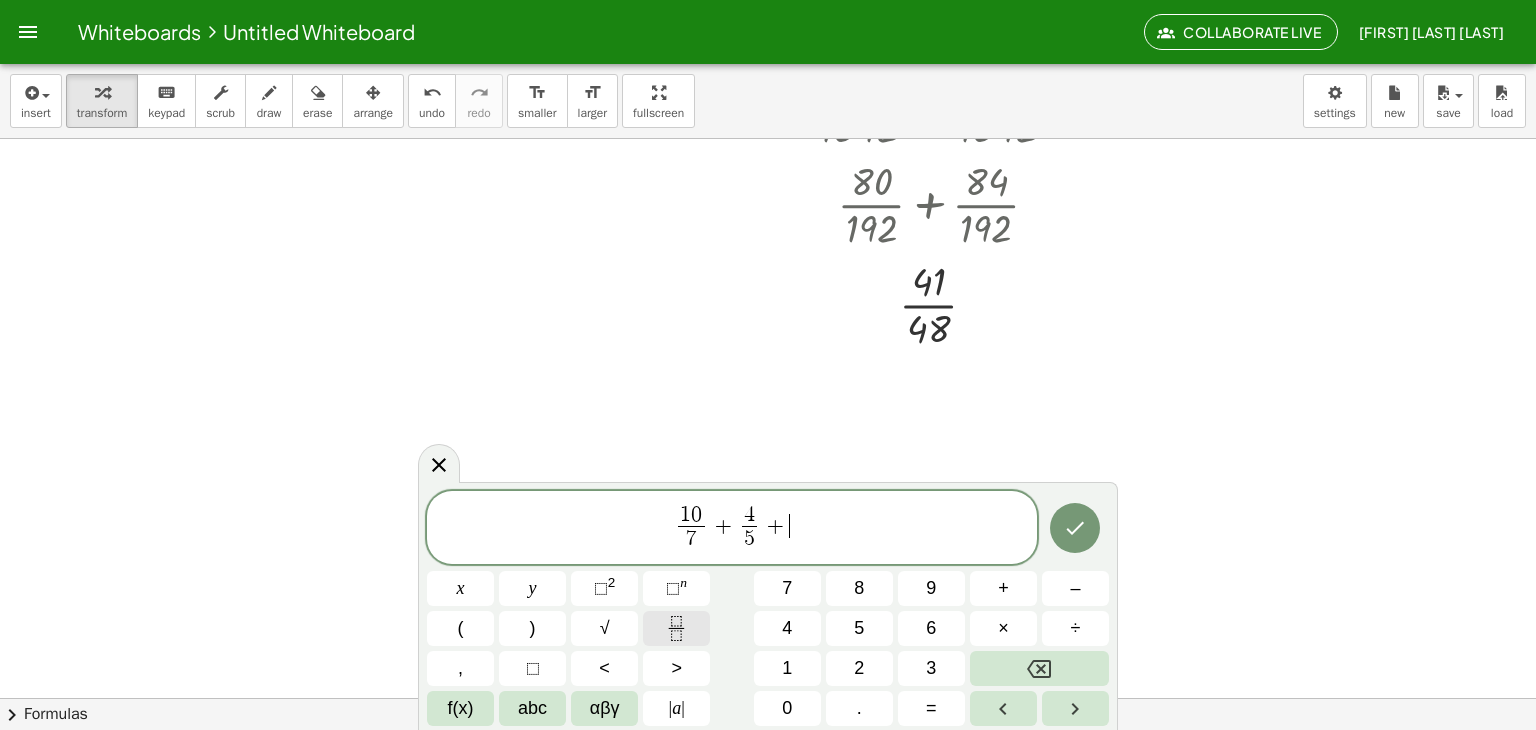 click at bounding box center (676, 628) 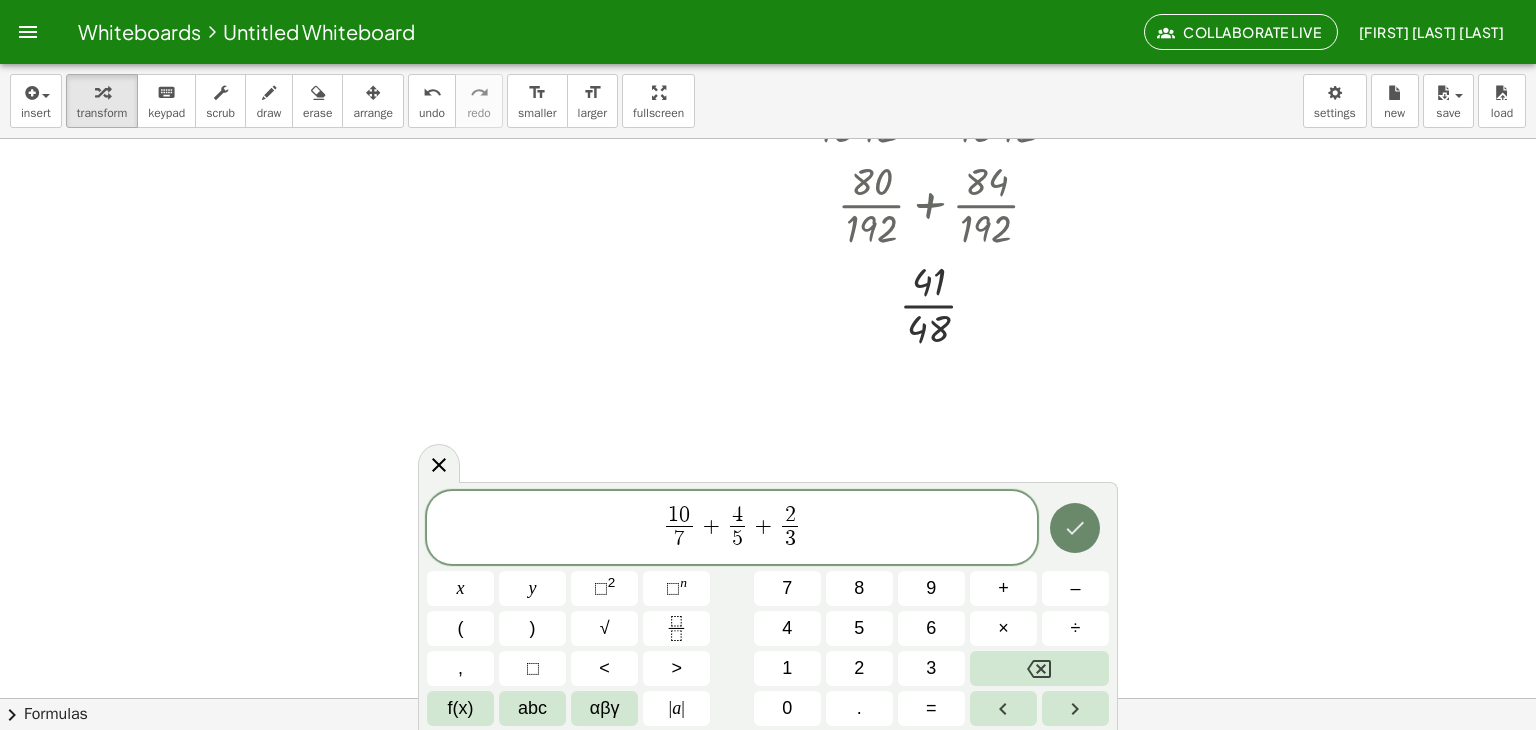 click 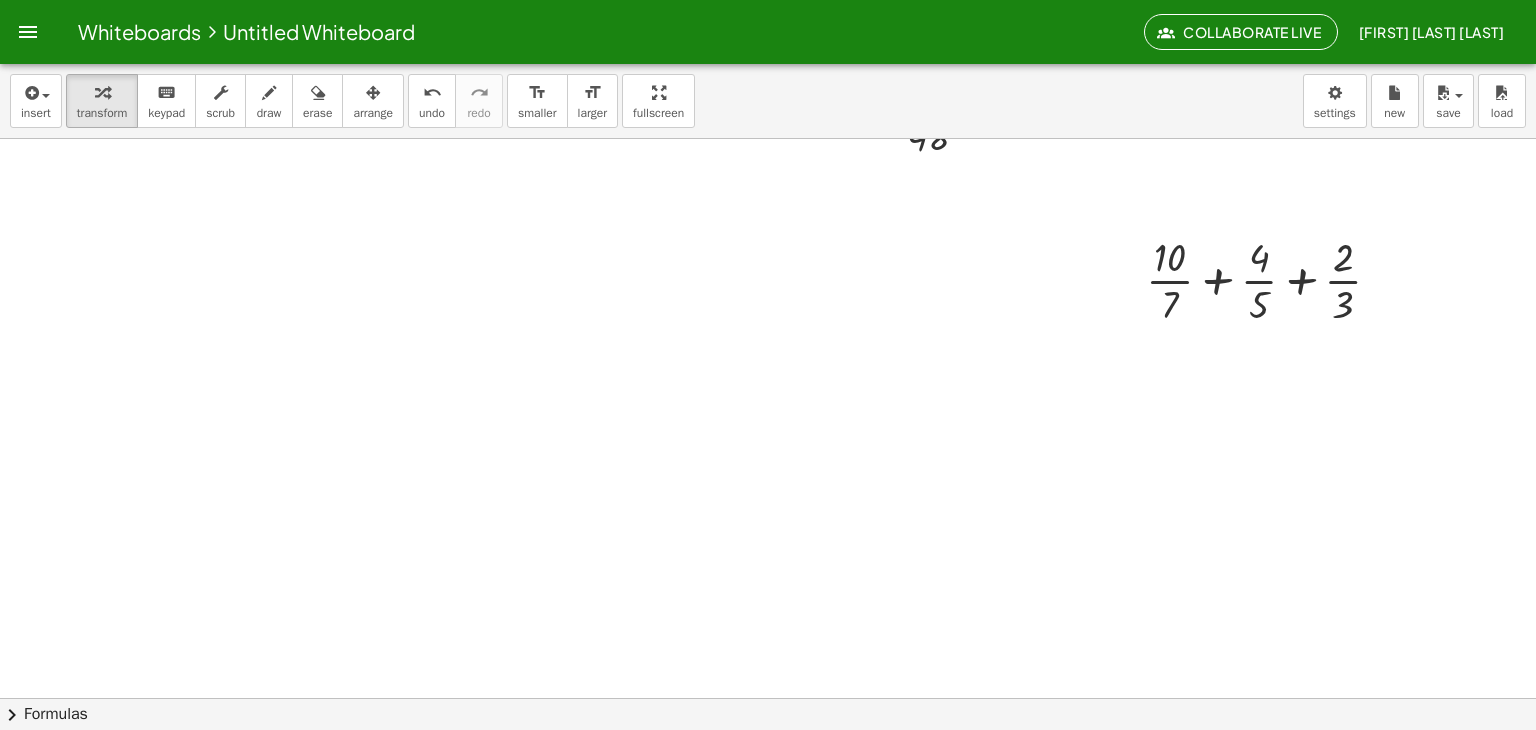 scroll, scrollTop: 836, scrollLeft: 0, axis: vertical 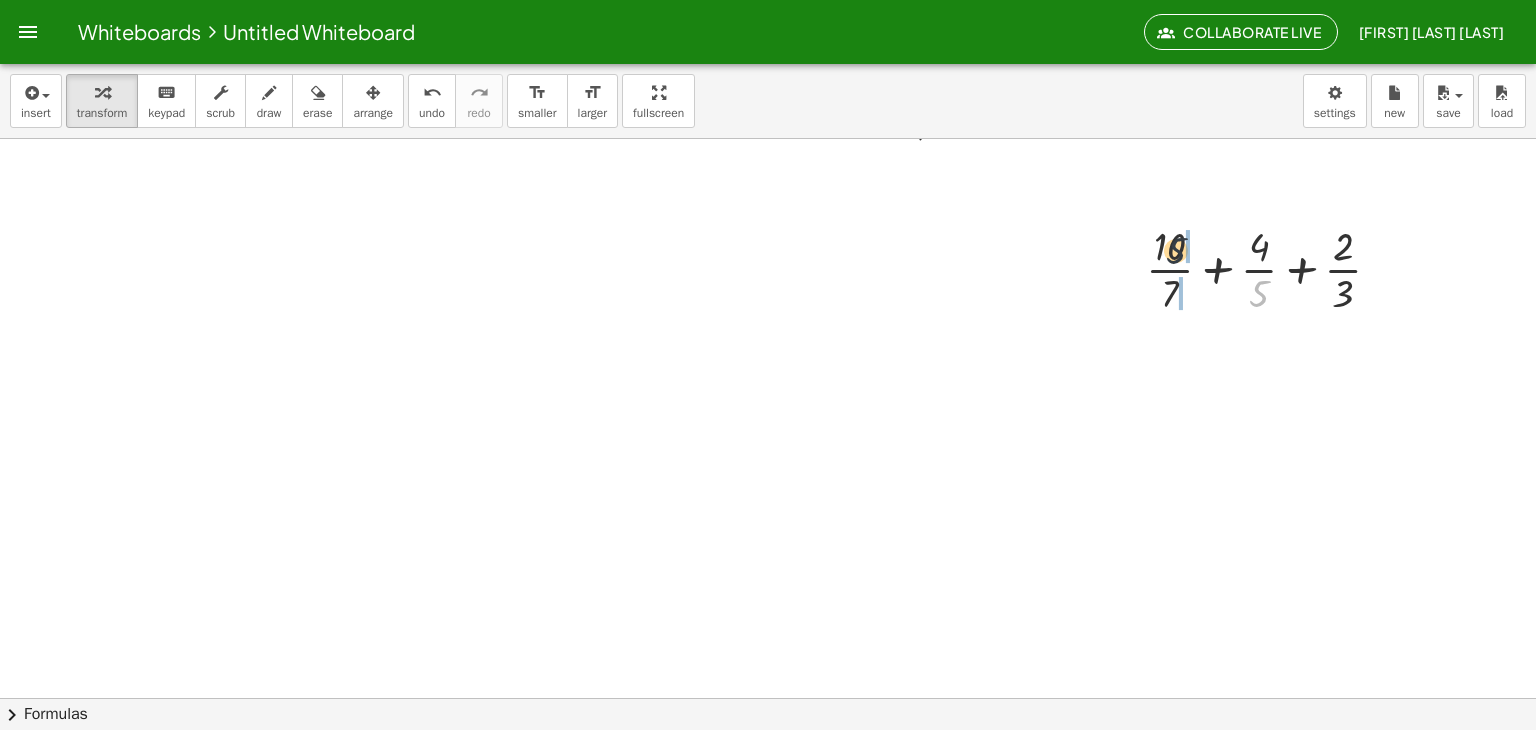 drag, startPoint x: 1268, startPoint y: 291, endPoint x: 1170, endPoint y: 245, distance: 108.25895 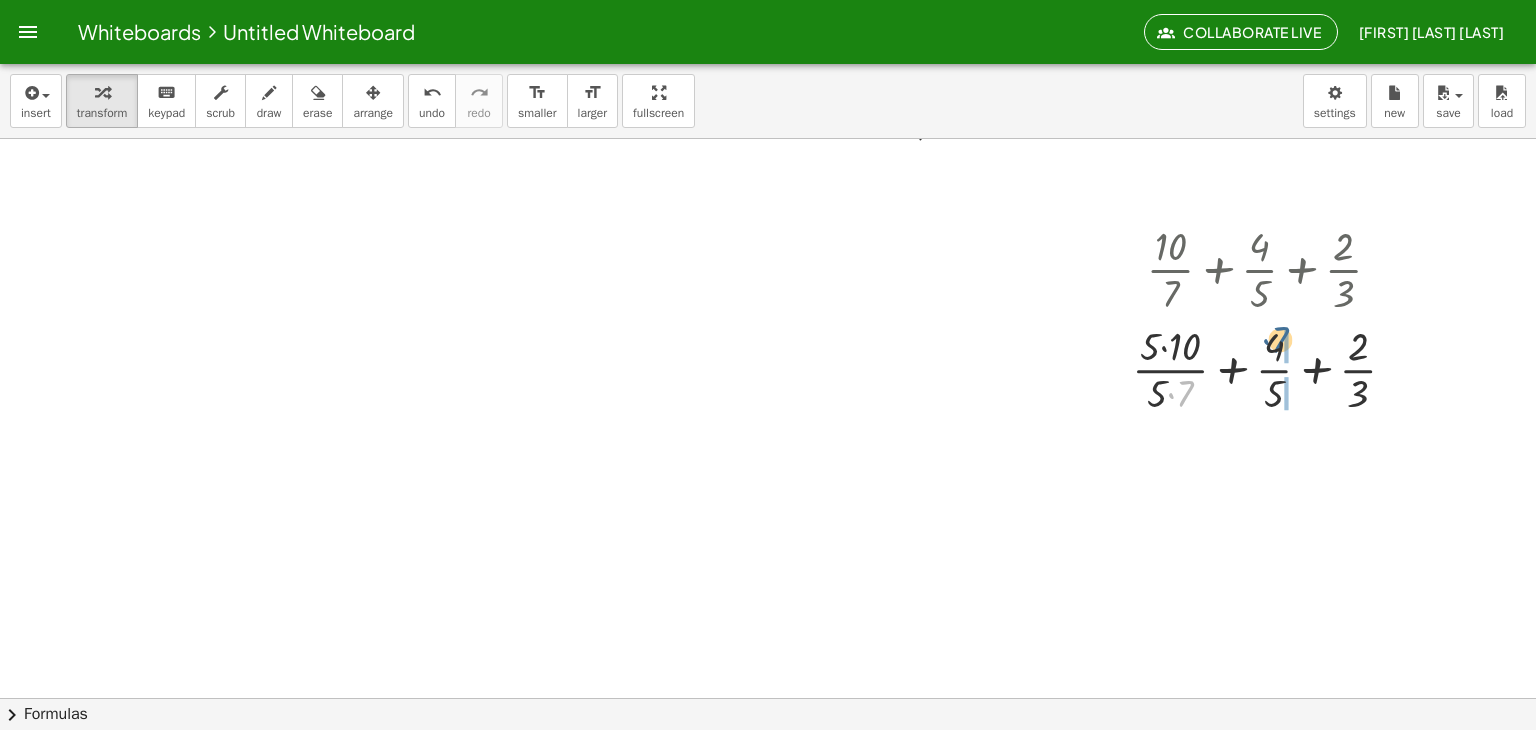 drag, startPoint x: 1188, startPoint y: 392, endPoint x: 1288, endPoint y: 336, distance: 114.61239 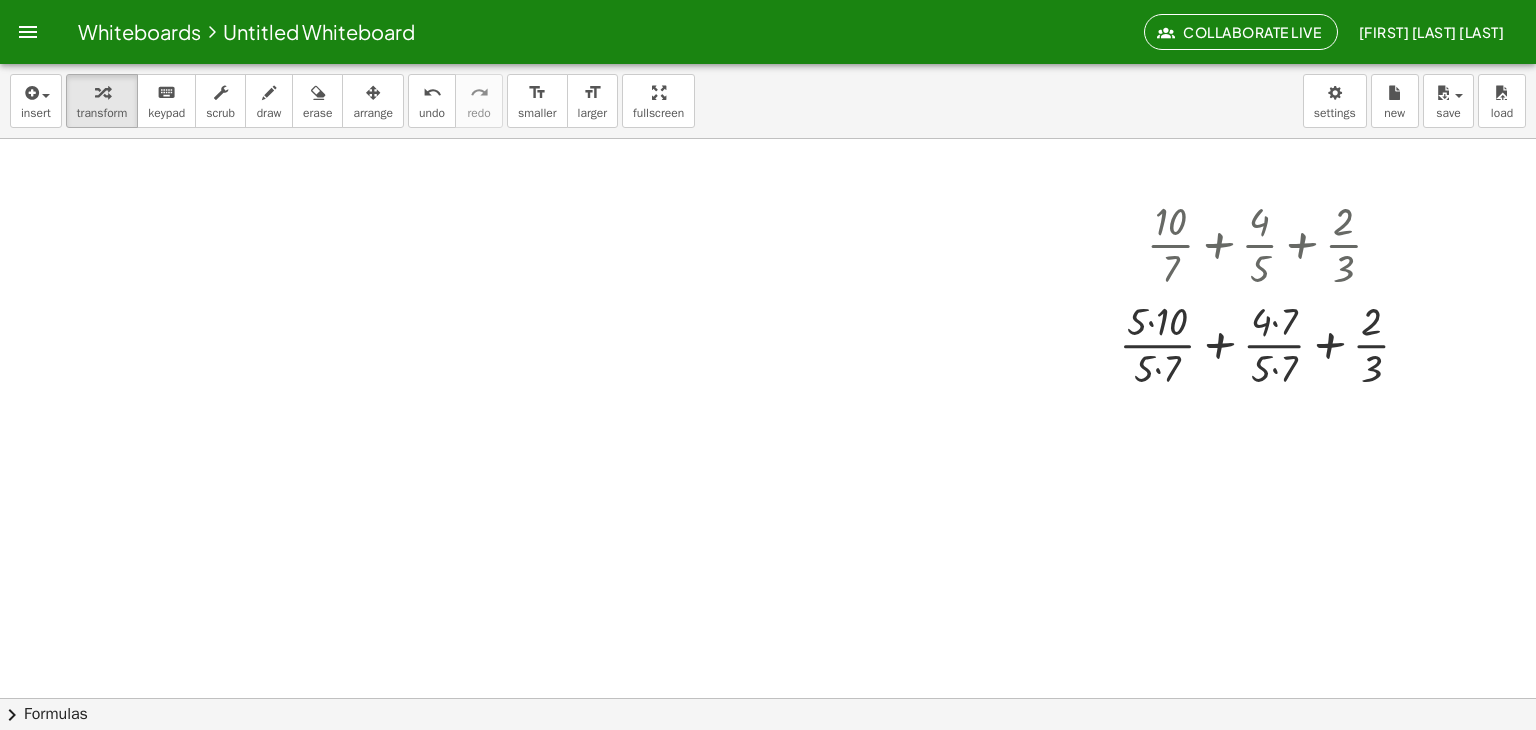 scroll, scrollTop: 889, scrollLeft: 0, axis: vertical 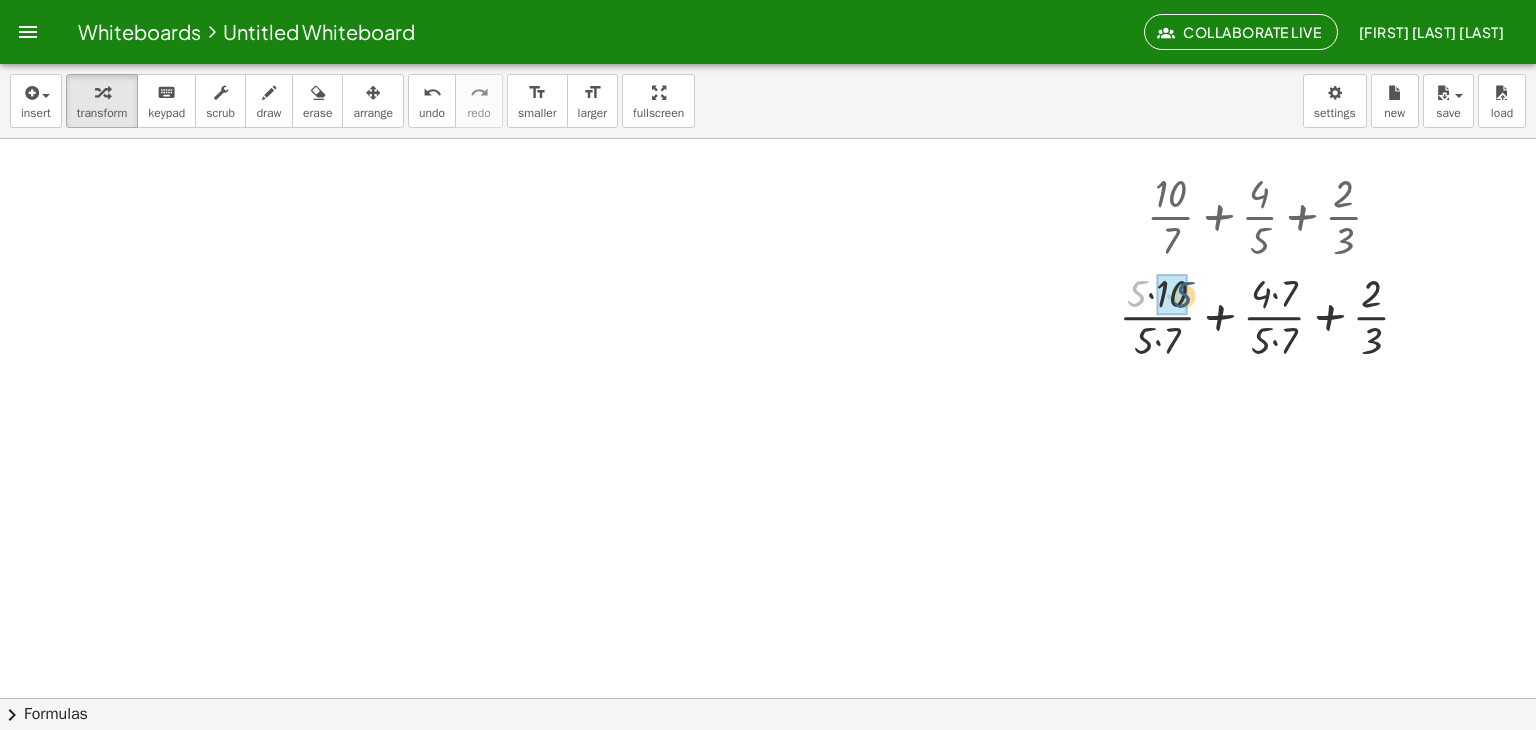 drag, startPoint x: 1140, startPoint y: 293, endPoint x: 1192, endPoint y: 294, distance: 52.009613 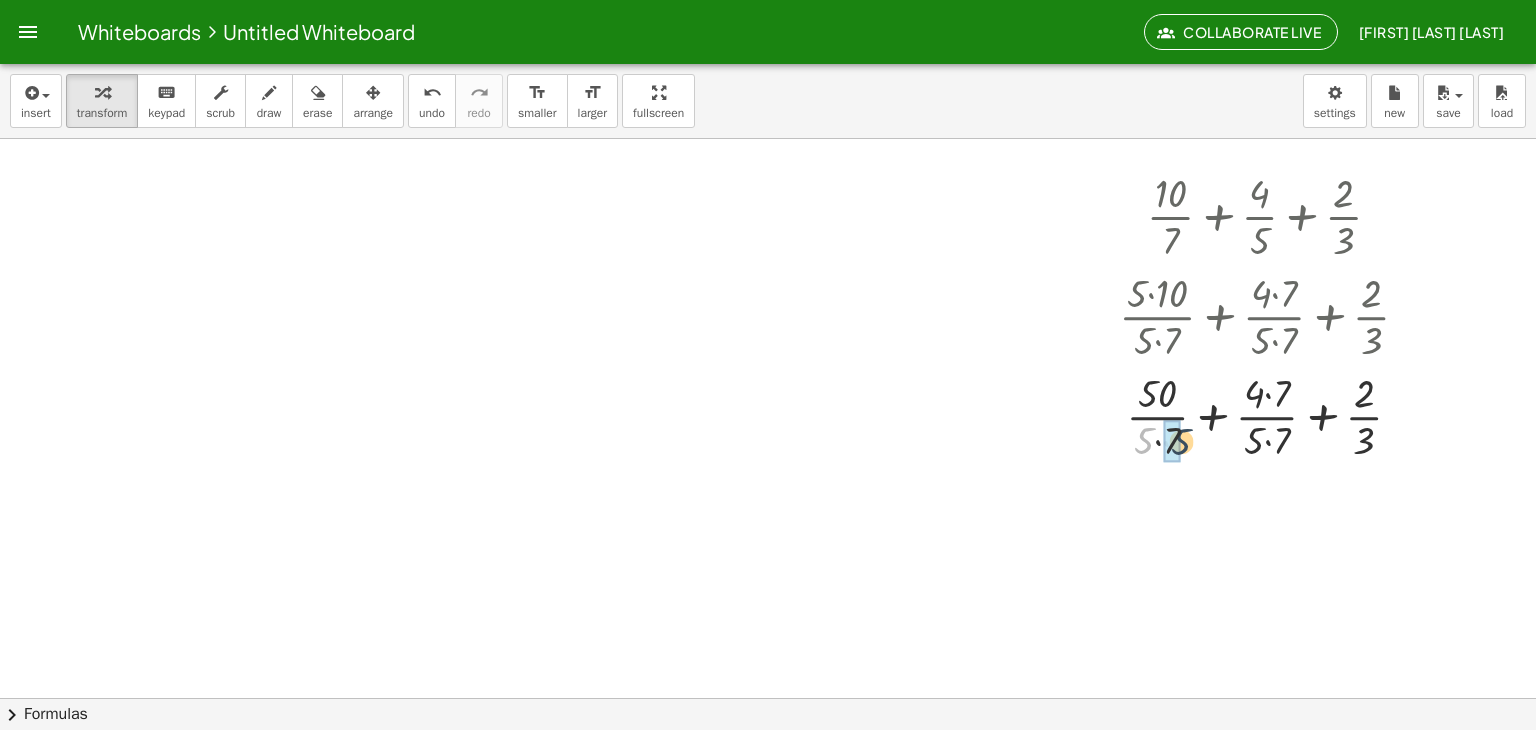 drag, startPoint x: 1144, startPoint y: 444, endPoint x: 1182, endPoint y: 445, distance: 38.013157 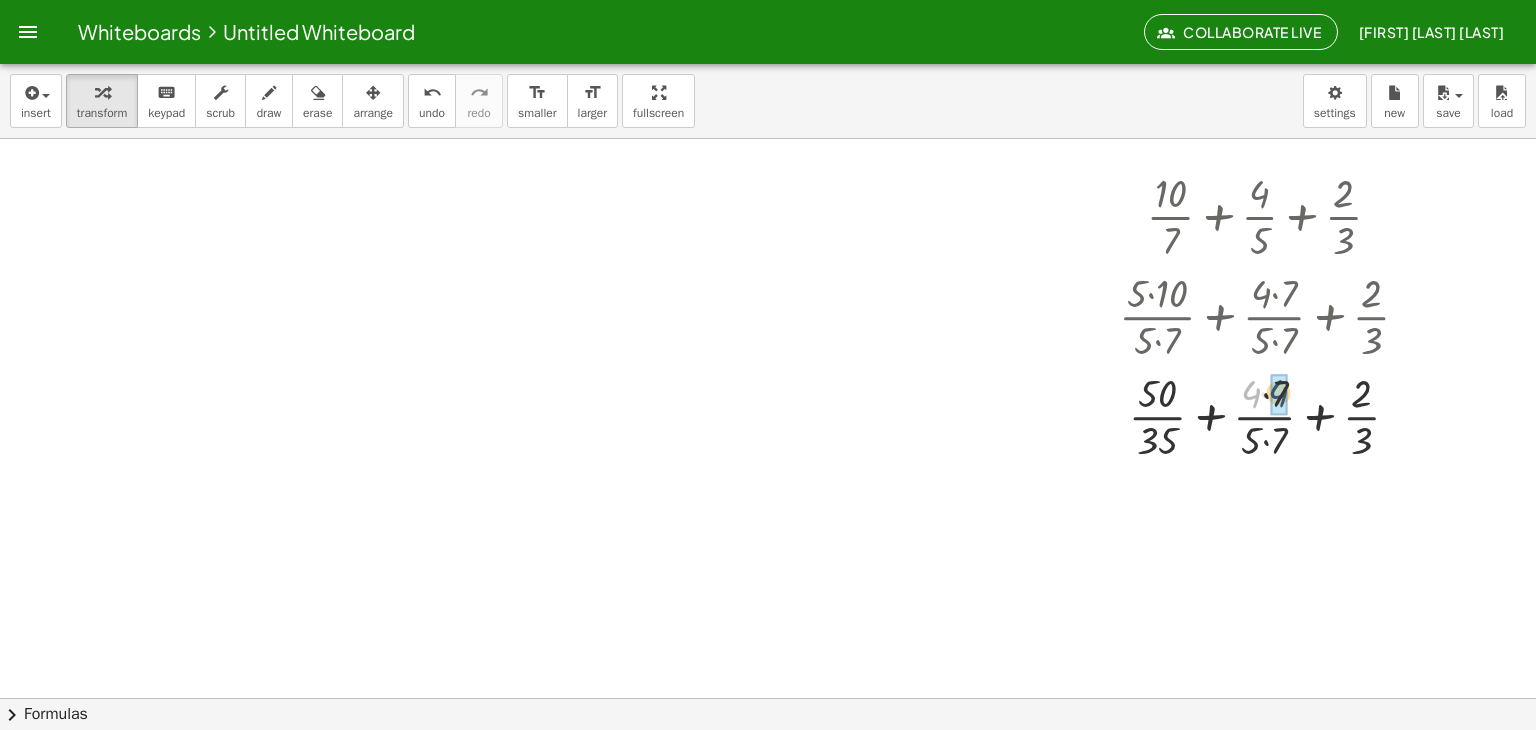 drag, startPoint x: 1252, startPoint y: 400, endPoint x: 1284, endPoint y: 397, distance: 32.140316 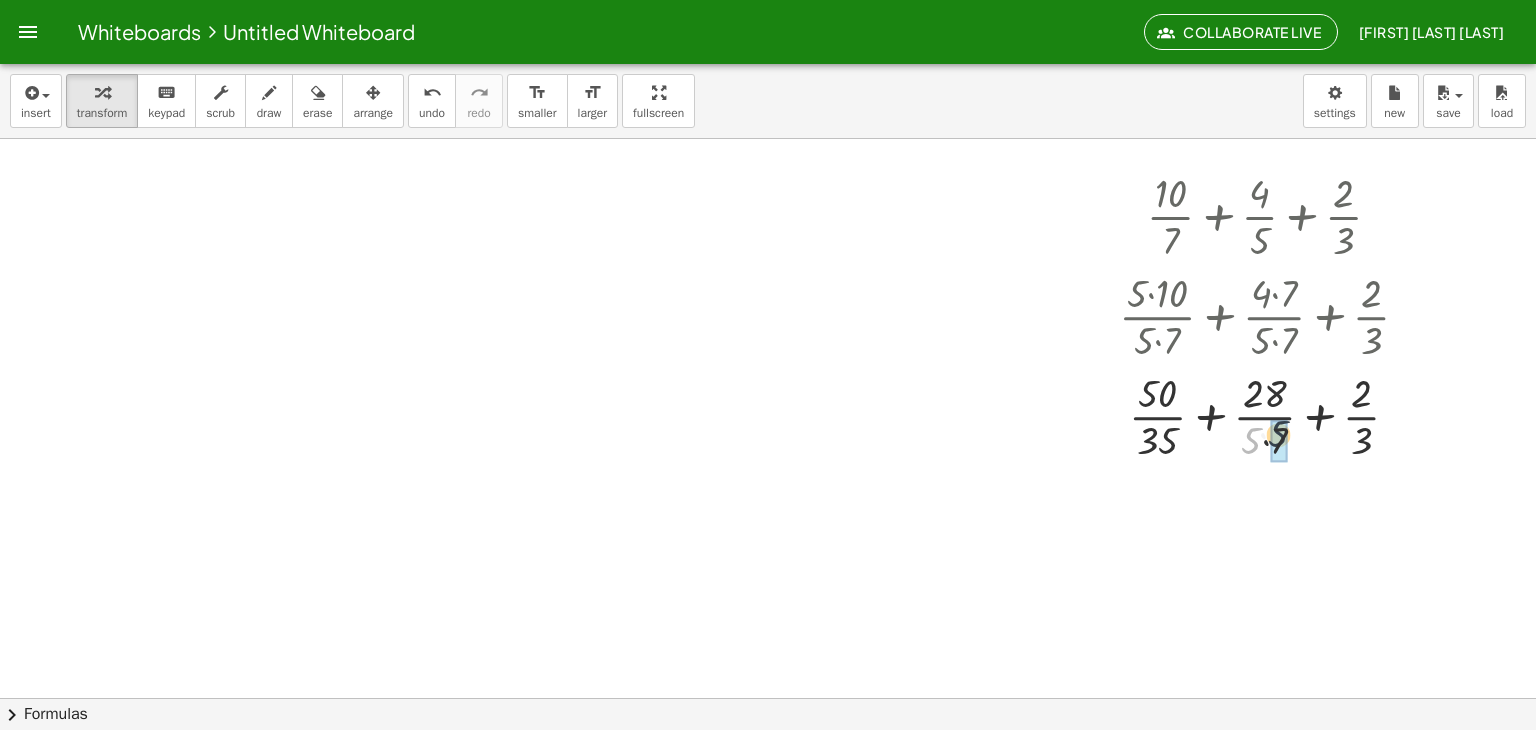 drag, startPoint x: 1245, startPoint y: 452, endPoint x: 1275, endPoint y: 445, distance: 30.805843 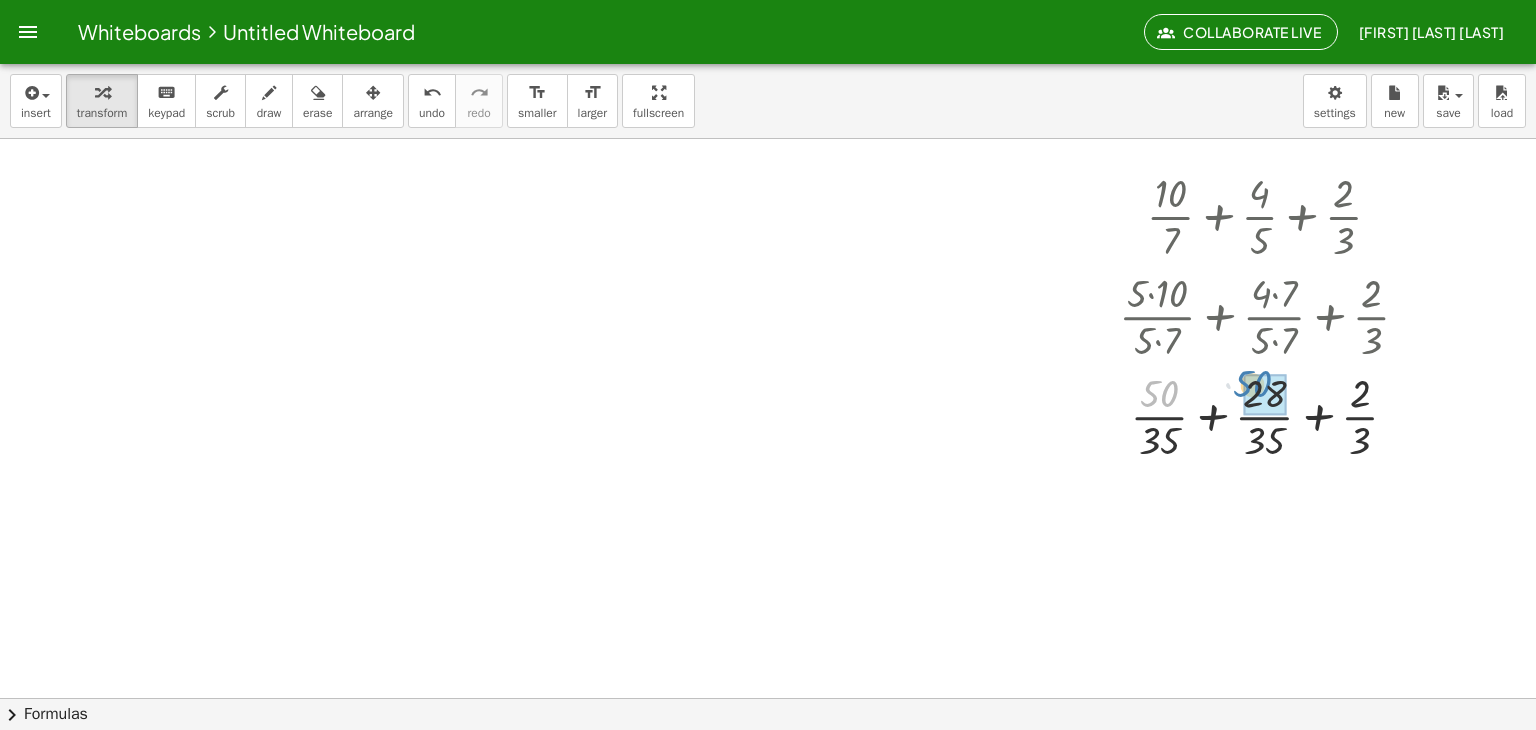 drag, startPoint x: 1156, startPoint y: 403, endPoint x: 1261, endPoint y: 405, distance: 105.01904 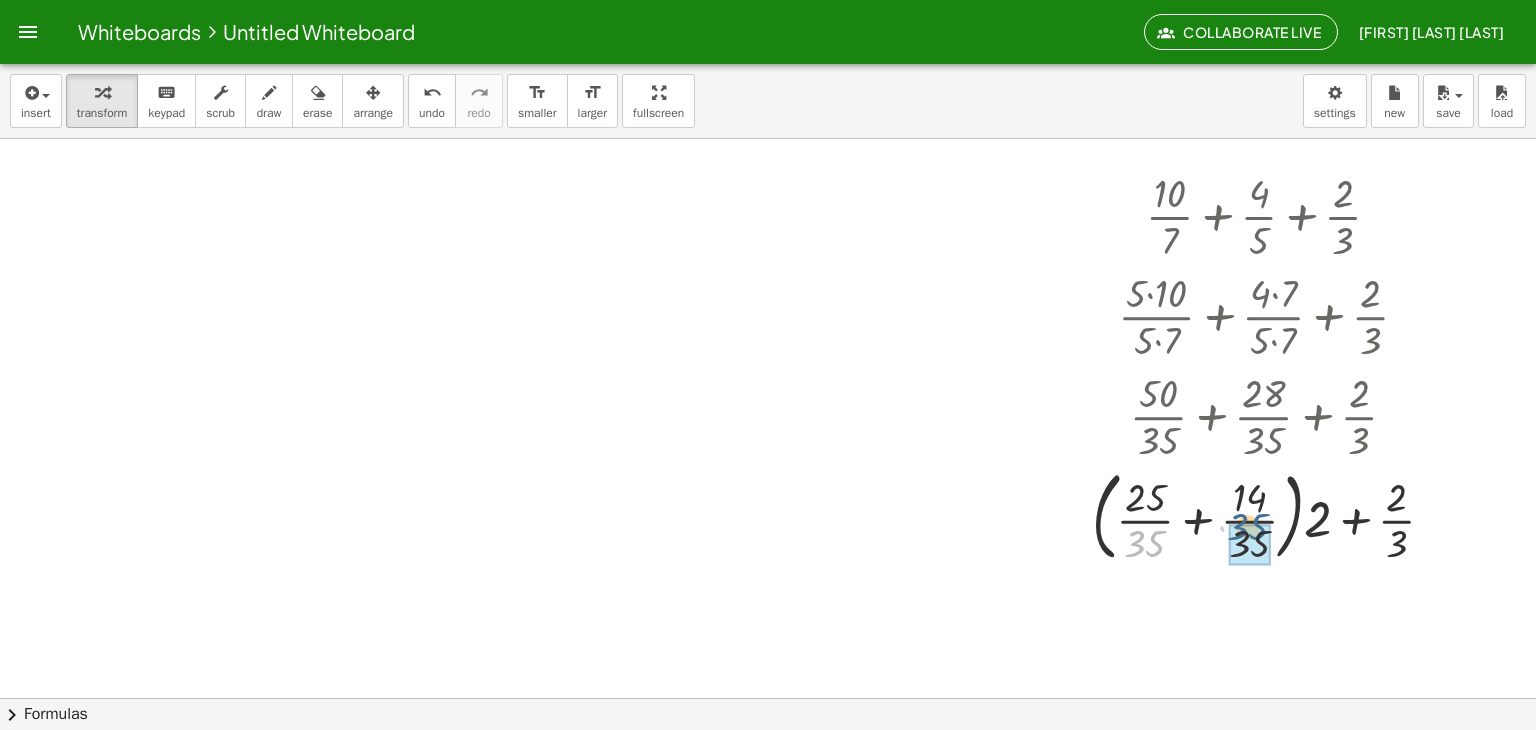 drag, startPoint x: 1146, startPoint y: 553, endPoint x: 1252, endPoint y: 533, distance: 107.87029 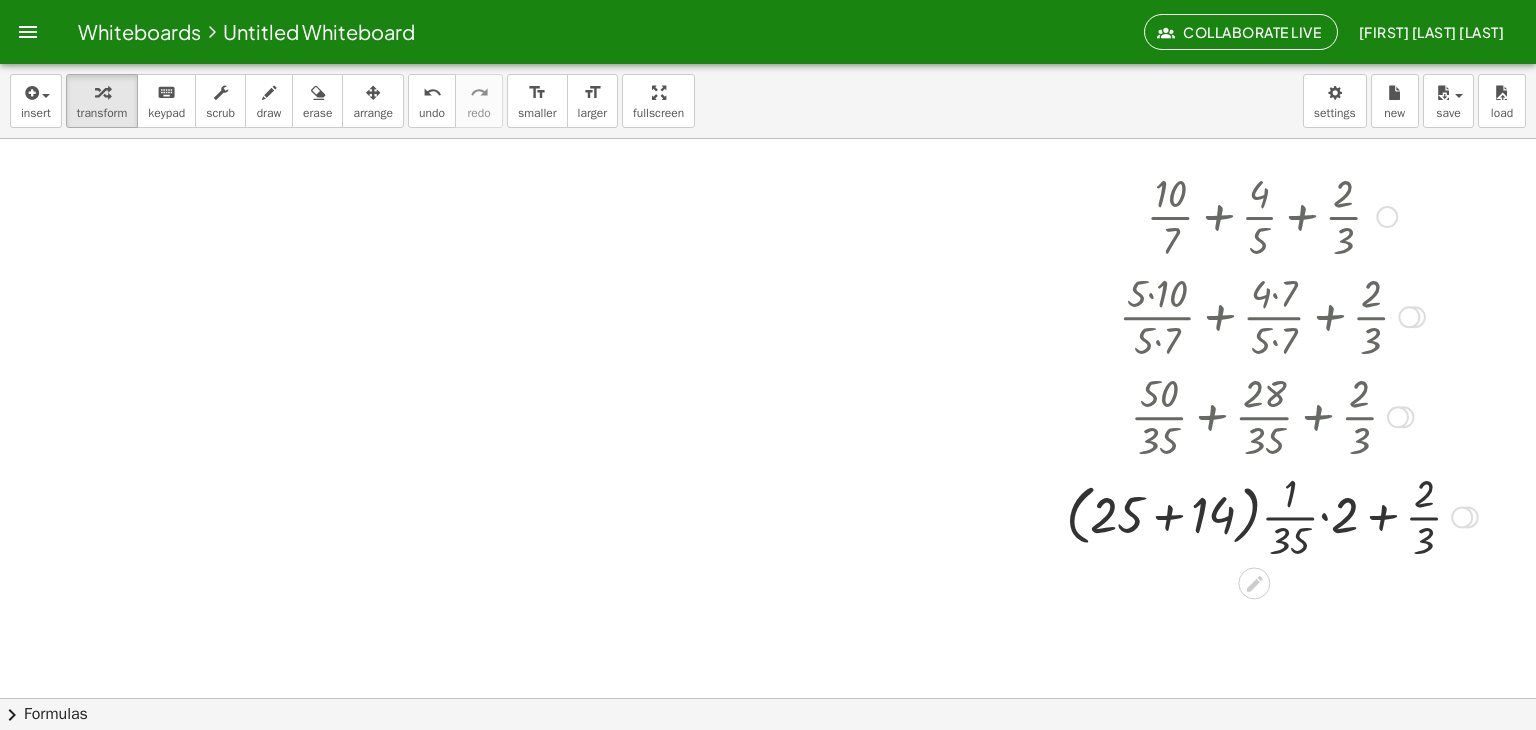 click at bounding box center [1462, 517] 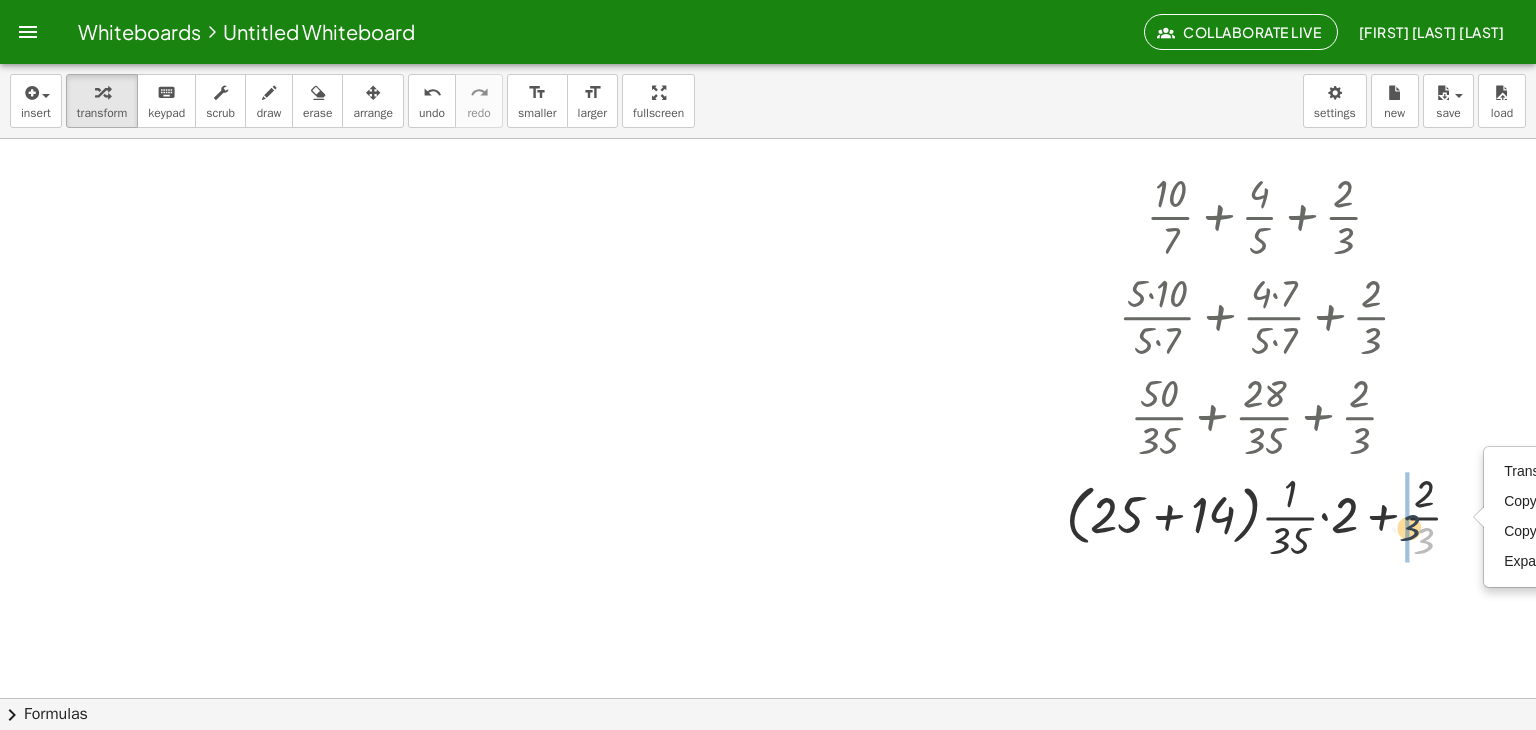 drag, startPoint x: 1421, startPoint y: 531, endPoint x: 1390, endPoint y: 518, distance: 33.61547 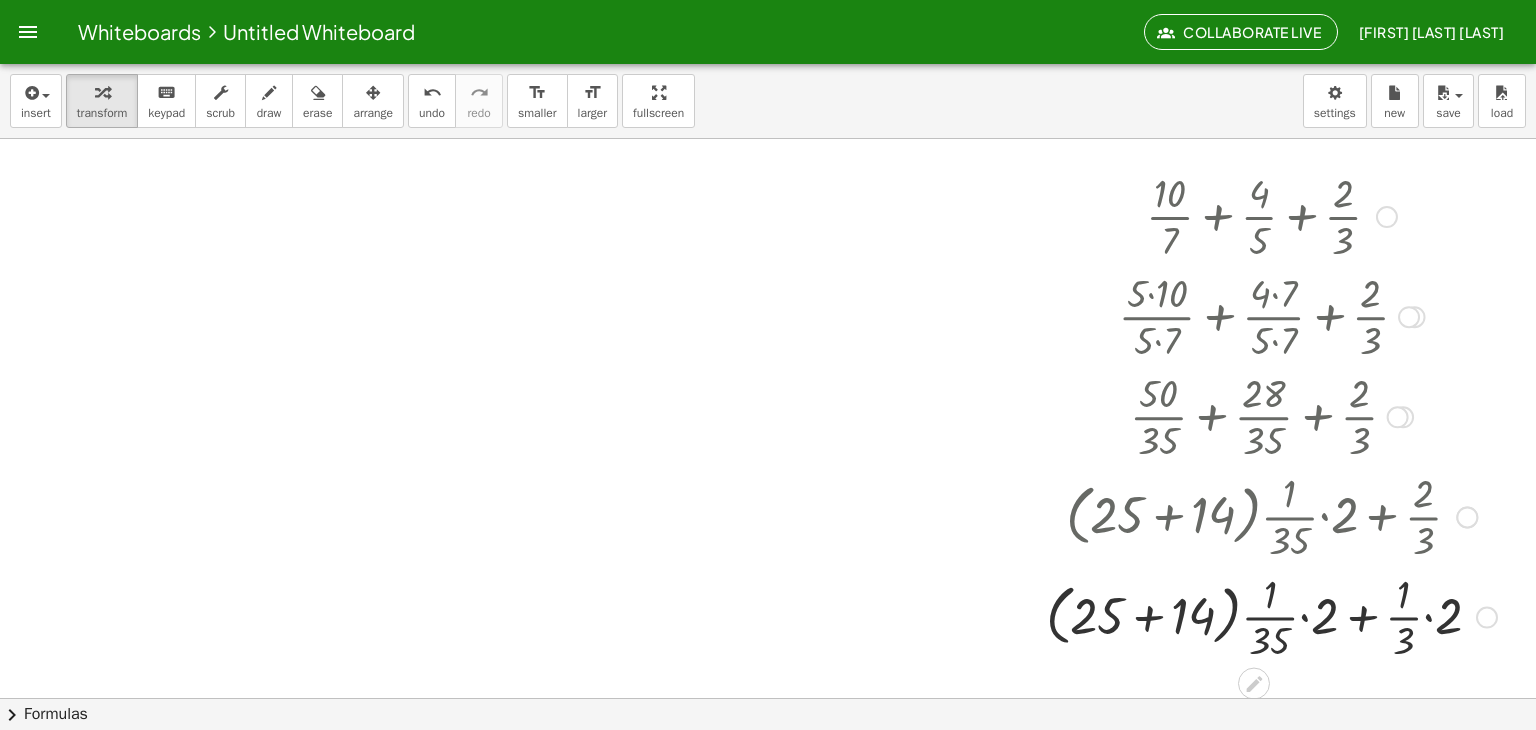 drag, startPoint x: 1278, startPoint y: 521, endPoint x: 1326, endPoint y: 522, distance: 48.010414 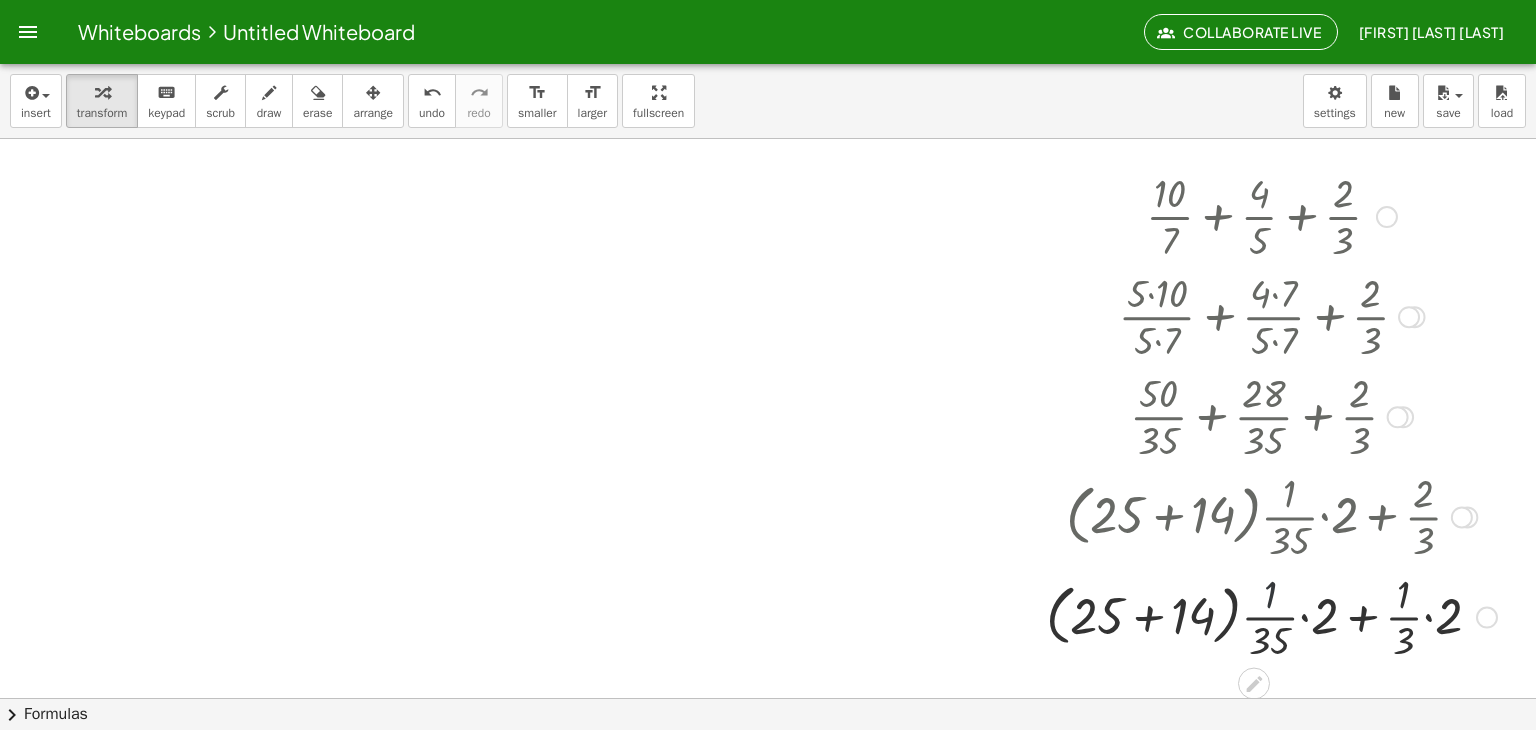click at bounding box center [1271, 616] 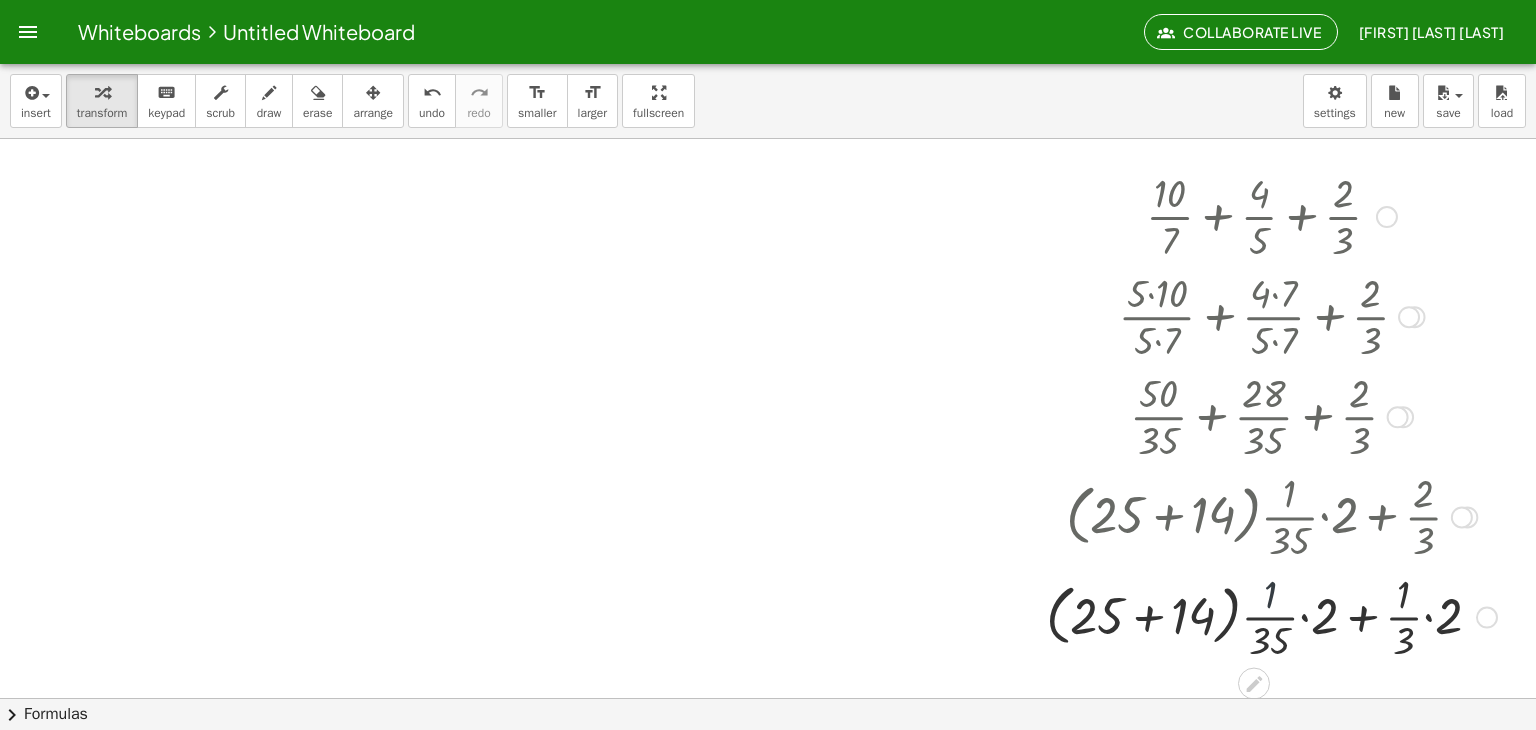 click at bounding box center [1271, 616] 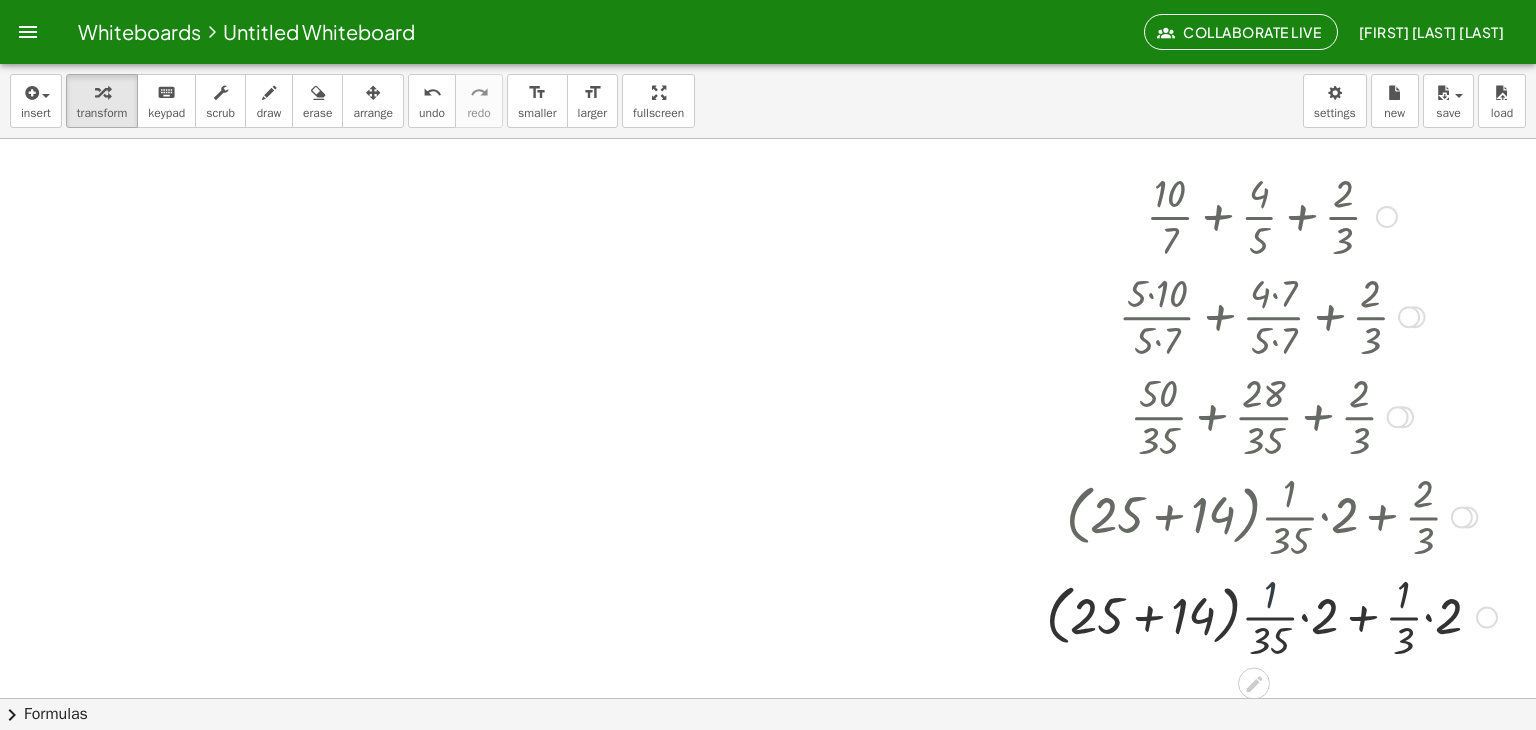 click at bounding box center [1271, 616] 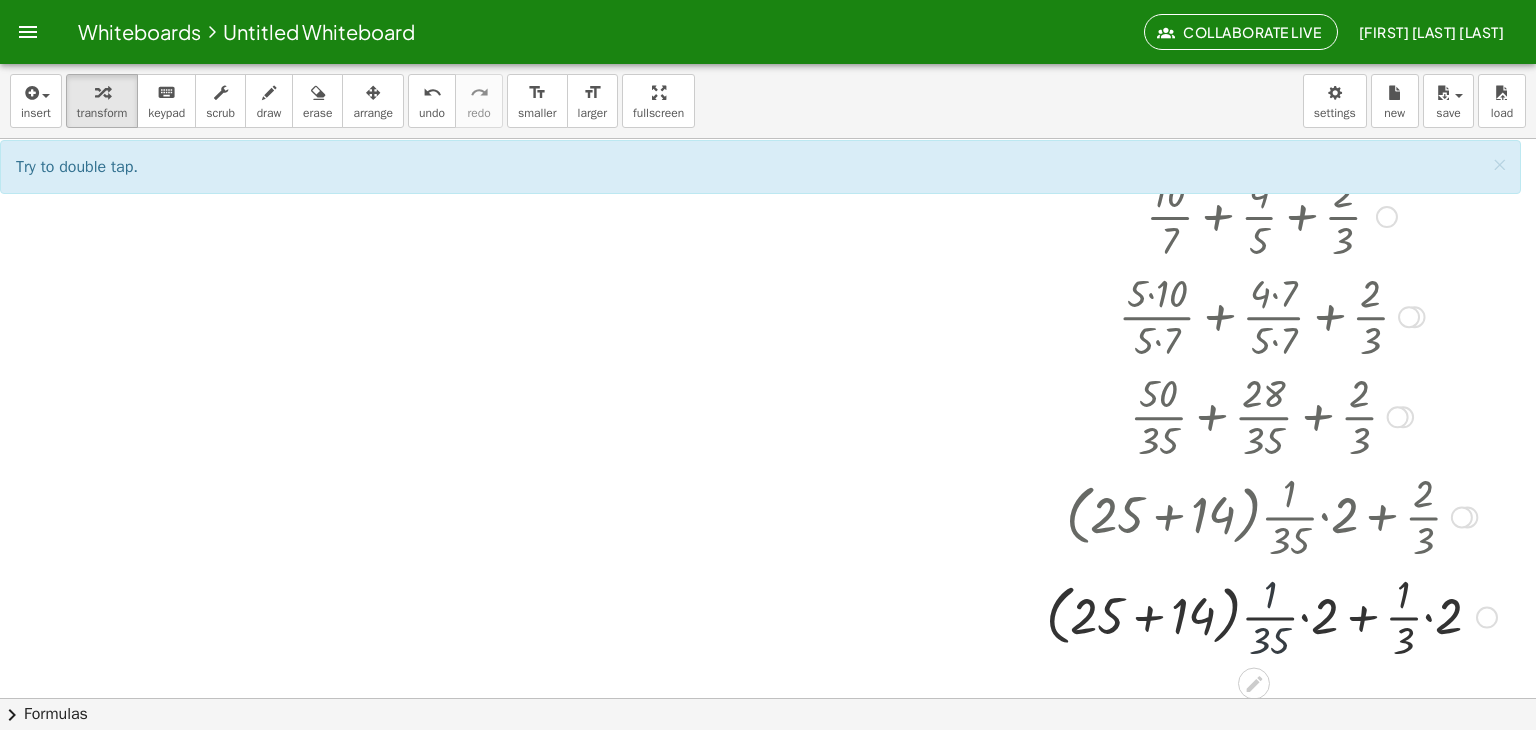 click at bounding box center [1271, 616] 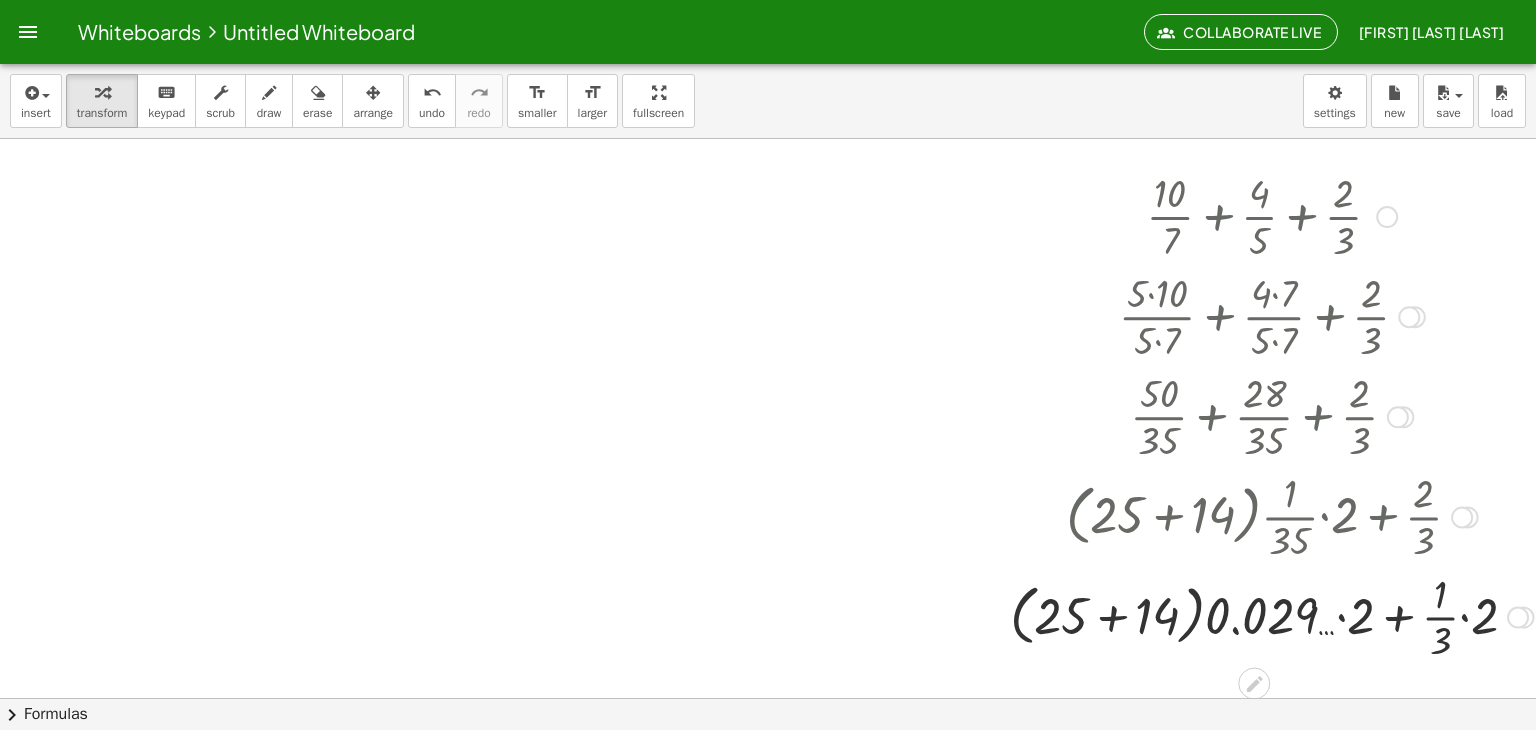 click at bounding box center [1272, 616] 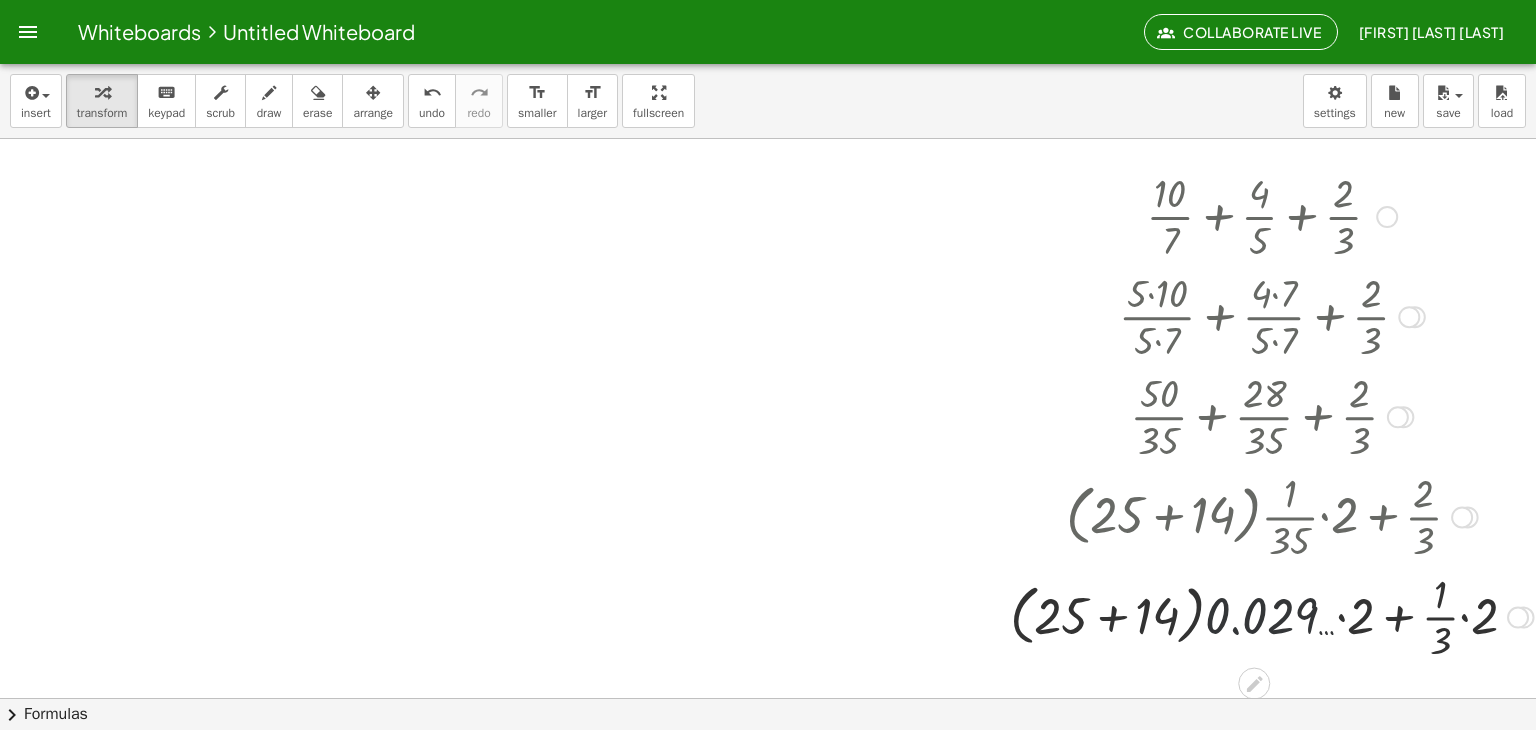 click at bounding box center [1272, 616] 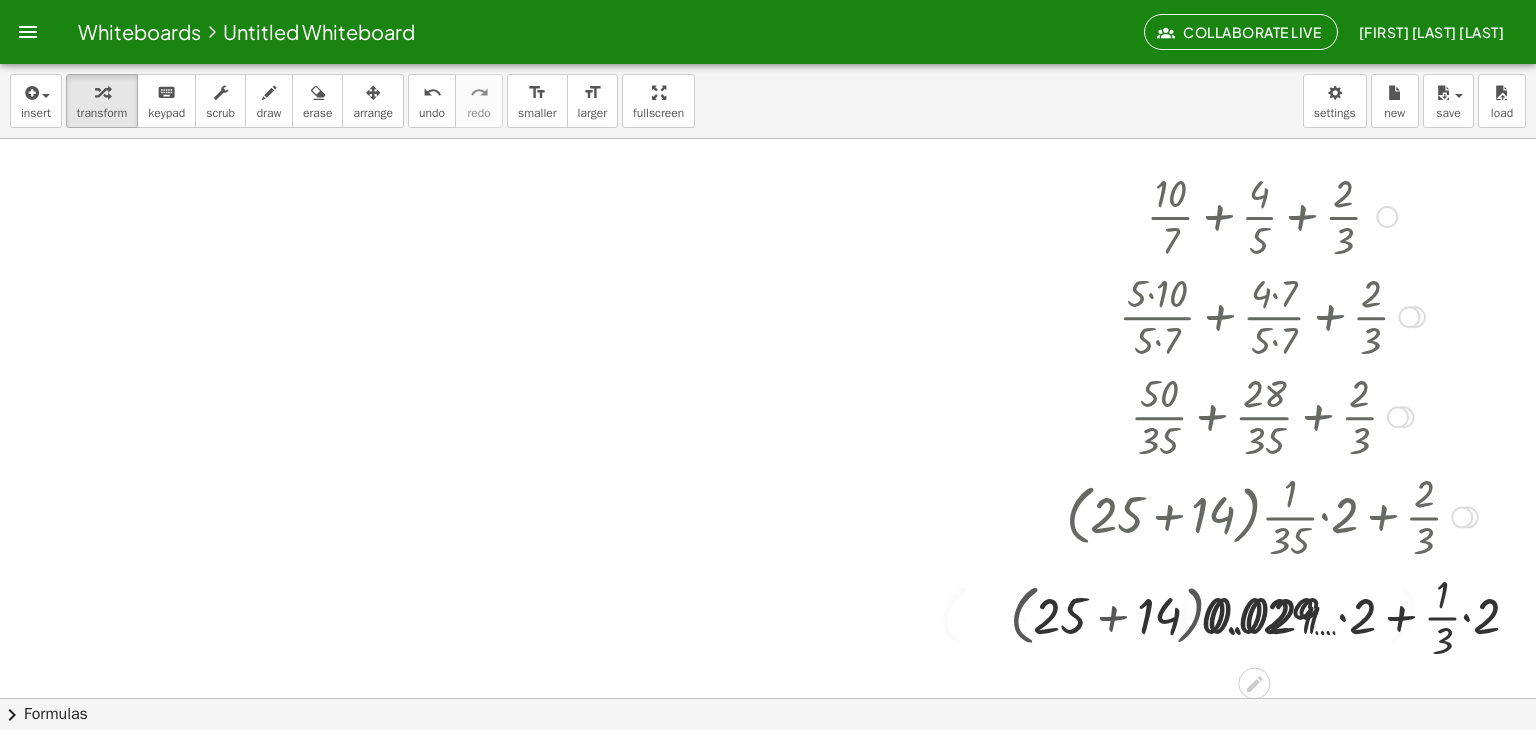 click at bounding box center (1272, 616) 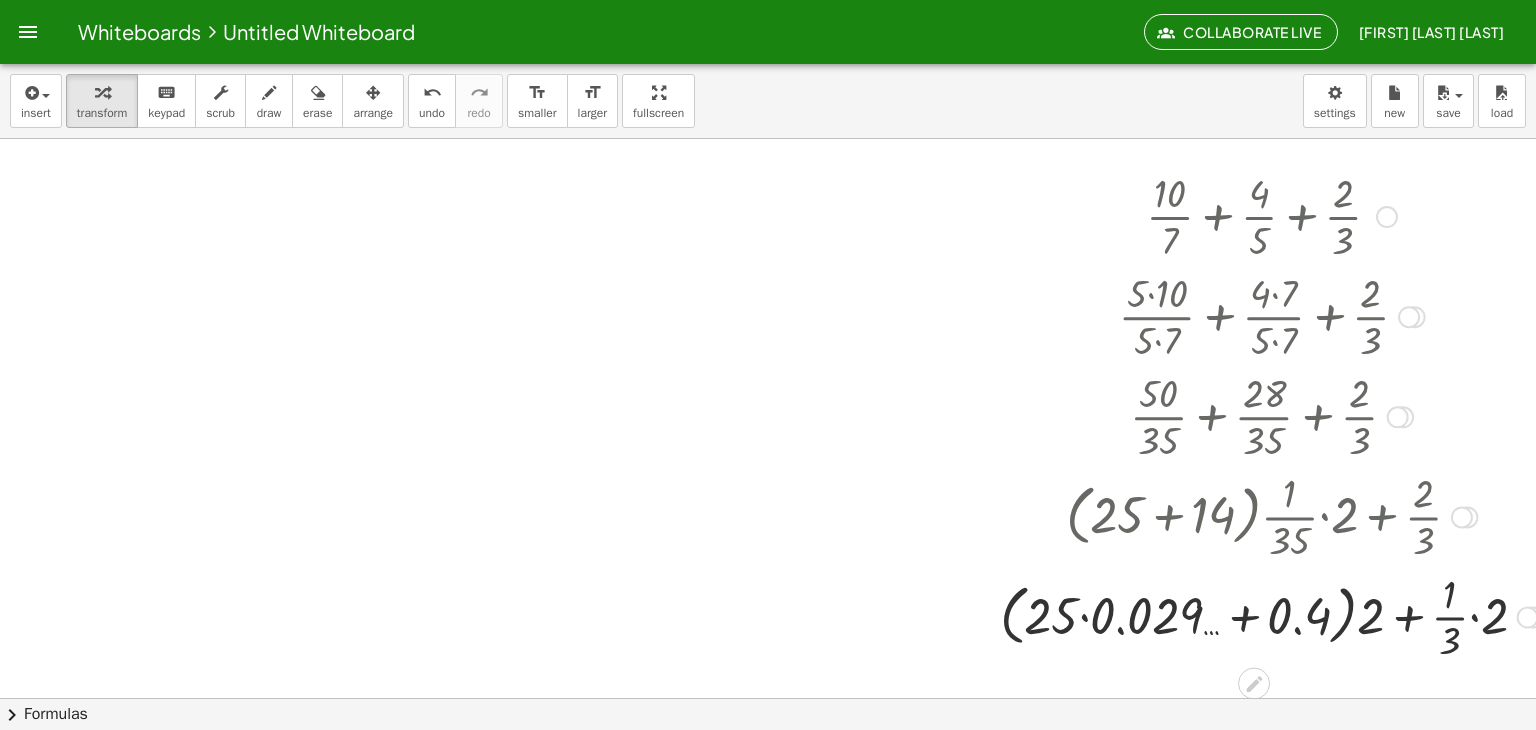 click at bounding box center [1271, 616] 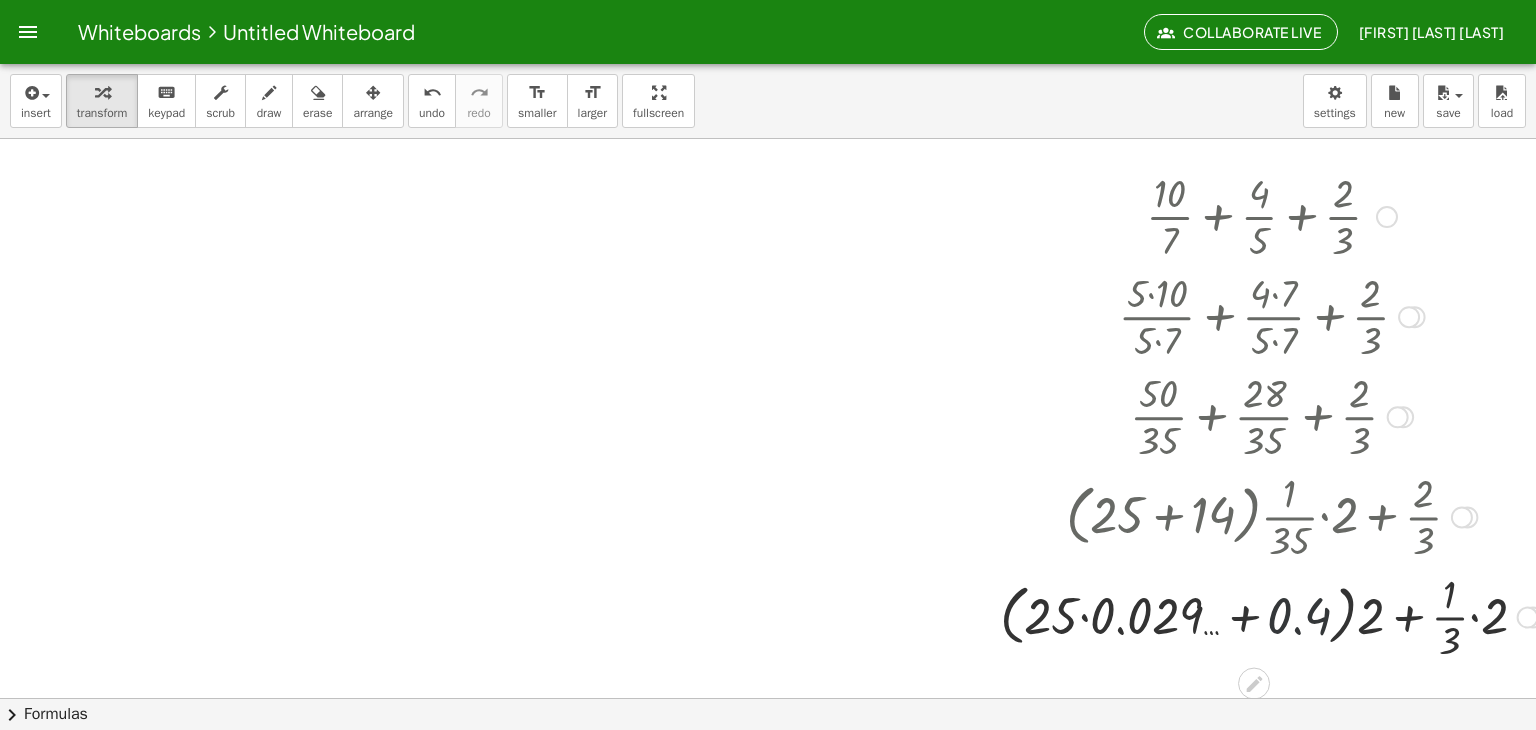 click at bounding box center (1271, 616) 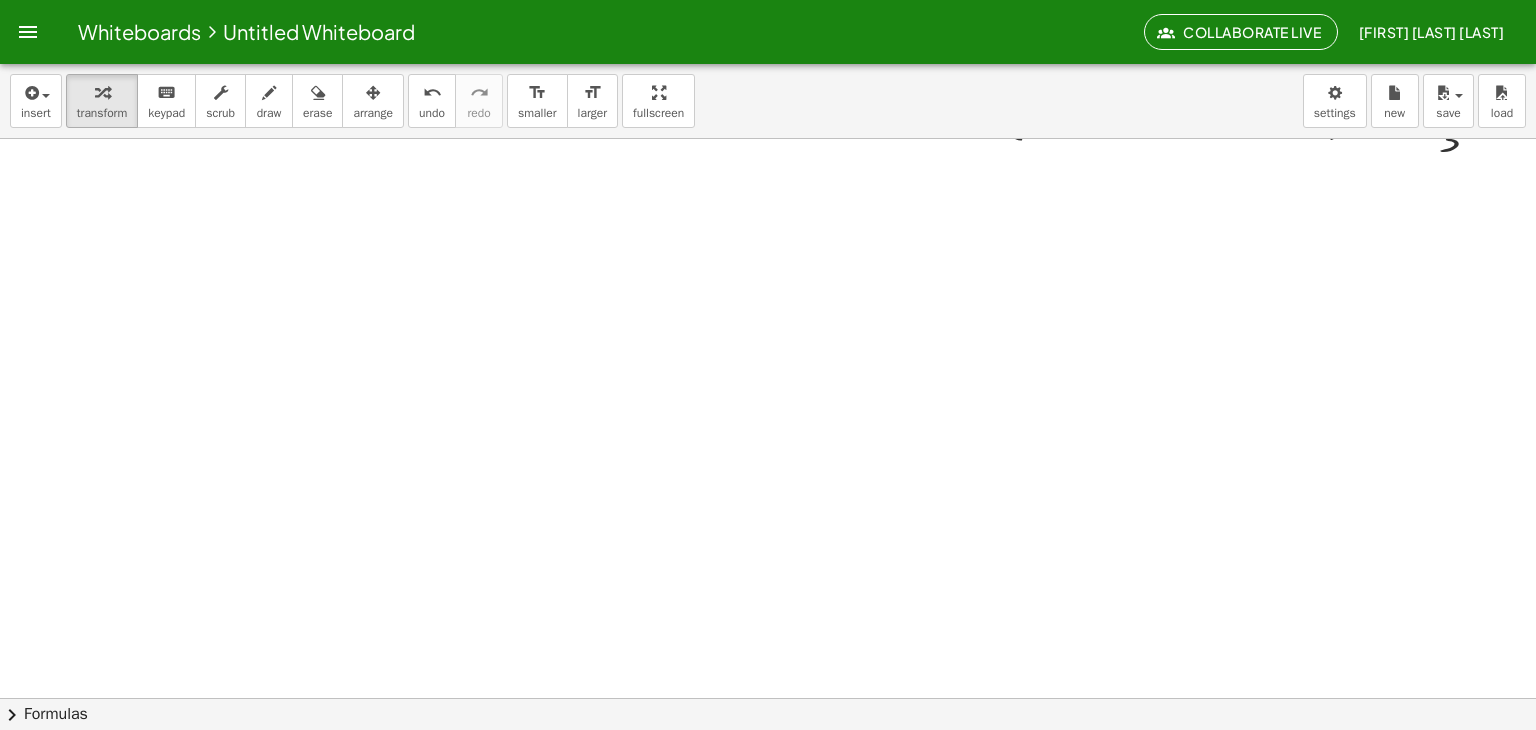 scroll, scrollTop: 1435, scrollLeft: 0, axis: vertical 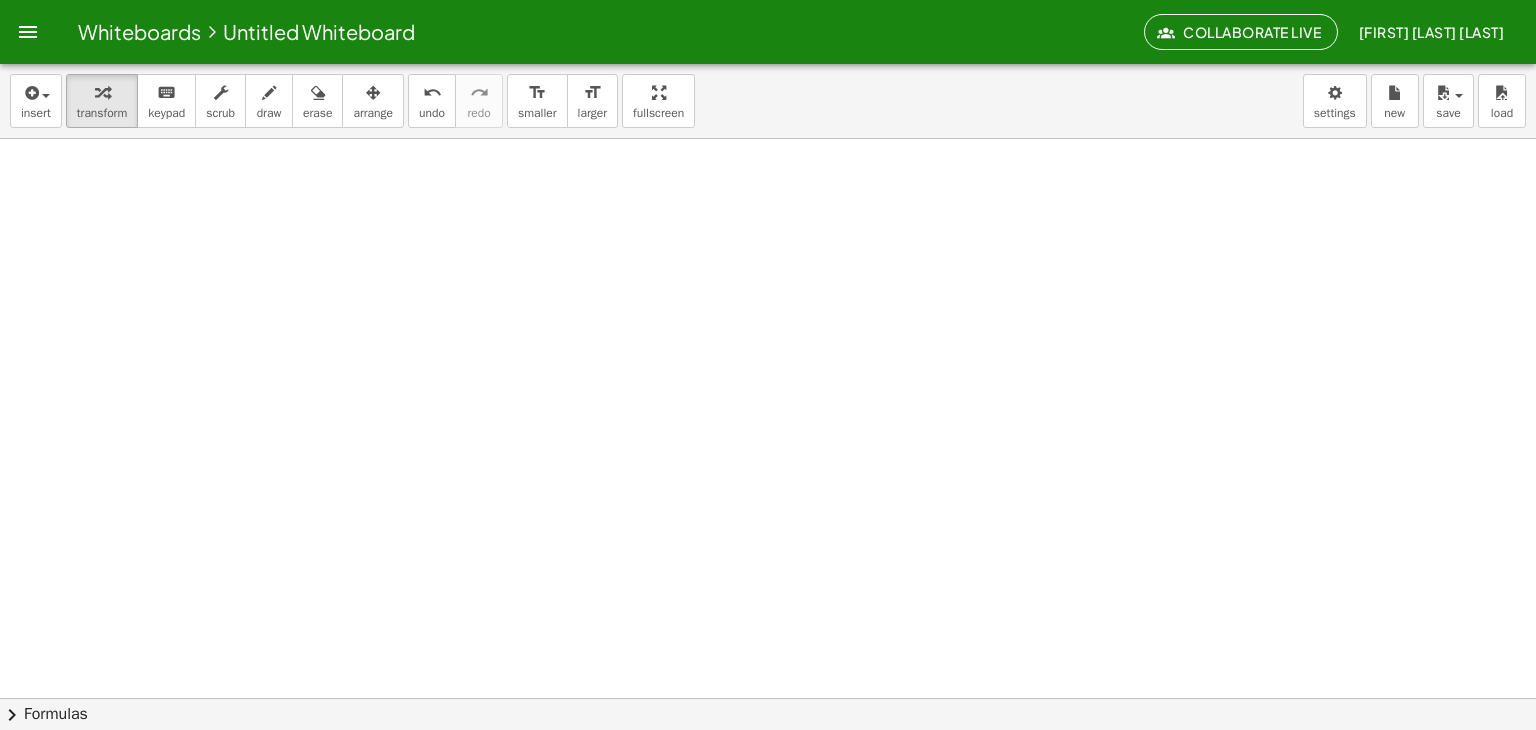 drag, startPoint x: 1255, startPoint y: 681, endPoint x: 1349, endPoint y: 502, distance: 202.18062 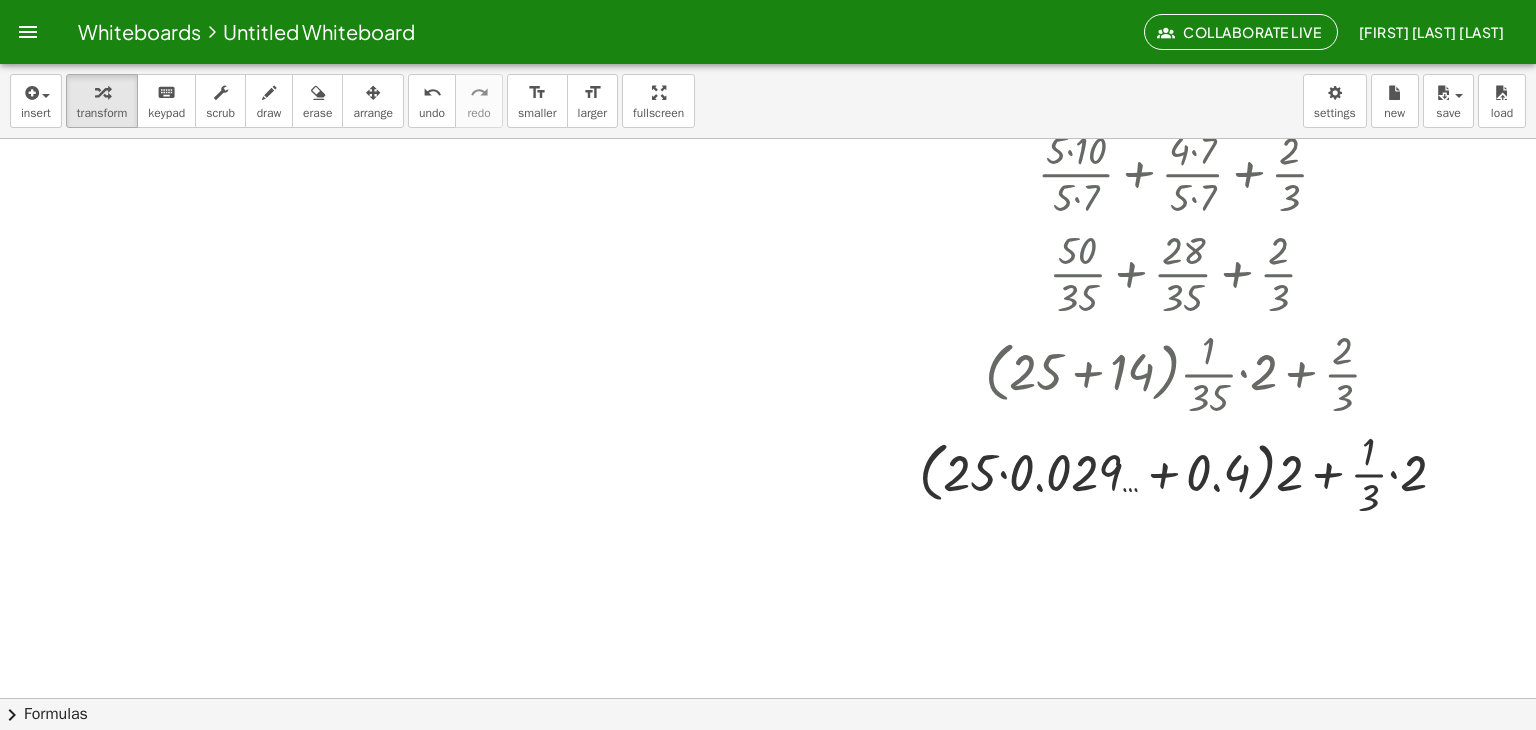 scroll, scrollTop: 1032, scrollLeft: 104, axis: both 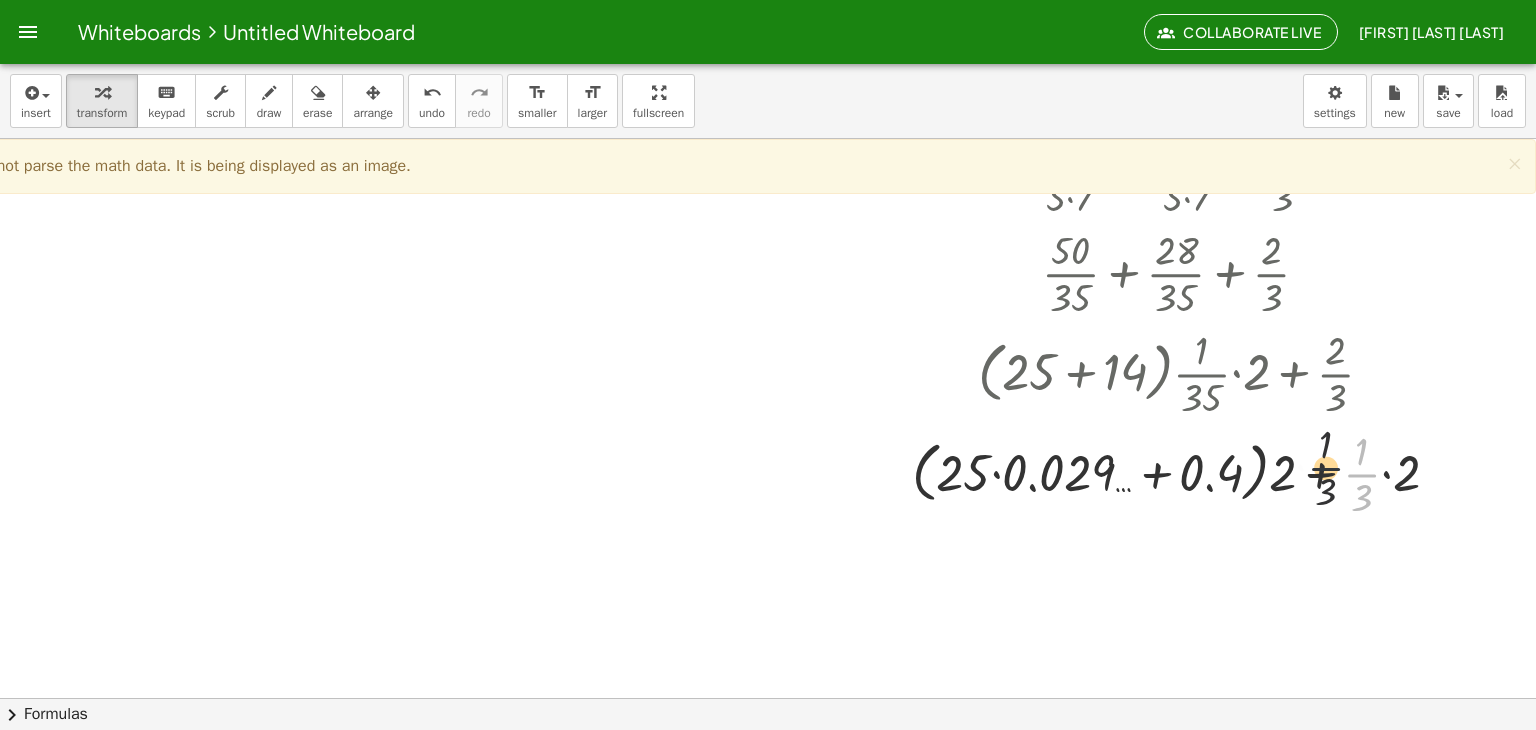 drag, startPoint x: 1328, startPoint y: 481, endPoint x: 1280, endPoint y: 473, distance: 48.6621 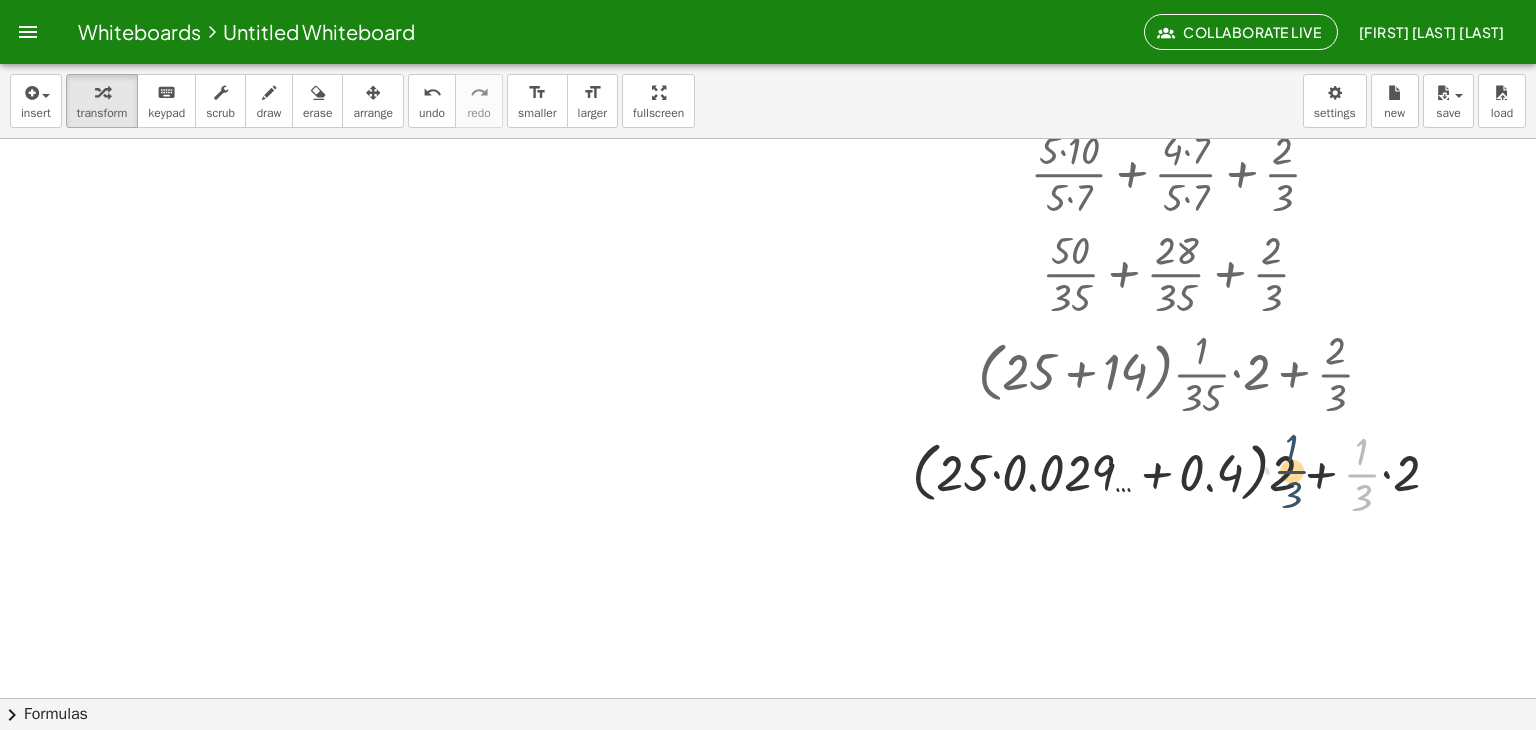 drag, startPoint x: 1344, startPoint y: 481, endPoint x: 1265, endPoint y: 477, distance: 79.101204 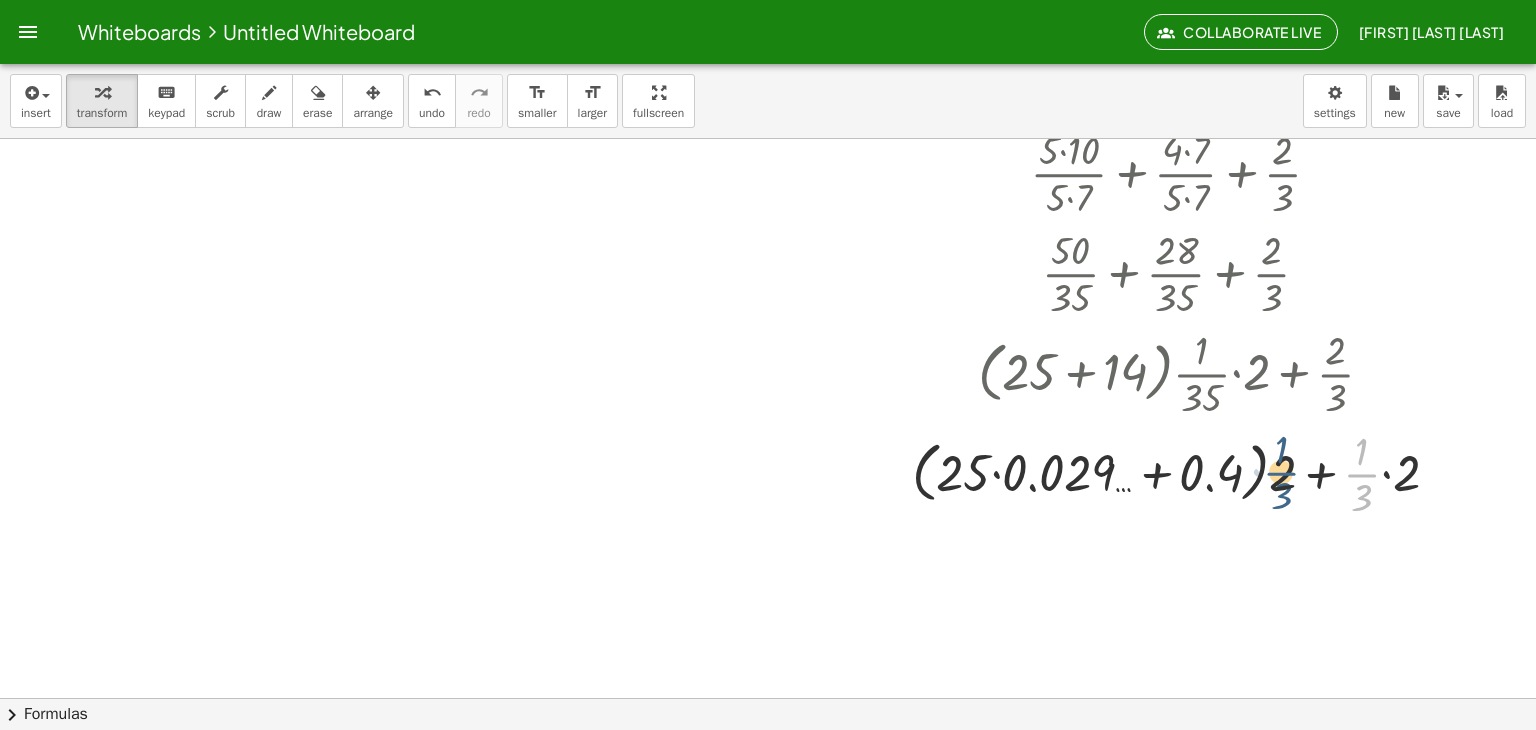 drag, startPoint x: 1339, startPoint y: 483, endPoint x: 1257, endPoint y: 481, distance: 82.02438 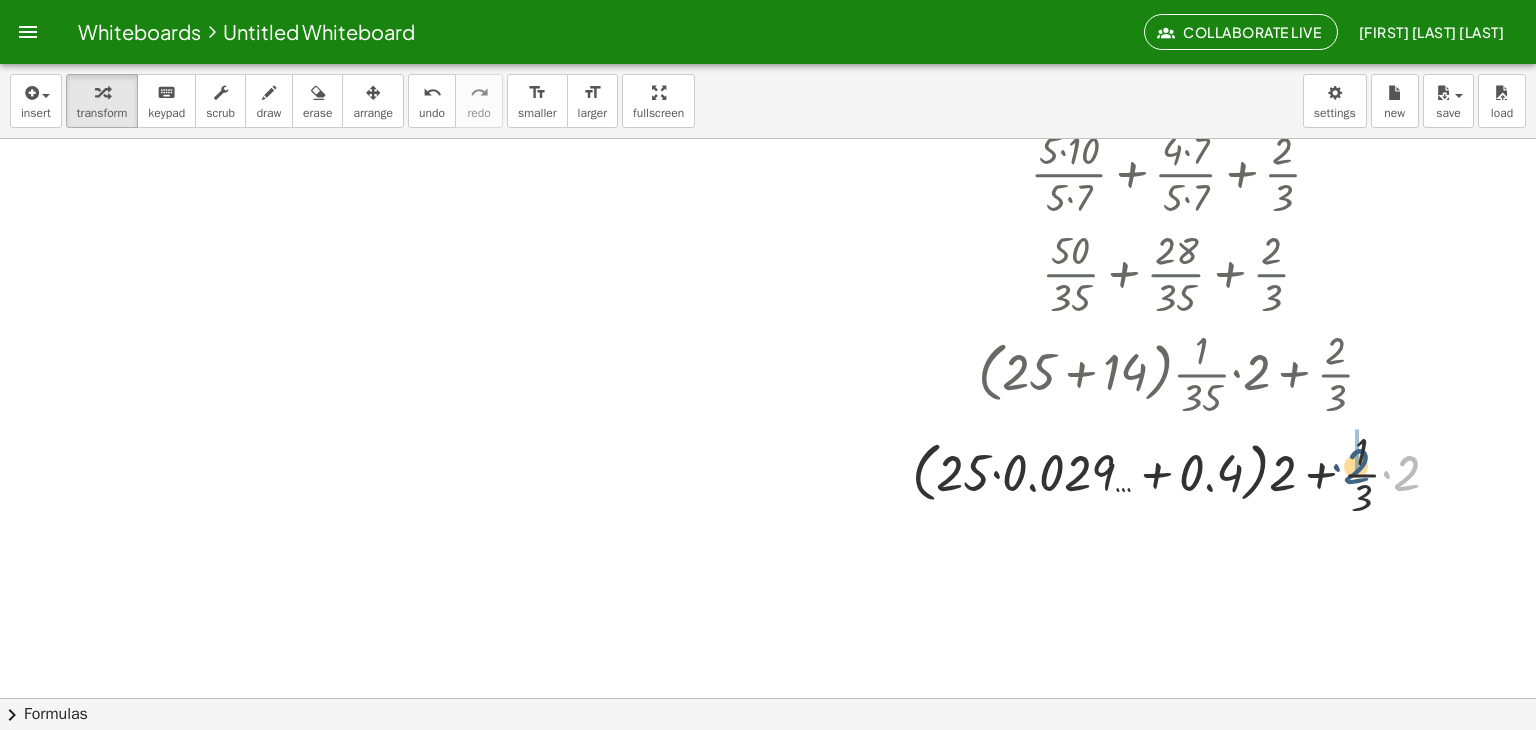 drag, startPoint x: 1388, startPoint y: 481, endPoint x: 1335, endPoint y: 473, distance: 53.600372 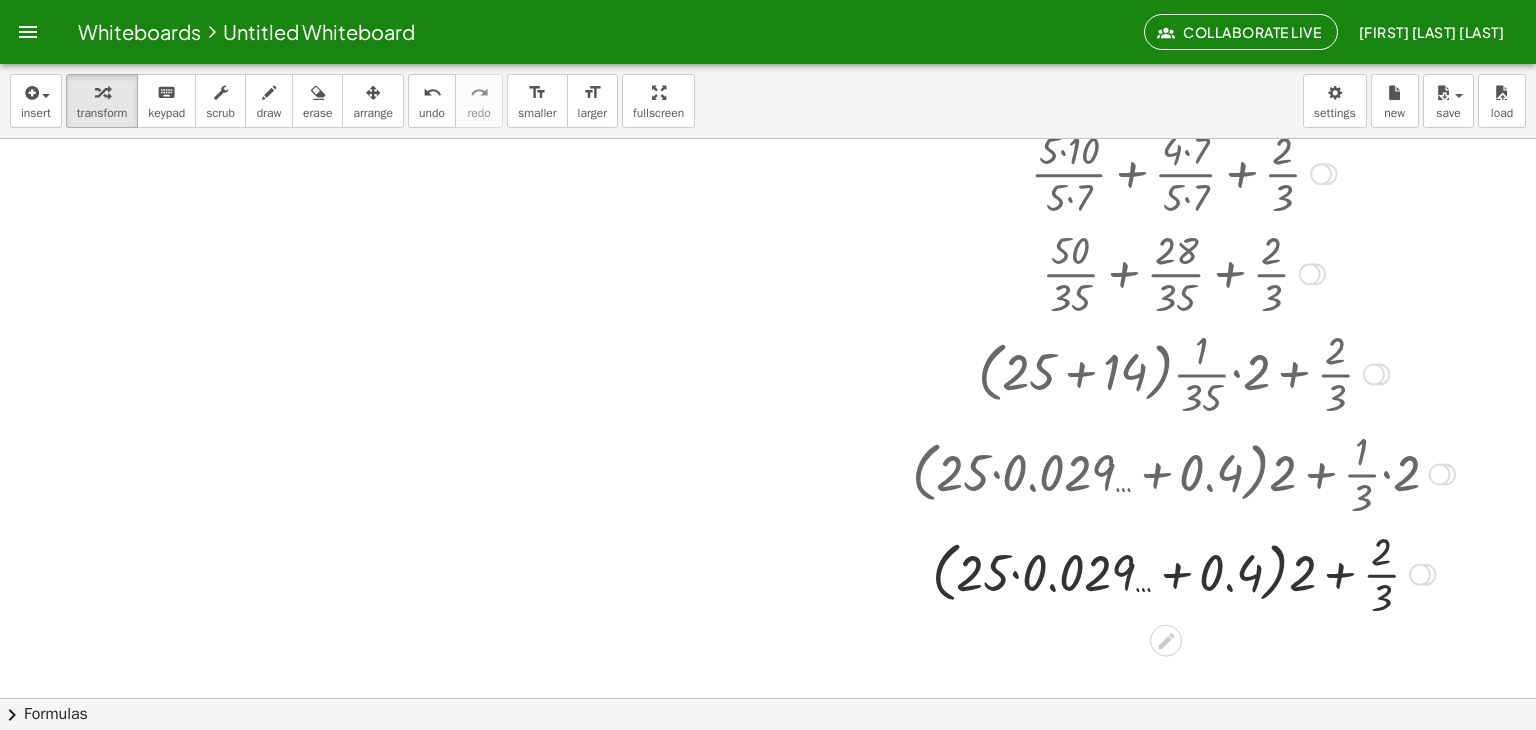 click at bounding box center [1183, 573] 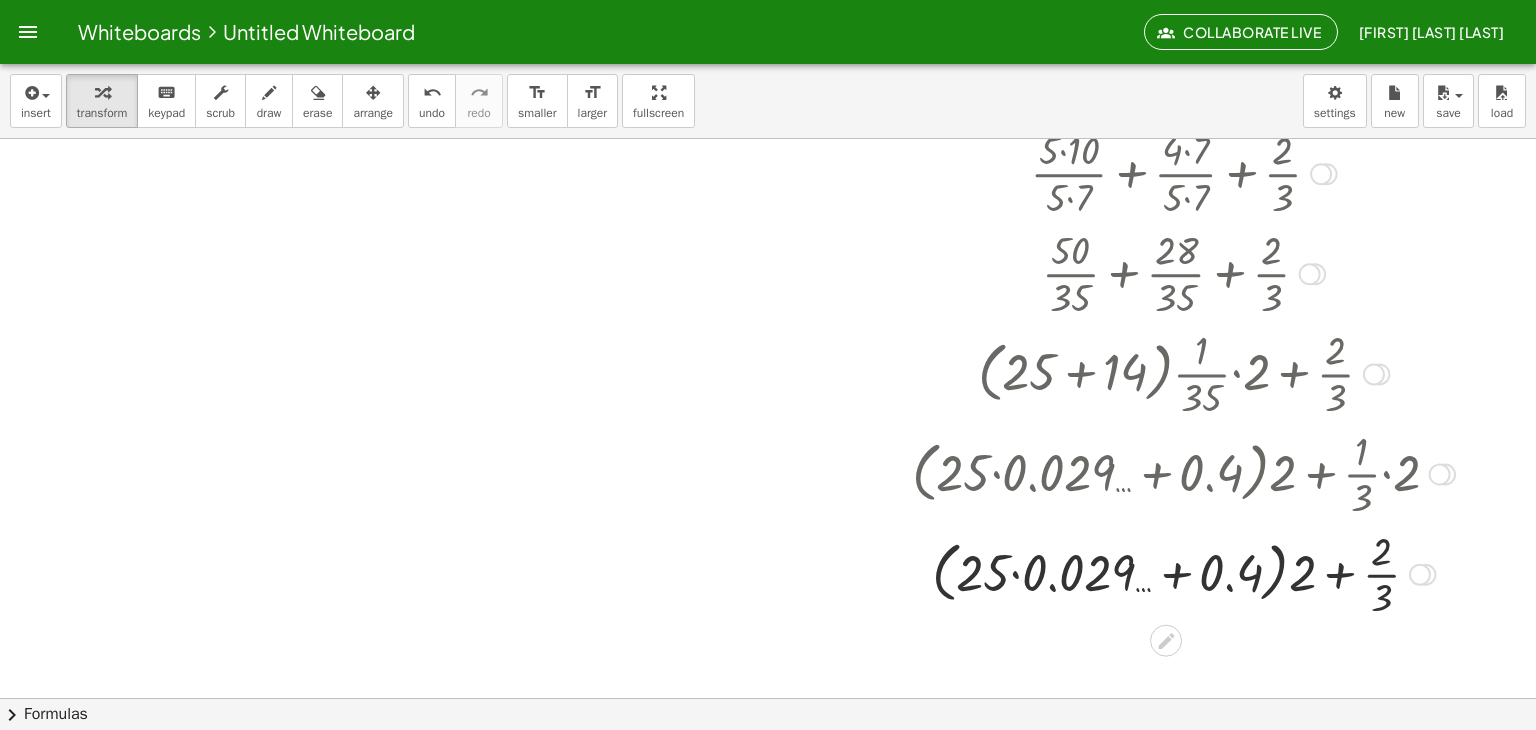 click at bounding box center (1183, 573) 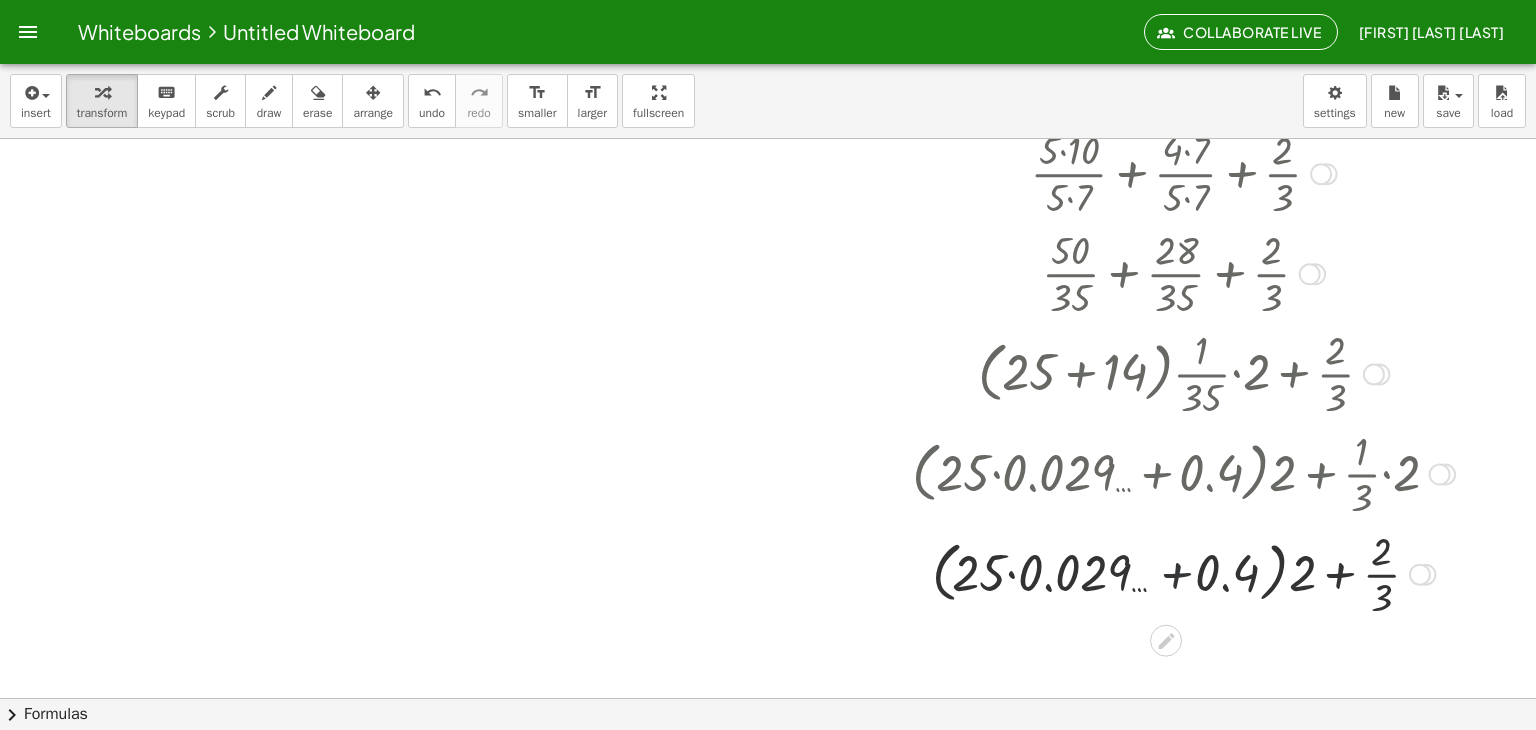 click at bounding box center [1183, 573] 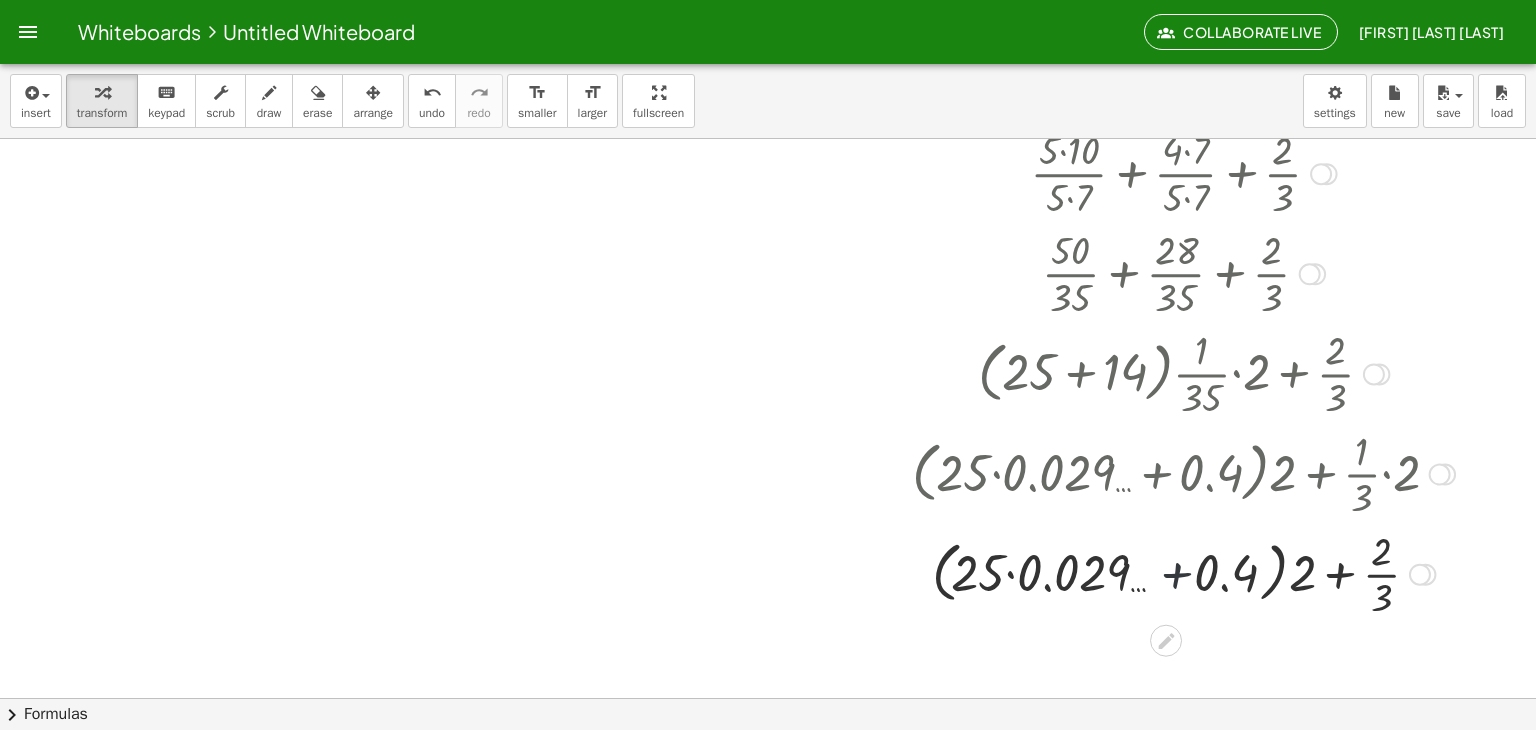 click at bounding box center [1183, 573] 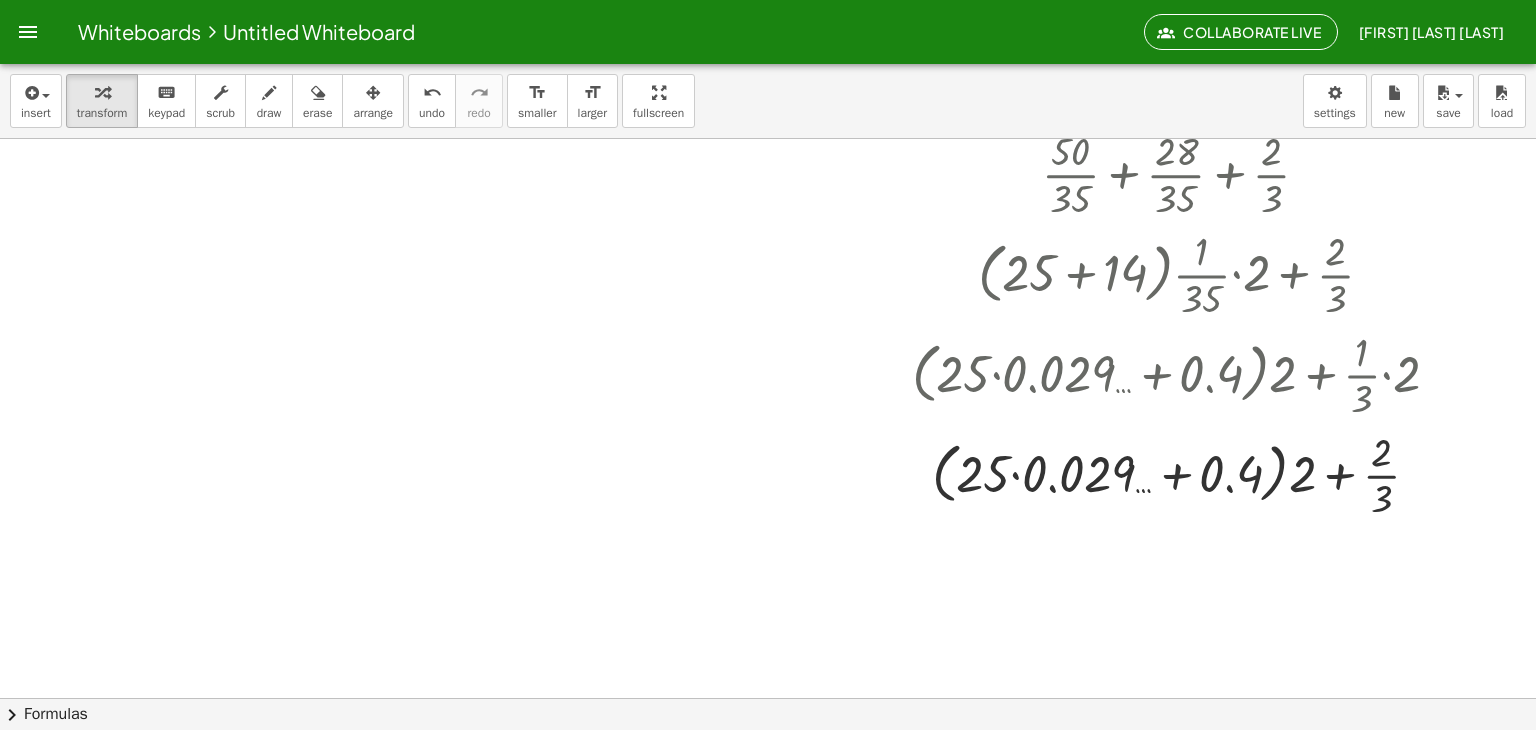 scroll, scrollTop: 1134, scrollLeft: 104, axis: both 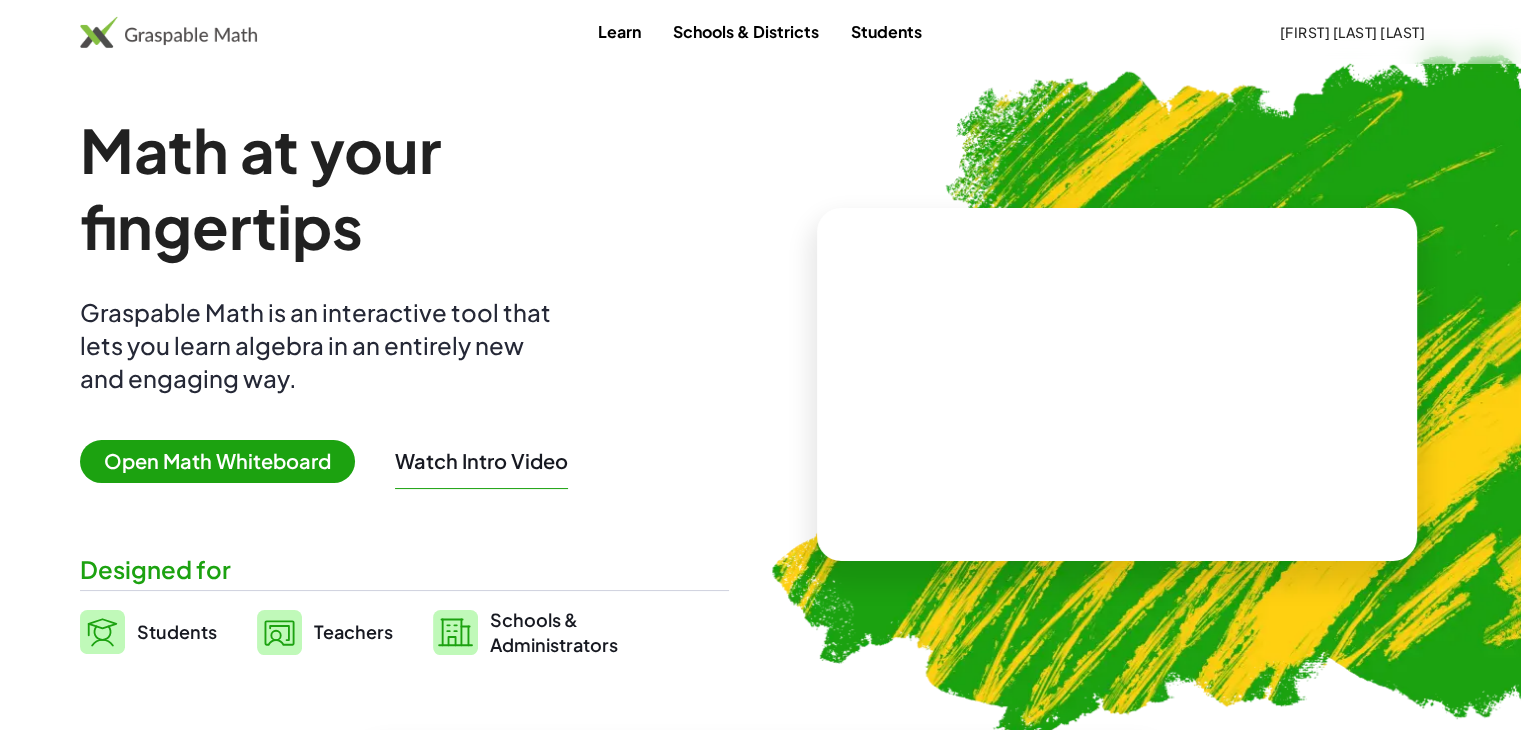 click on "Learn Schools & Districts Students [FIRST] [LAST] [LAST]" 